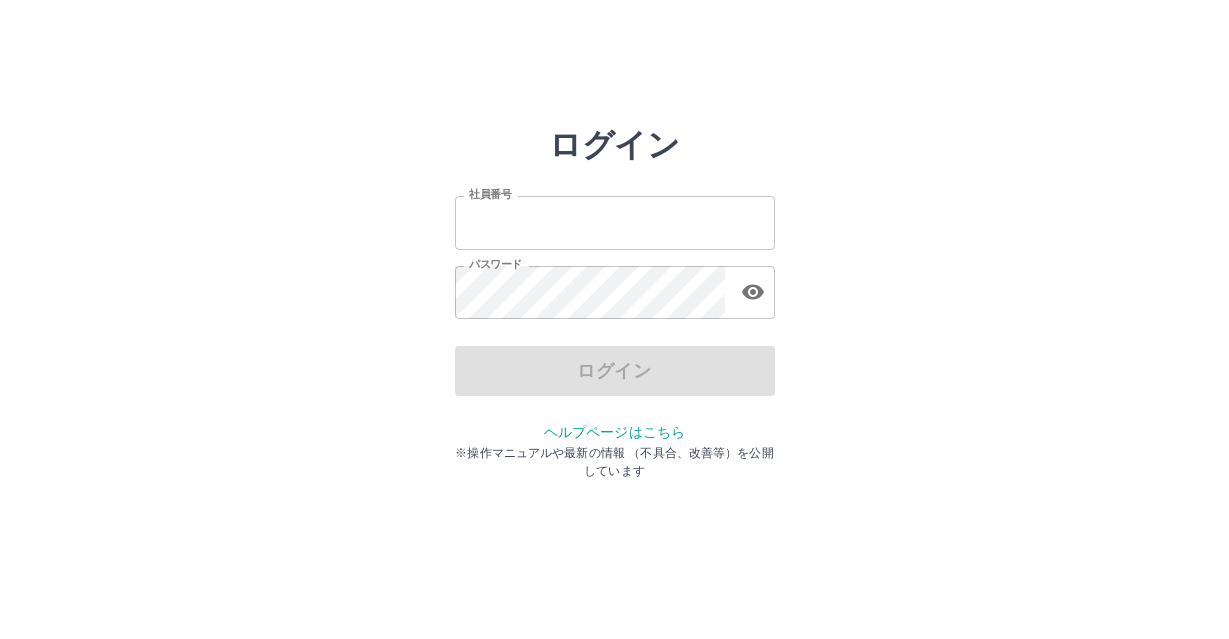 scroll, scrollTop: 0, scrollLeft: 0, axis: both 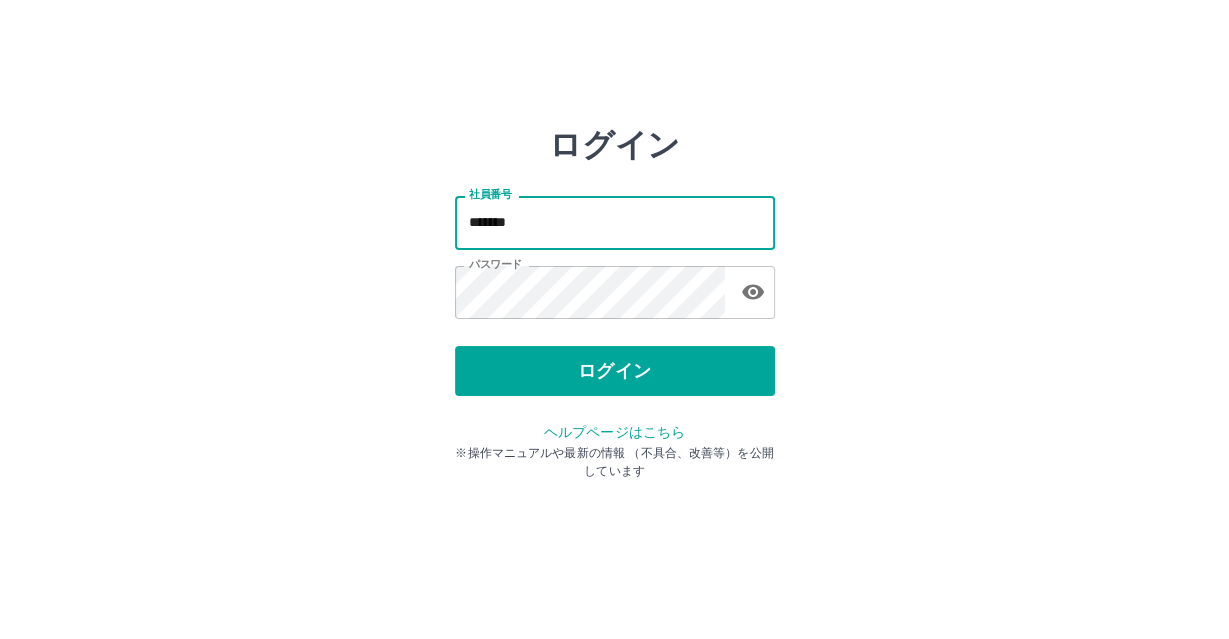 drag, startPoint x: 568, startPoint y: 225, endPoint x: 407, endPoint y: 226, distance: 161.00311 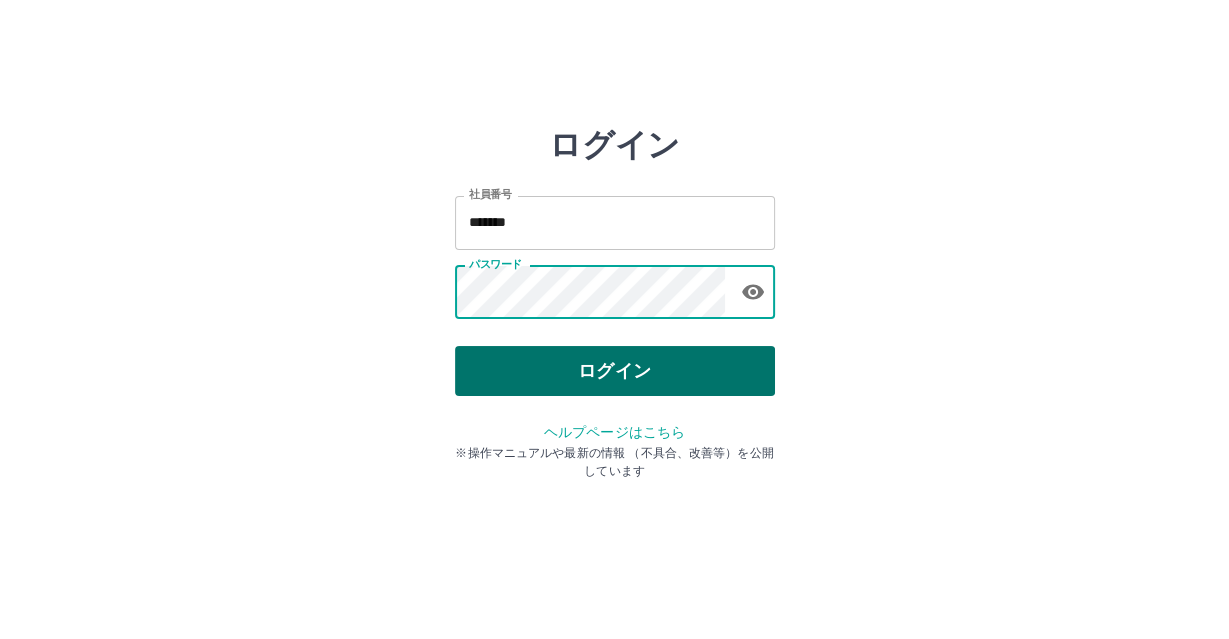 click on "ログイン" at bounding box center [615, 371] 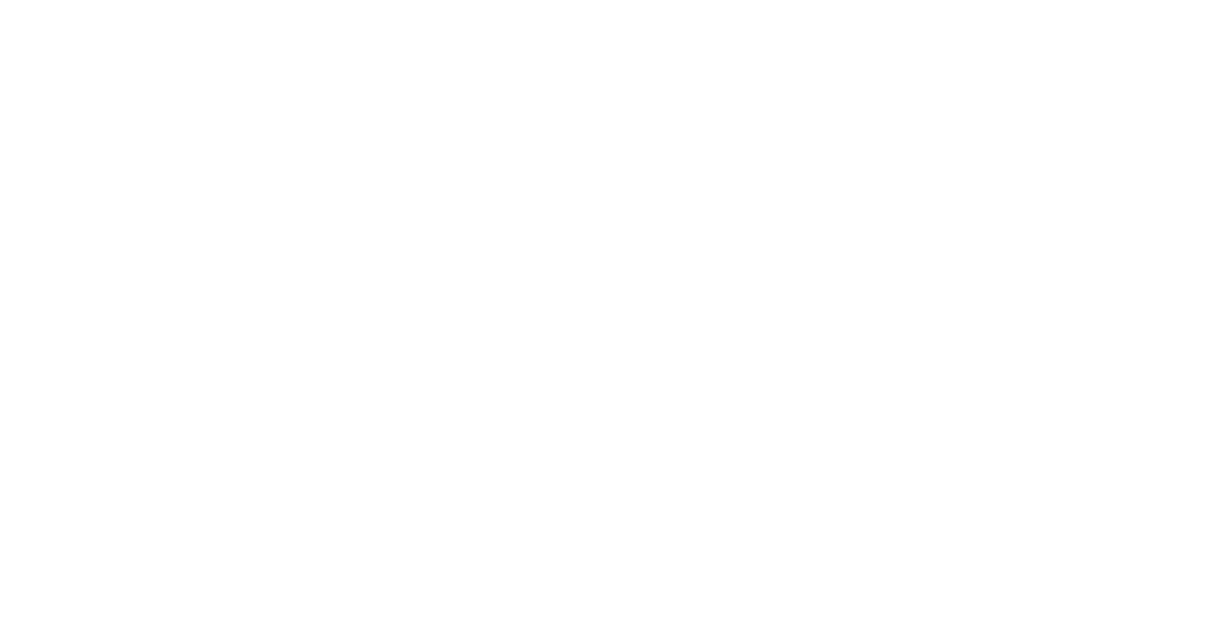 scroll, scrollTop: 0, scrollLeft: 0, axis: both 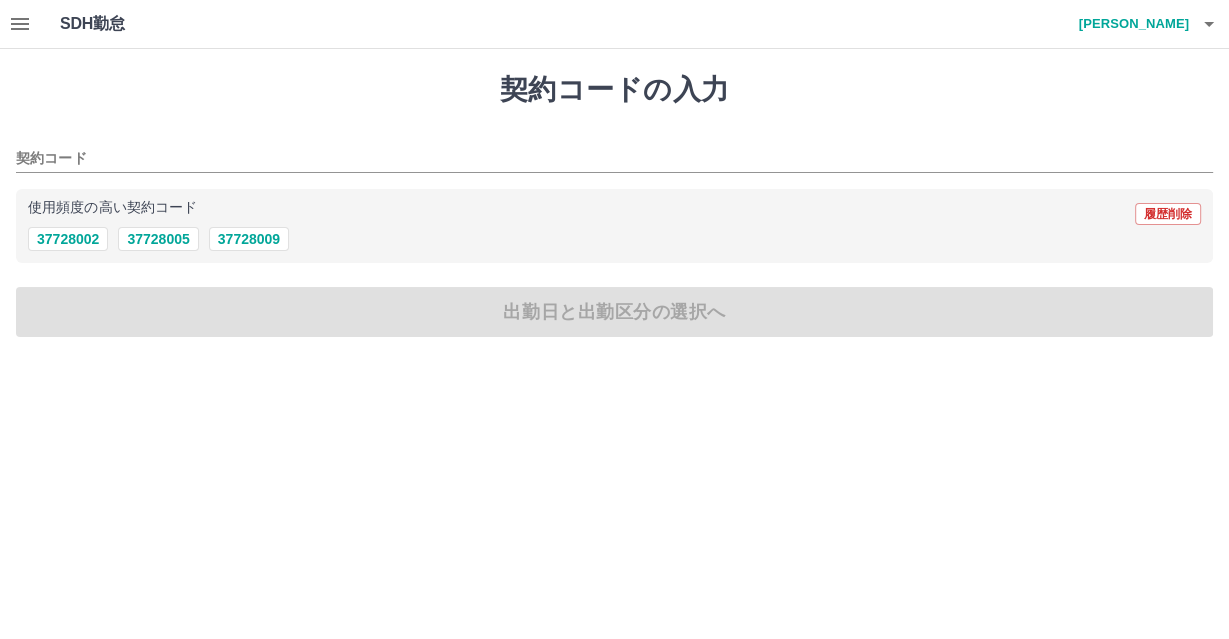 click 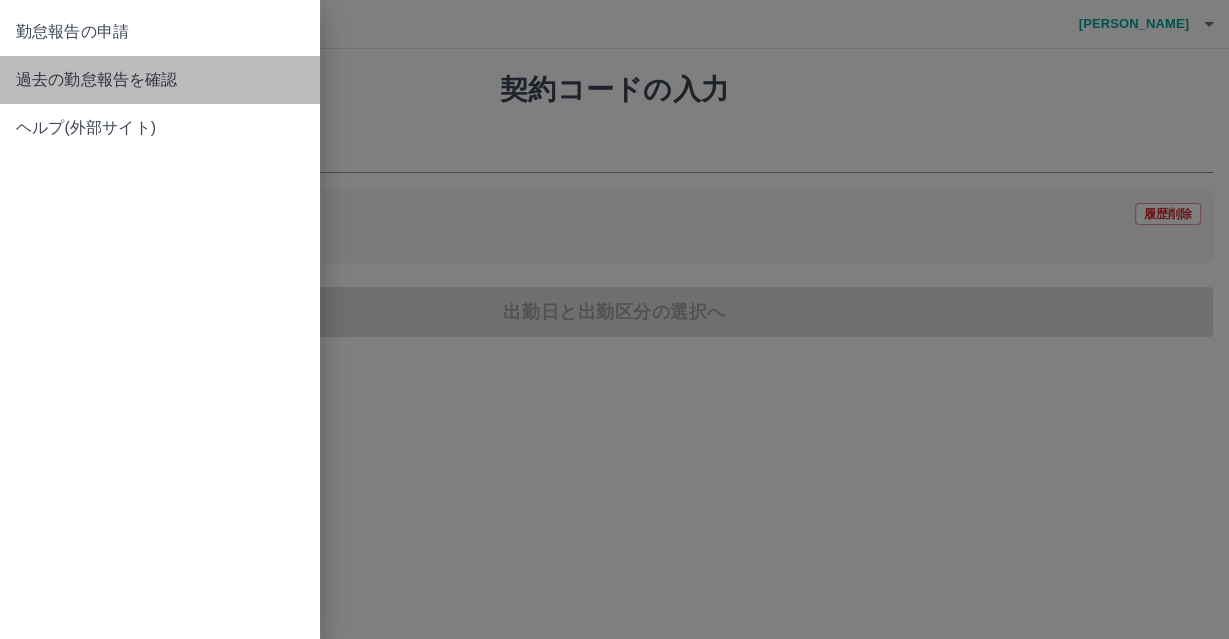 click on "過去の勤怠報告を確認" at bounding box center (160, 80) 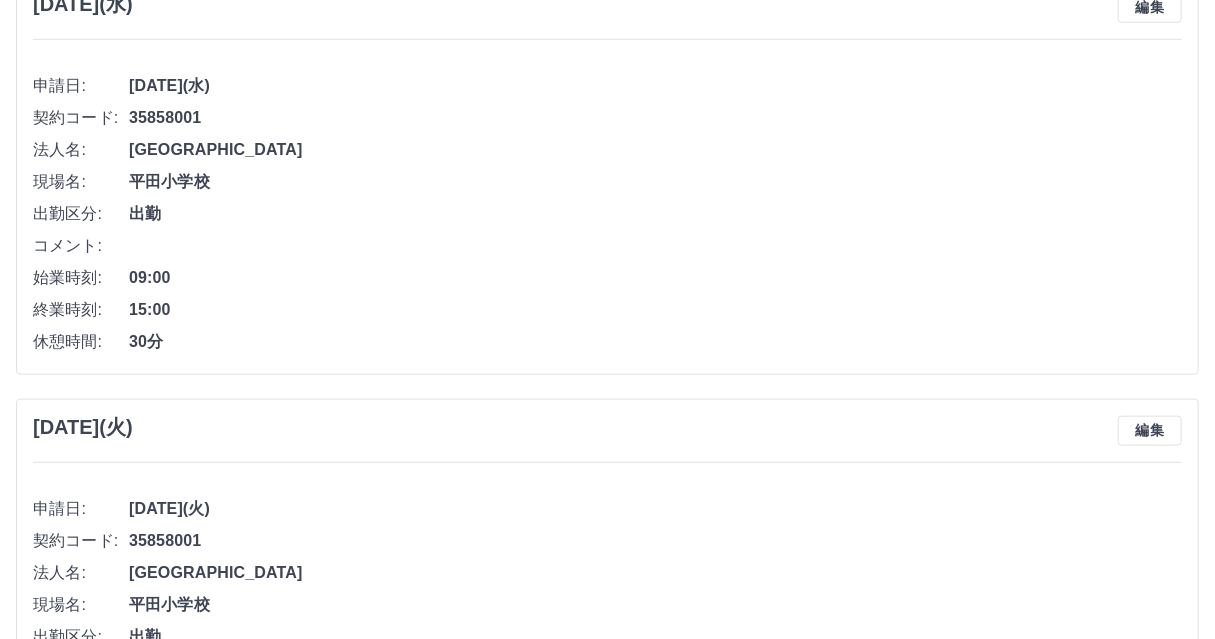 scroll, scrollTop: 800, scrollLeft: 0, axis: vertical 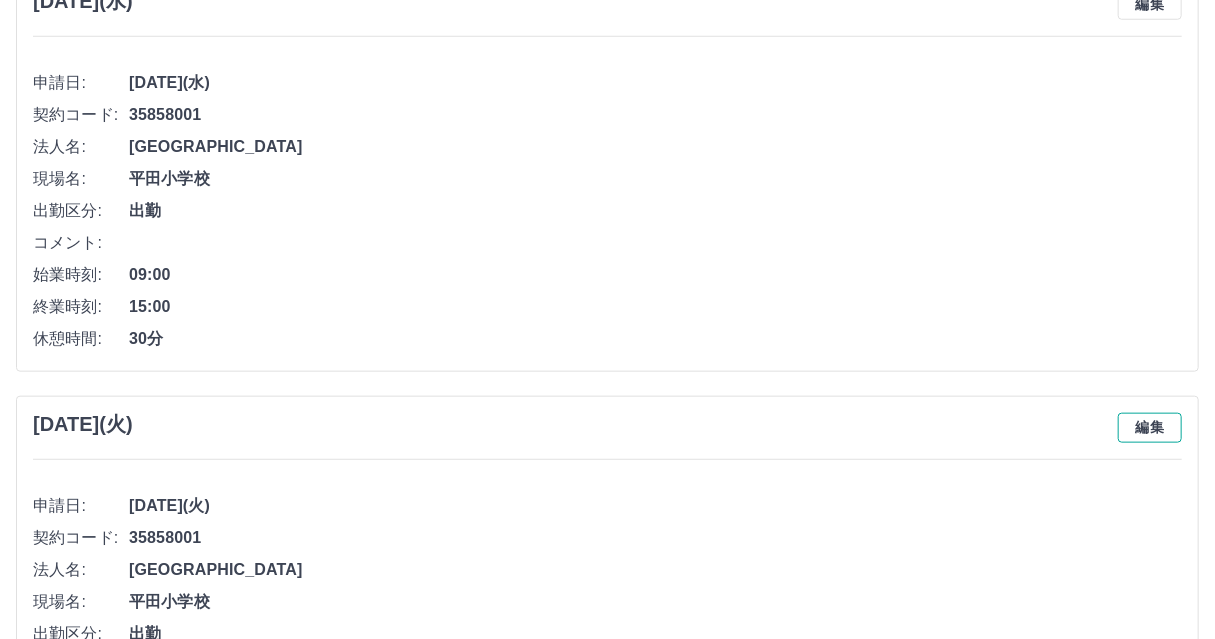 click on "編集" at bounding box center [1150, 428] 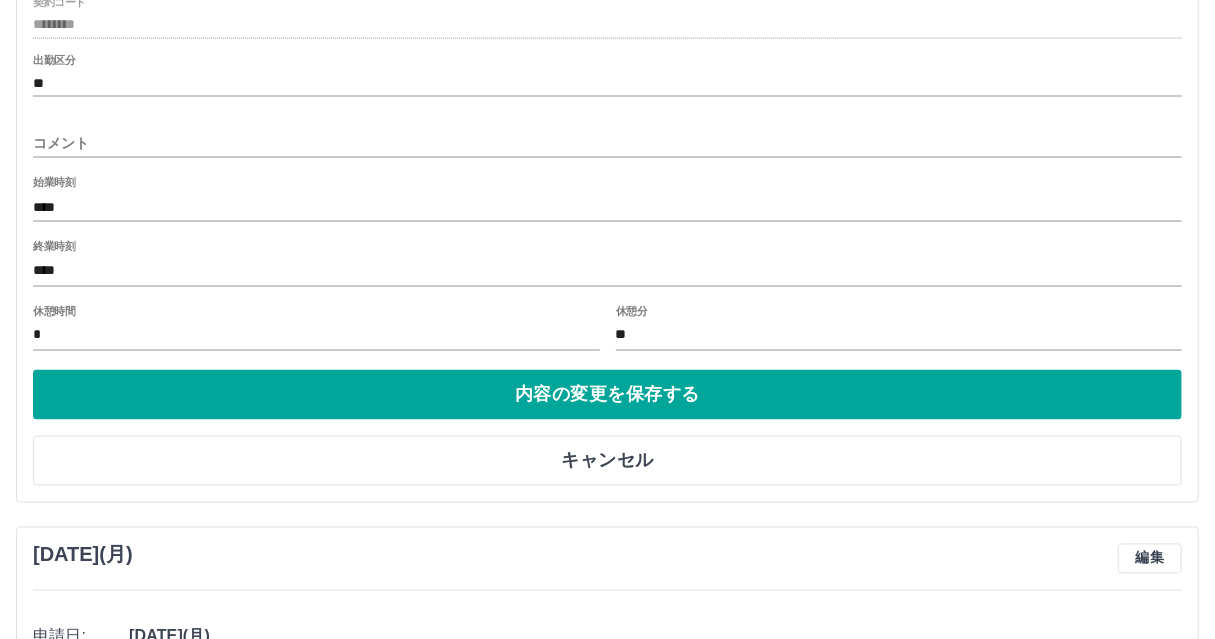 scroll, scrollTop: 1440, scrollLeft: 0, axis: vertical 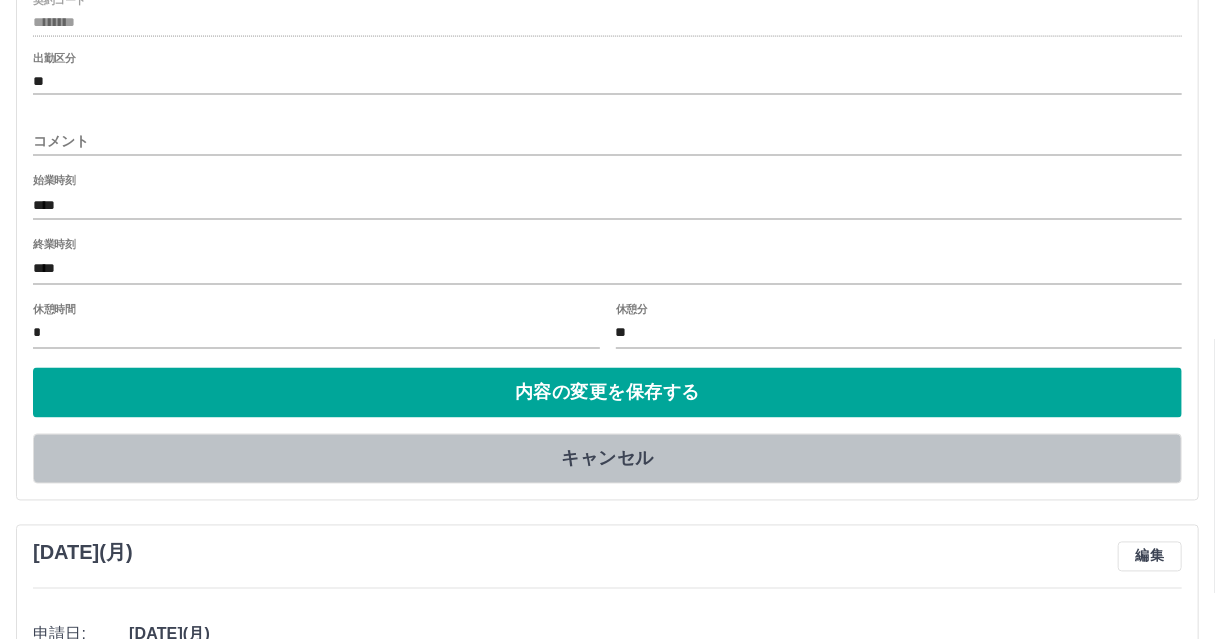 click on "キャンセル" at bounding box center (607, 459) 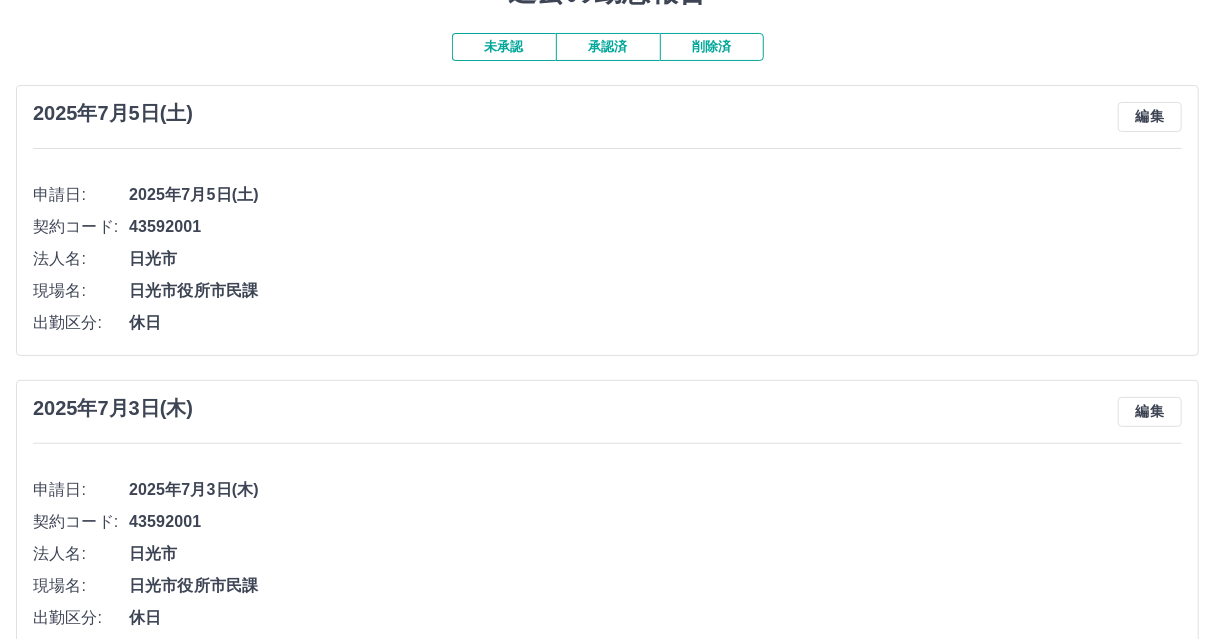 scroll, scrollTop: 0, scrollLeft: 0, axis: both 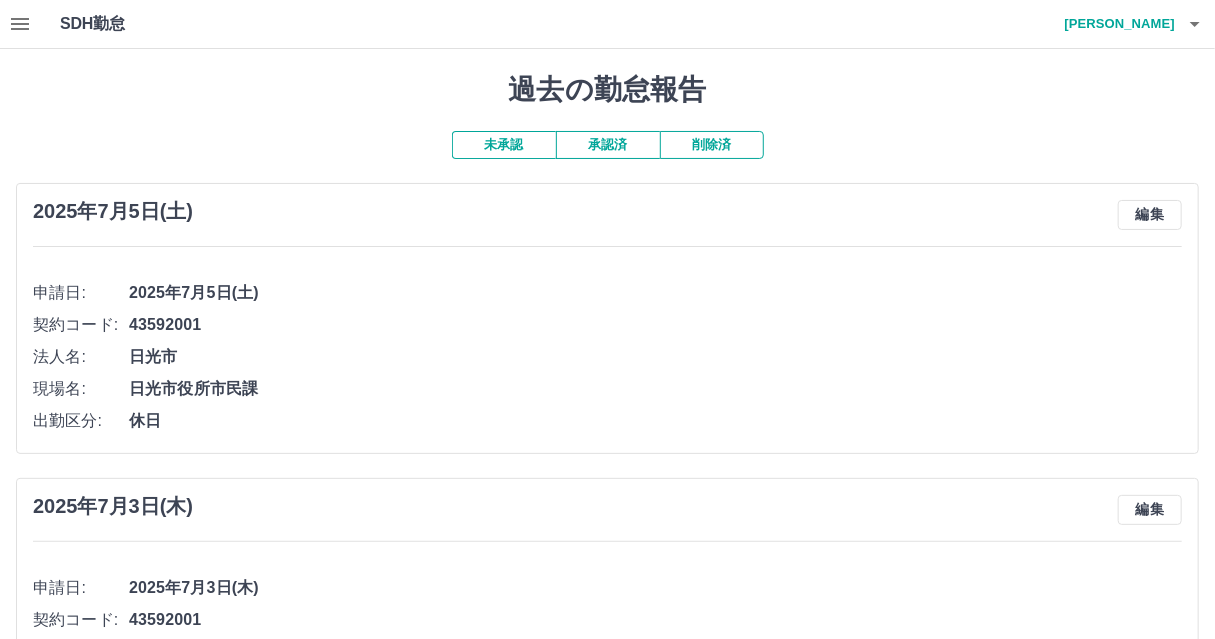 click on "承認済" at bounding box center (608, 145) 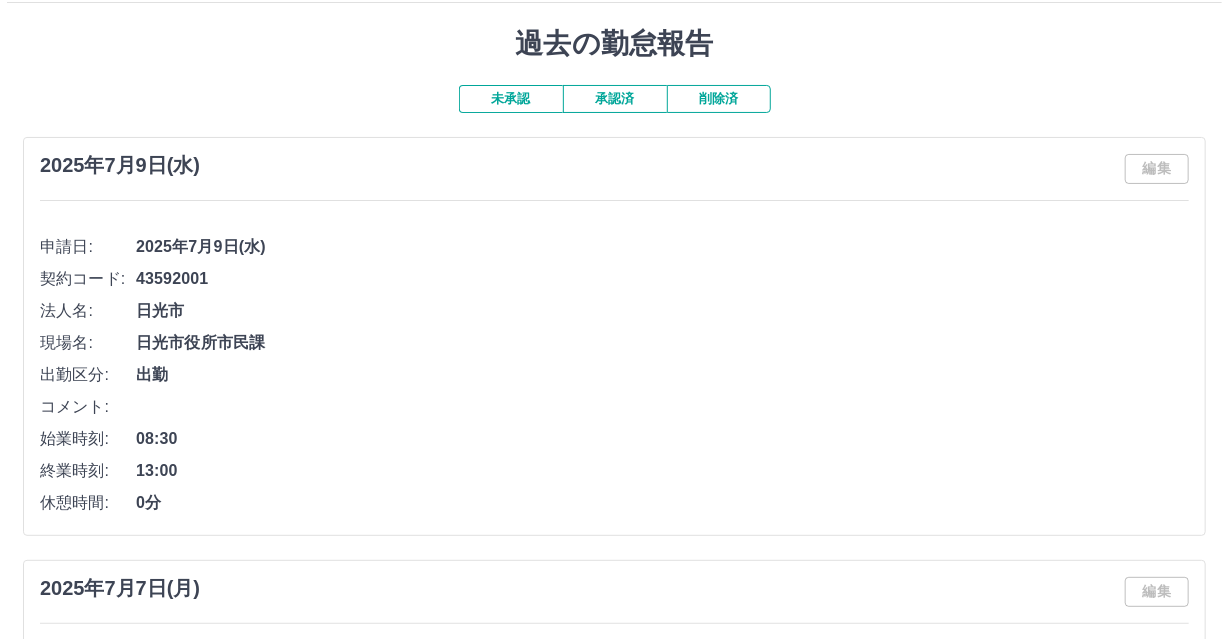 scroll, scrollTop: 0, scrollLeft: 0, axis: both 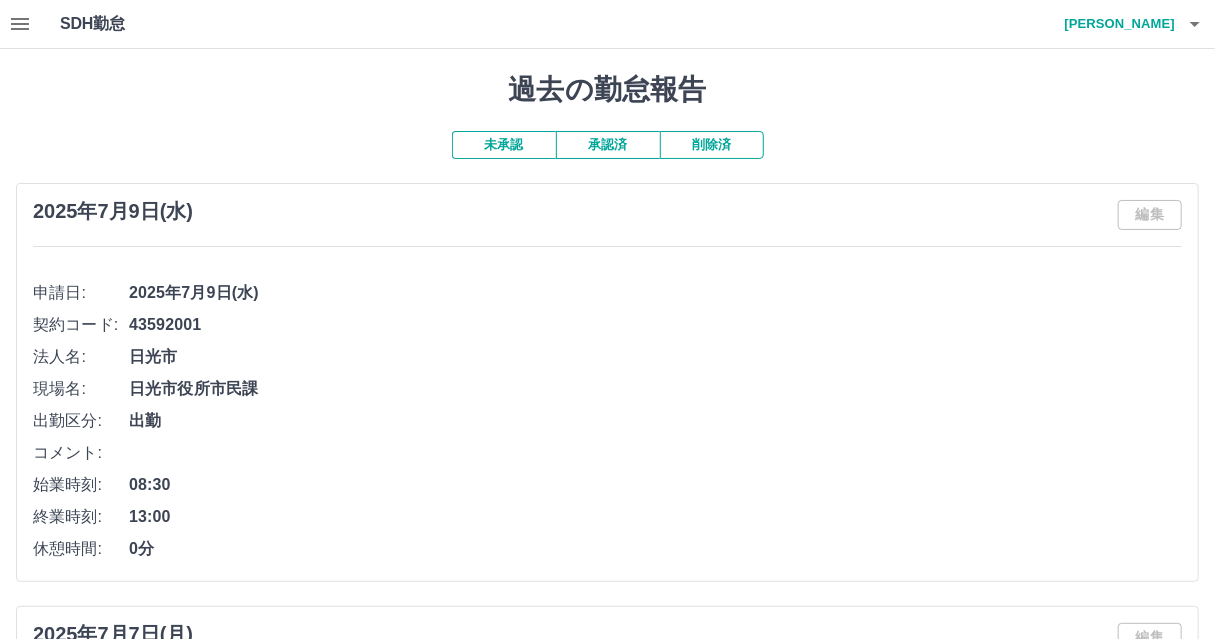 click on "齋藤　靖子" at bounding box center [1115, 24] 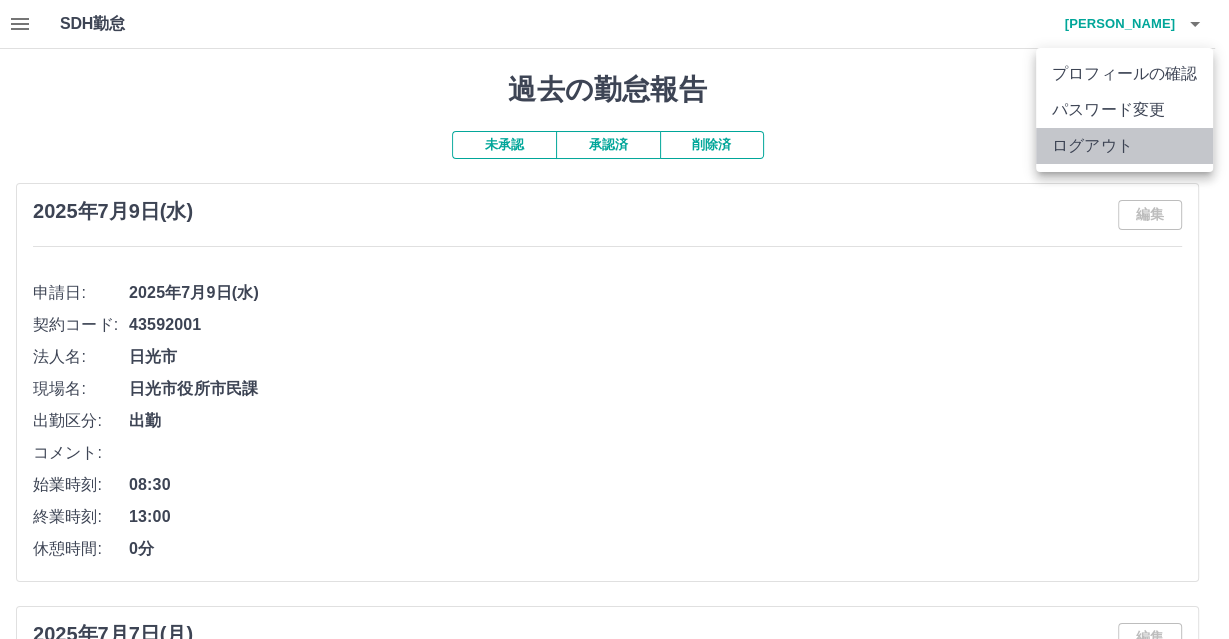click on "ログアウト" at bounding box center (1124, 146) 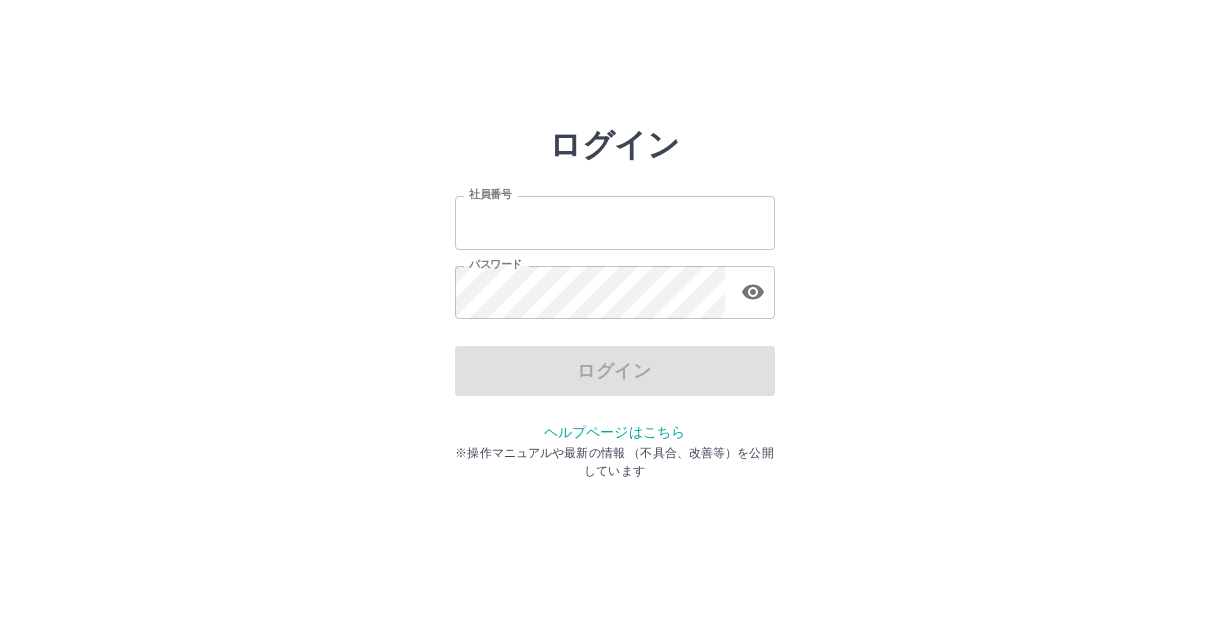scroll, scrollTop: 0, scrollLeft: 0, axis: both 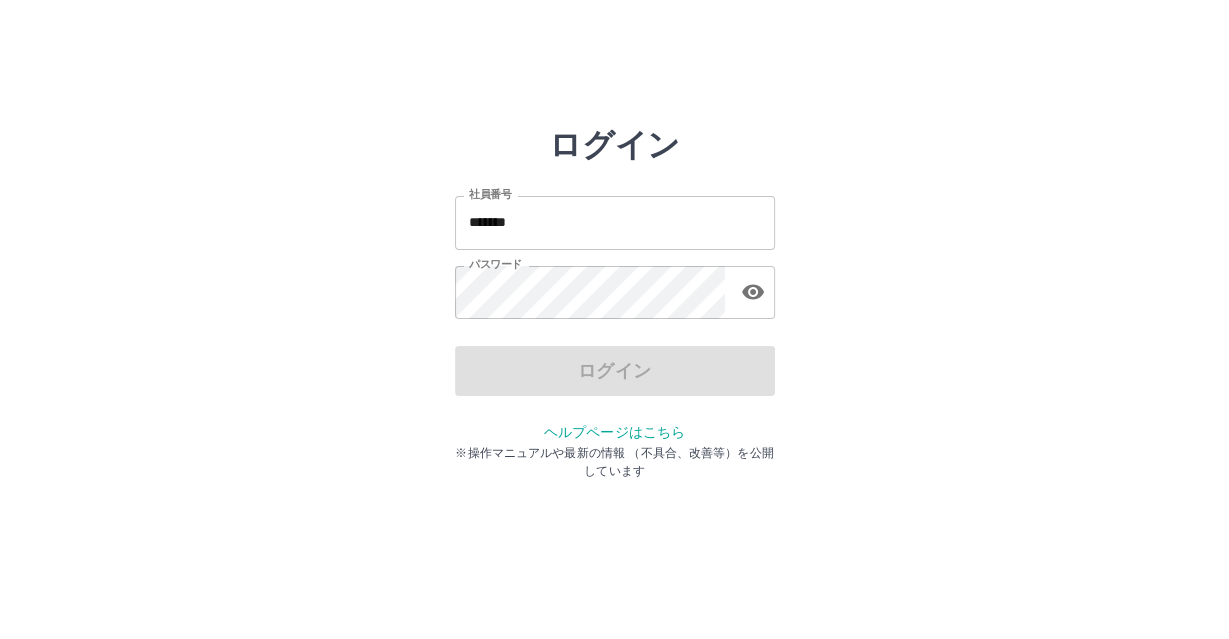 drag, startPoint x: 569, startPoint y: 212, endPoint x: 243, endPoint y: 234, distance: 326.7415 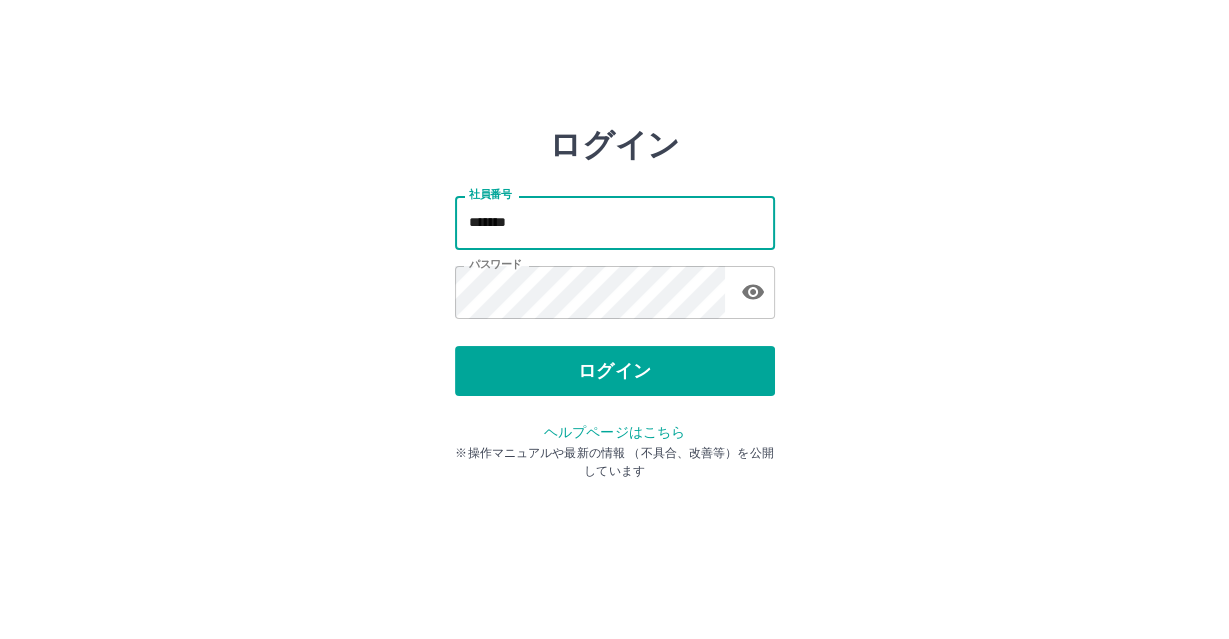 paste 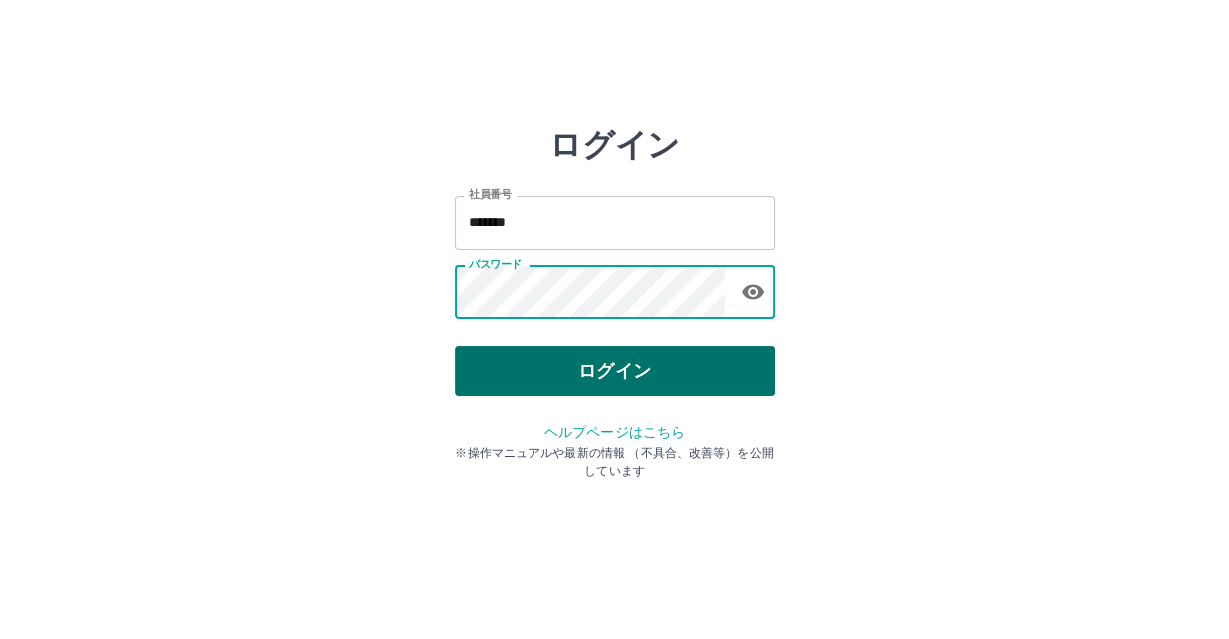 click on "ログイン" at bounding box center (615, 371) 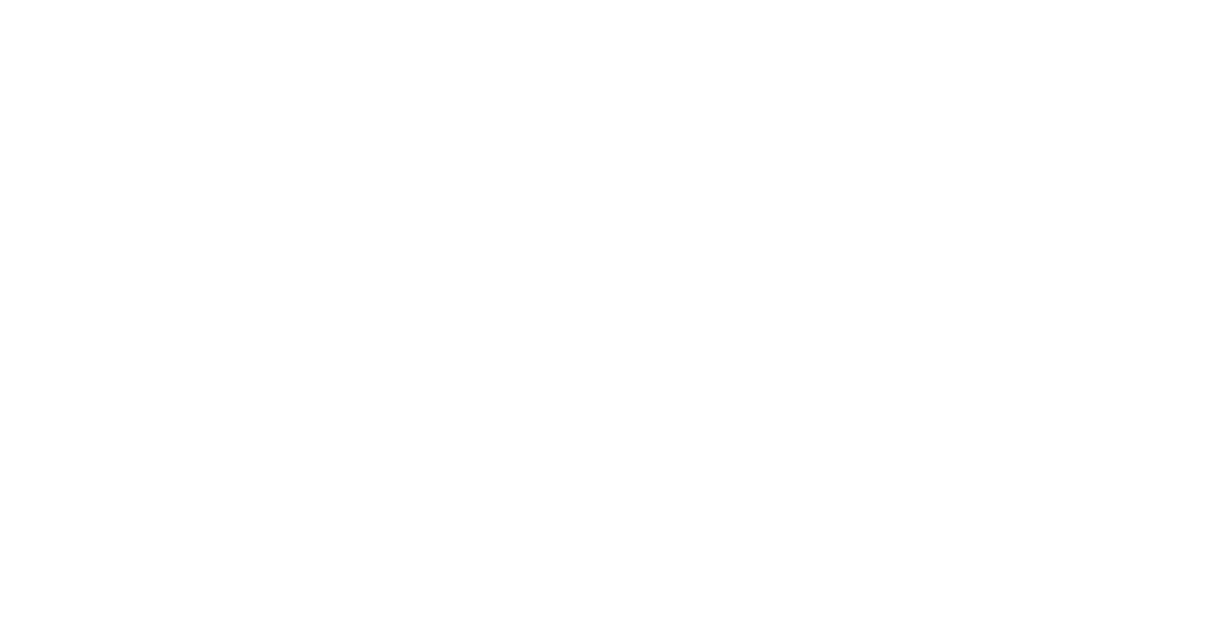 scroll, scrollTop: 0, scrollLeft: 0, axis: both 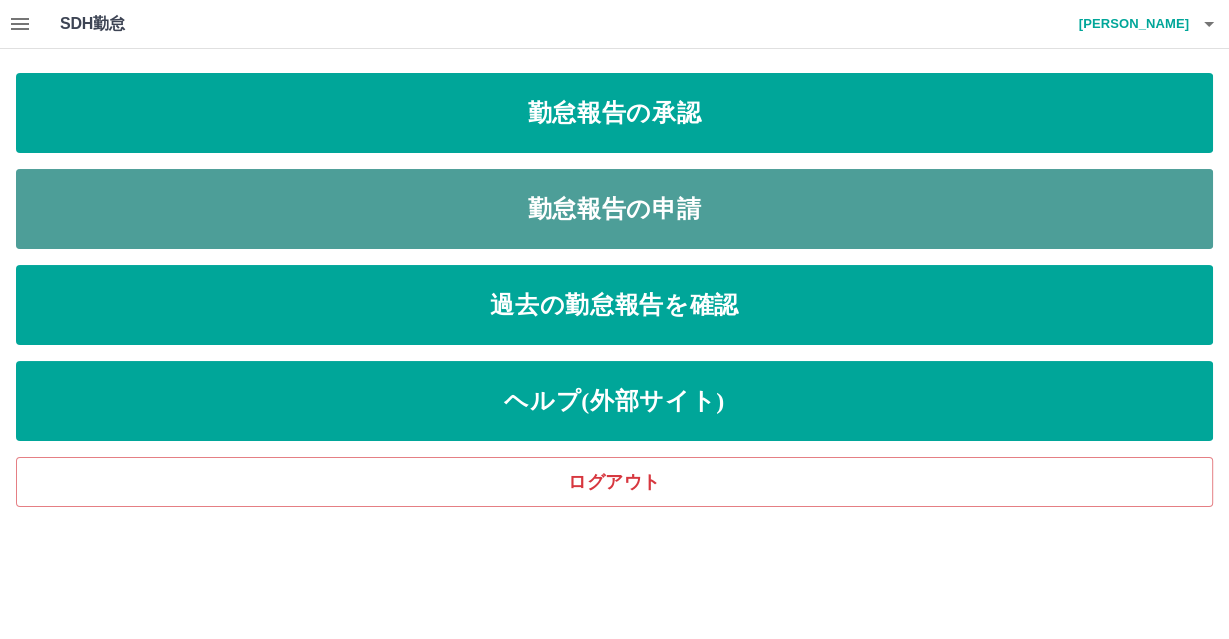 click on "勤怠報告の申請" at bounding box center [614, 209] 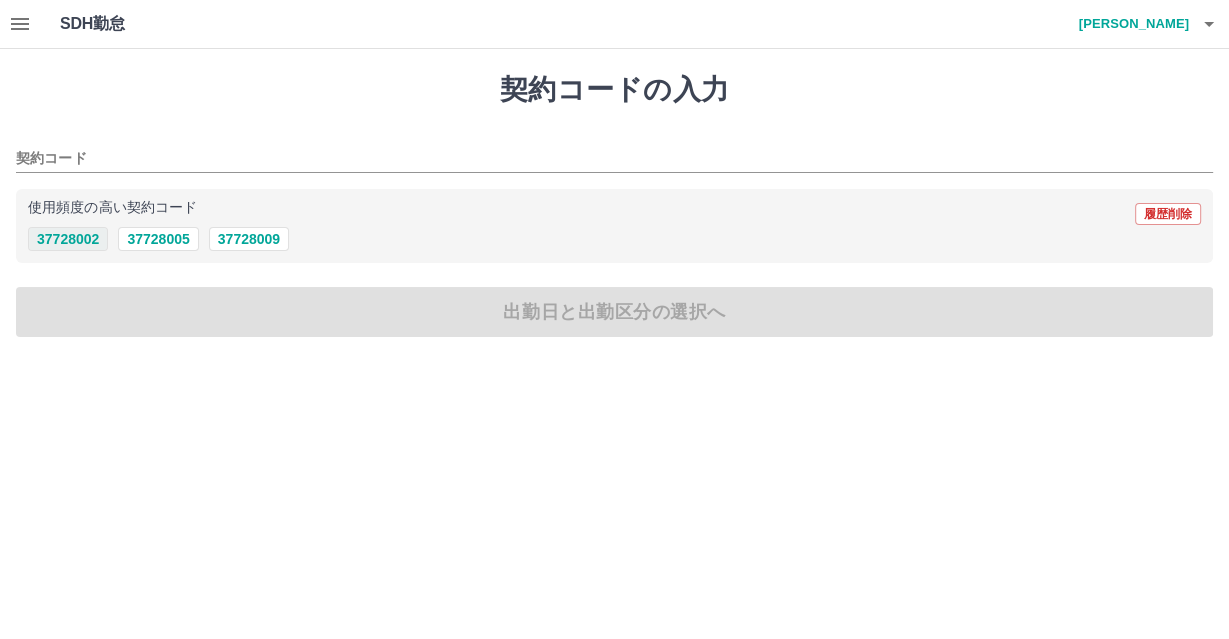 click on "37728002" at bounding box center [68, 239] 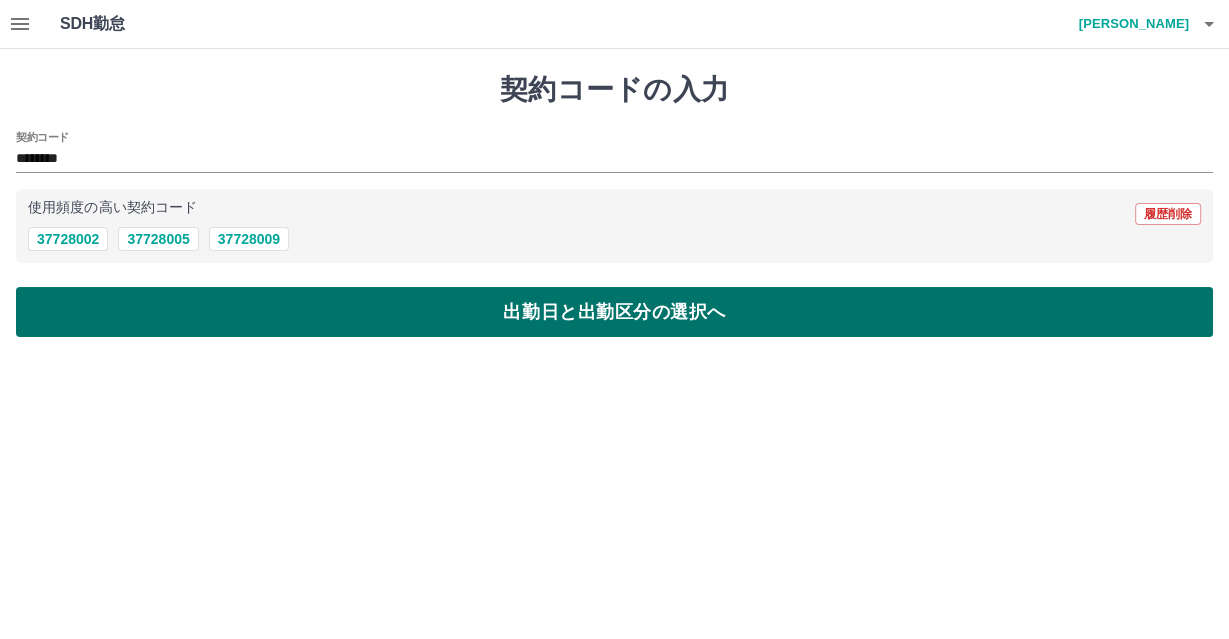 click on "出勤日と出勤区分の選択へ" at bounding box center (614, 312) 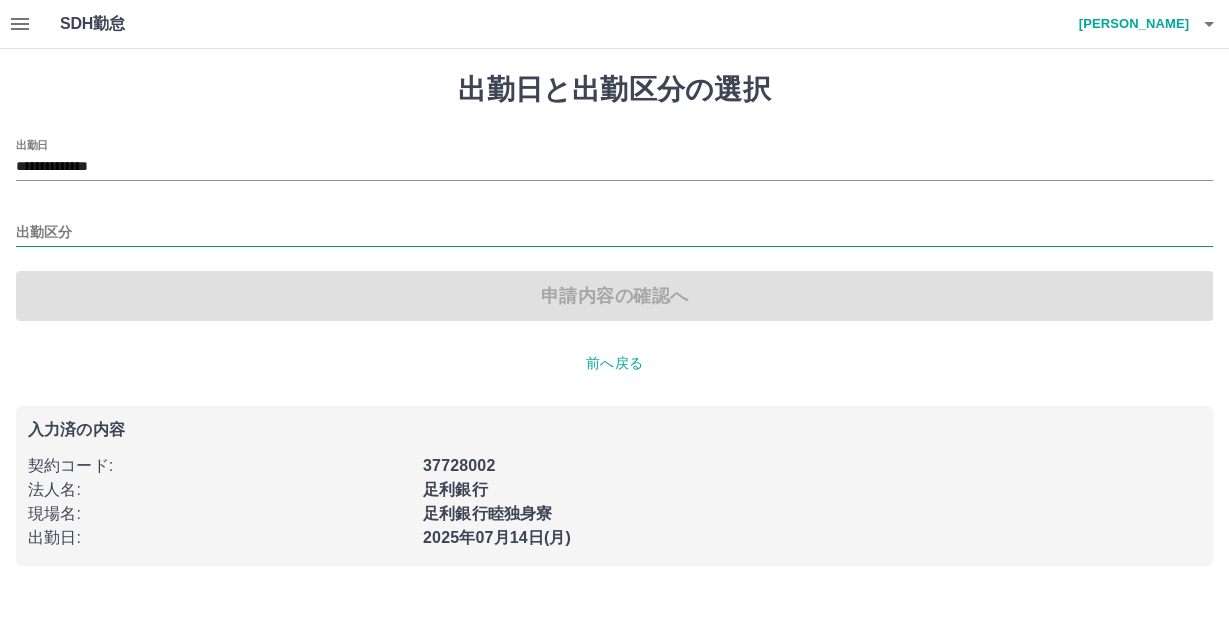 click on "出勤区分" at bounding box center [614, 233] 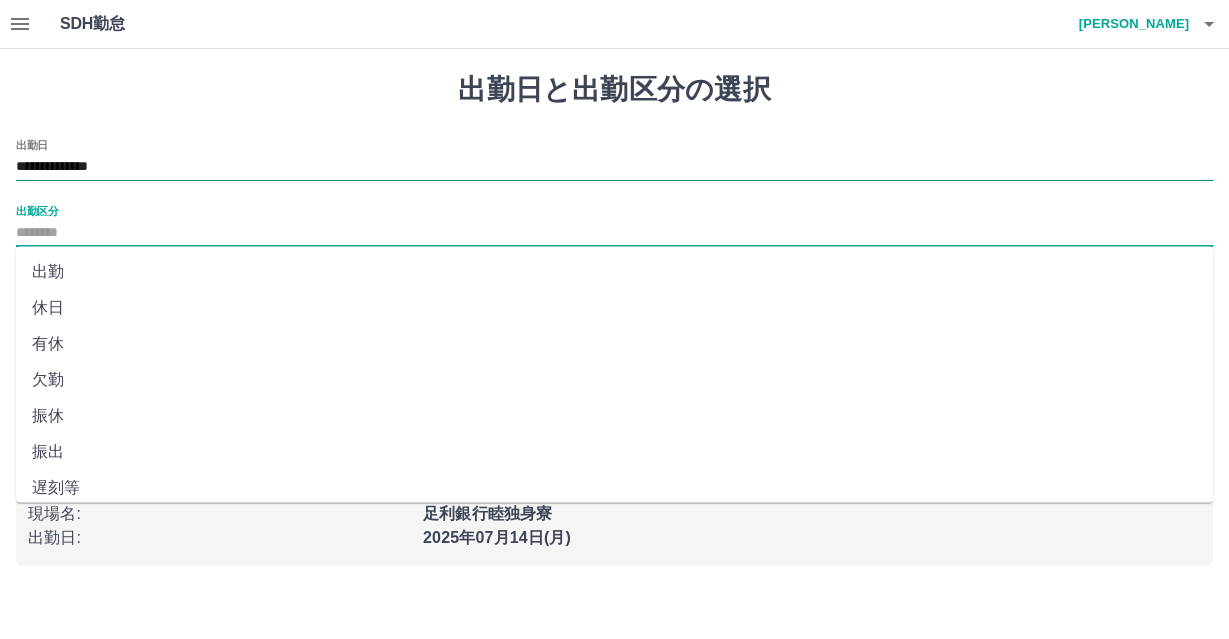 click on "**********" at bounding box center (614, 167) 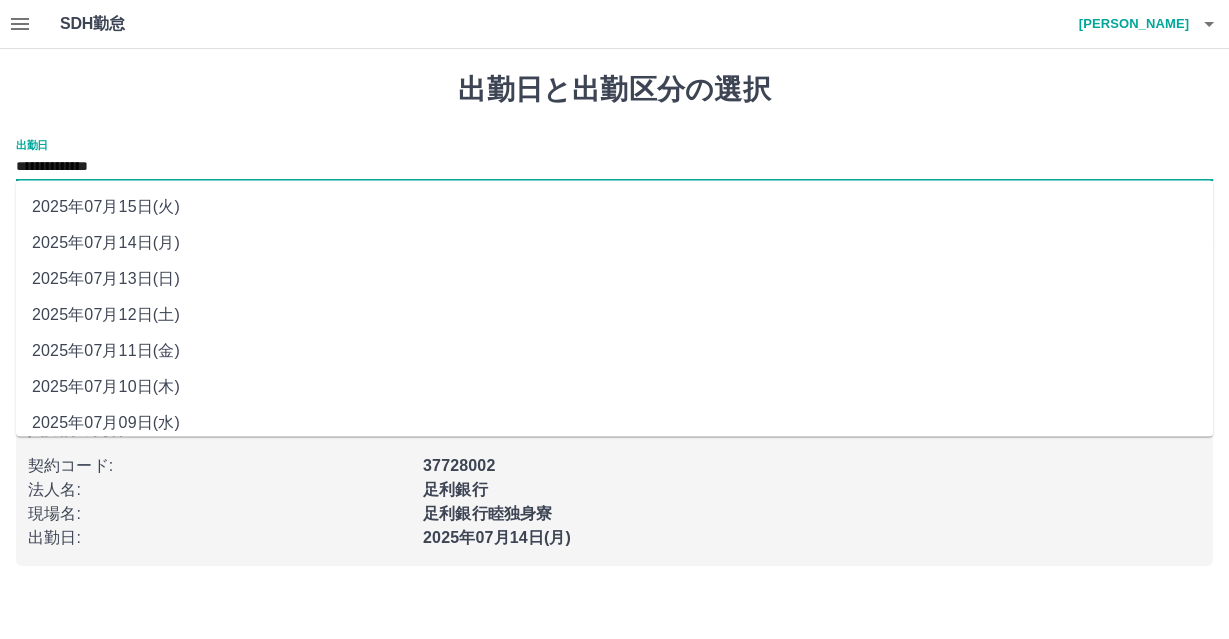 click on "2025年07月11日(金)" at bounding box center [614, 350] 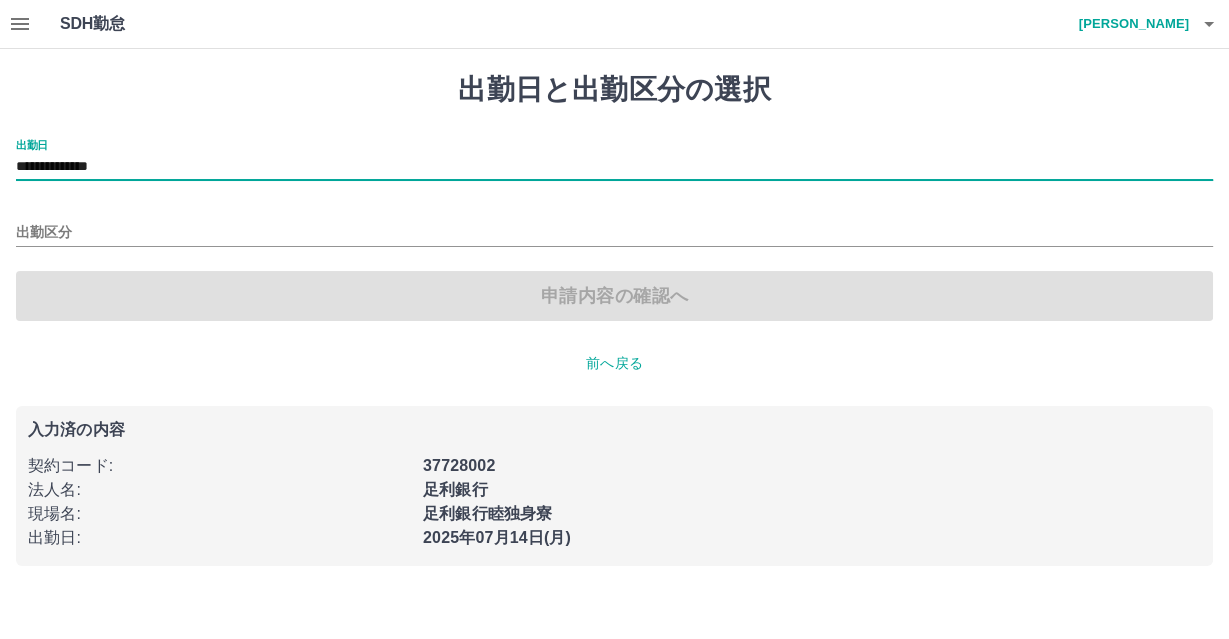 click on "出勤区分" at bounding box center (614, 226) 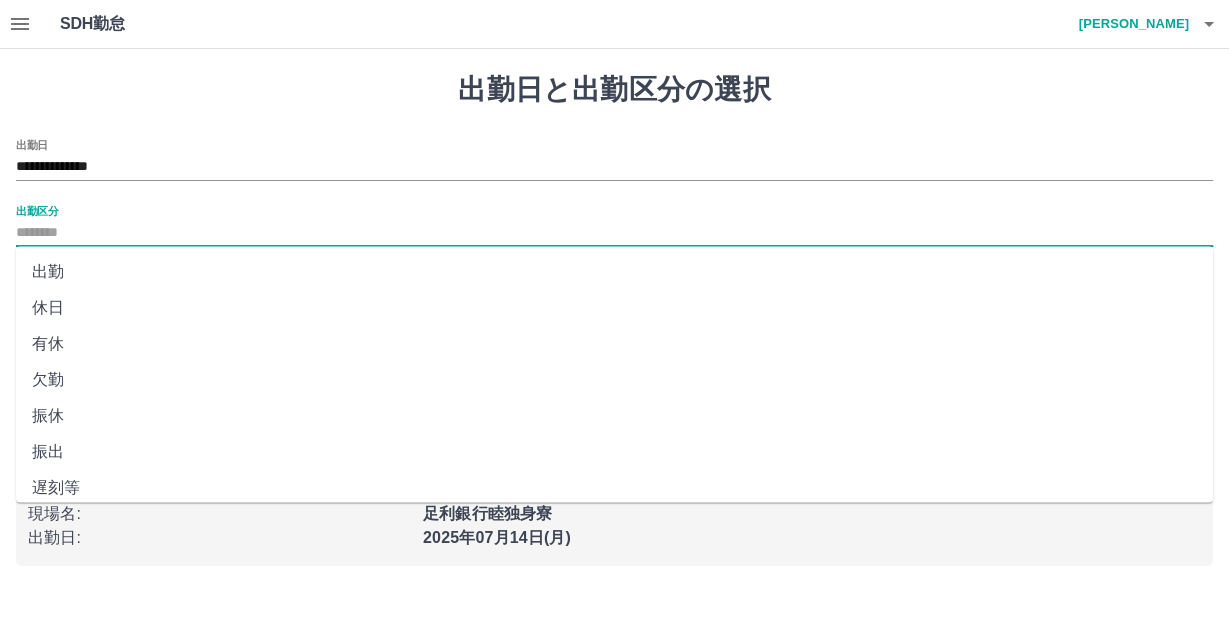 click on "出勤区分" at bounding box center (614, 233) 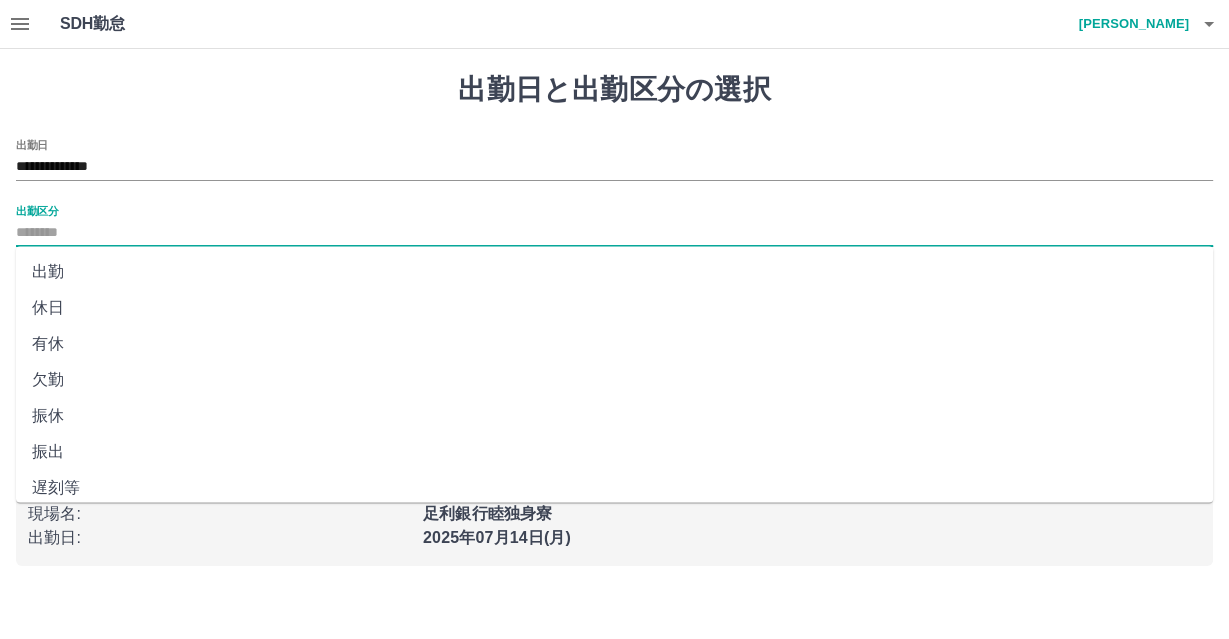 click on "有休" at bounding box center (614, 344) 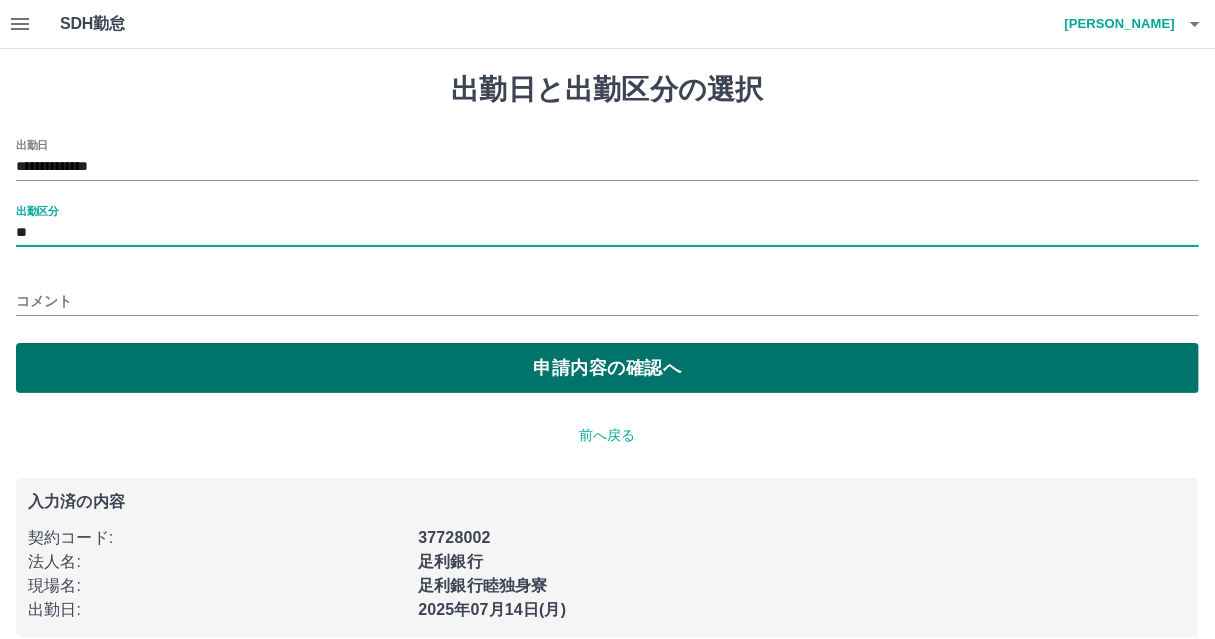 click on "申請内容の確認へ" at bounding box center (607, 368) 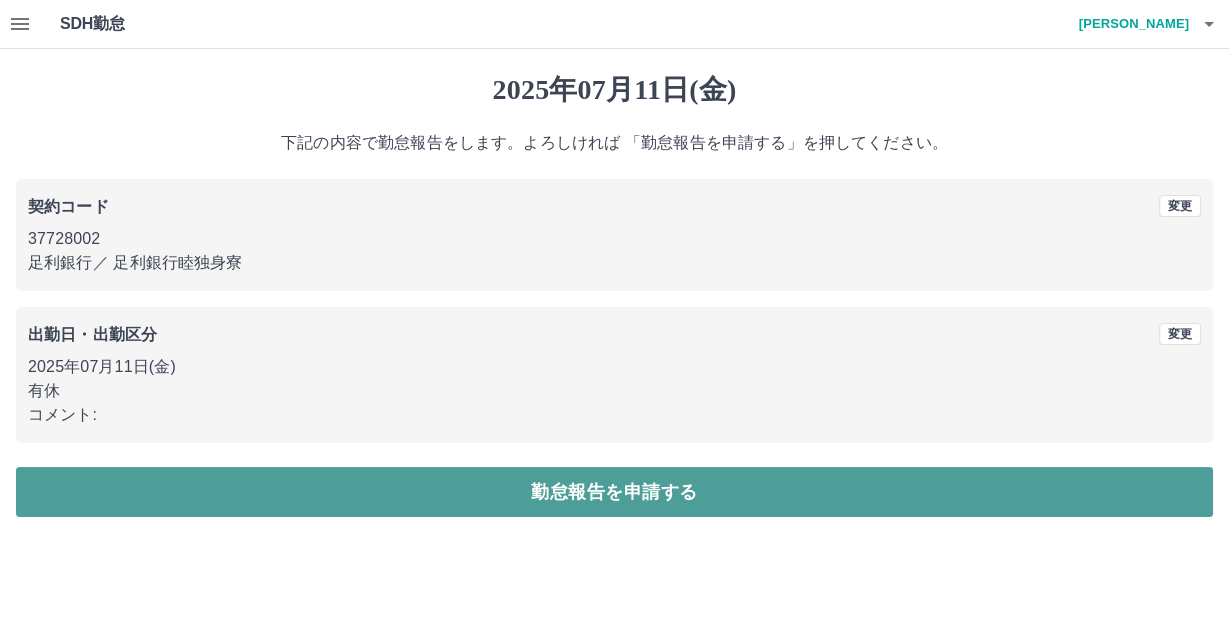 click on "勤怠報告を申請する" at bounding box center [614, 492] 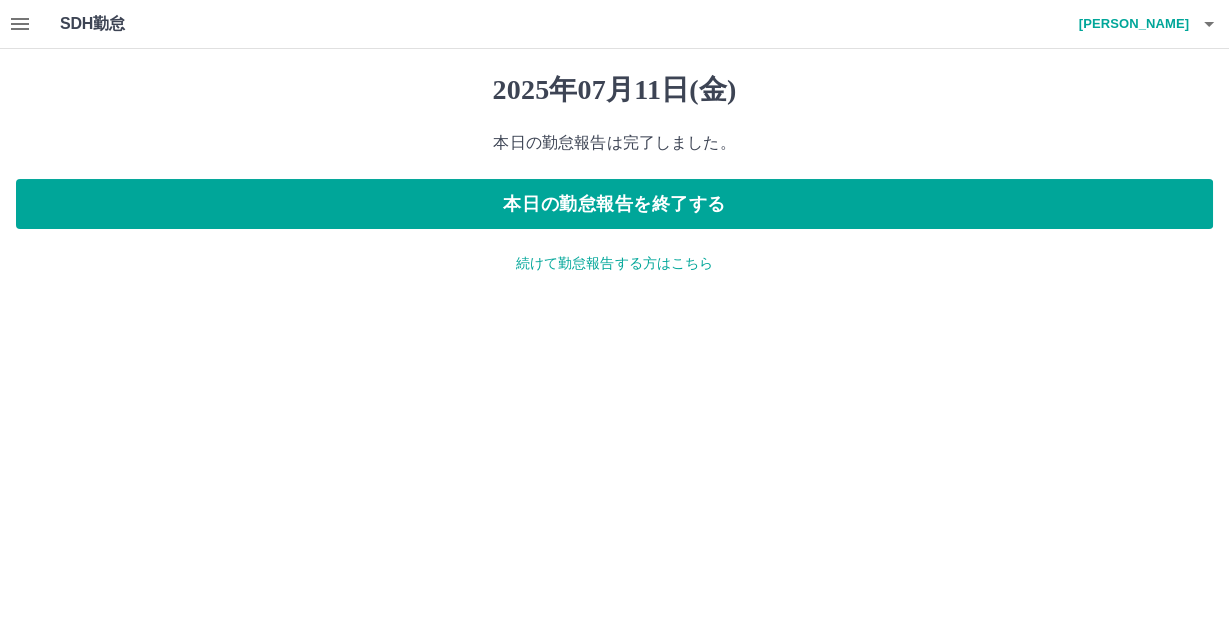 click on "続けて勤怠報告する方はこちら" at bounding box center (614, 263) 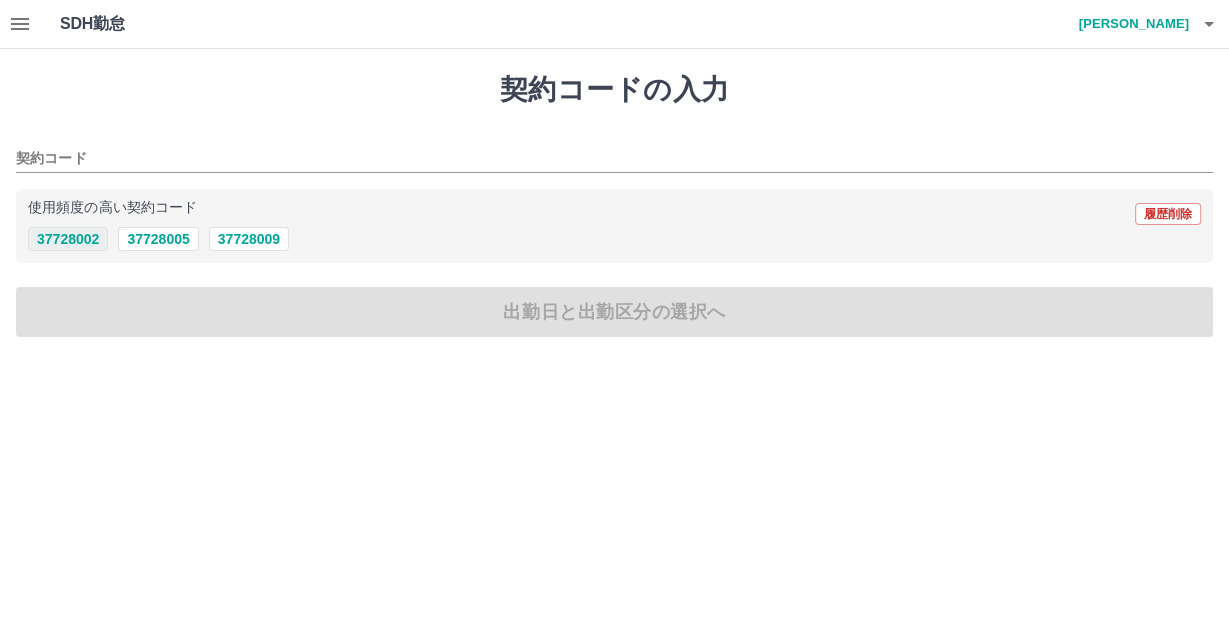 click on "37728002" at bounding box center [68, 239] 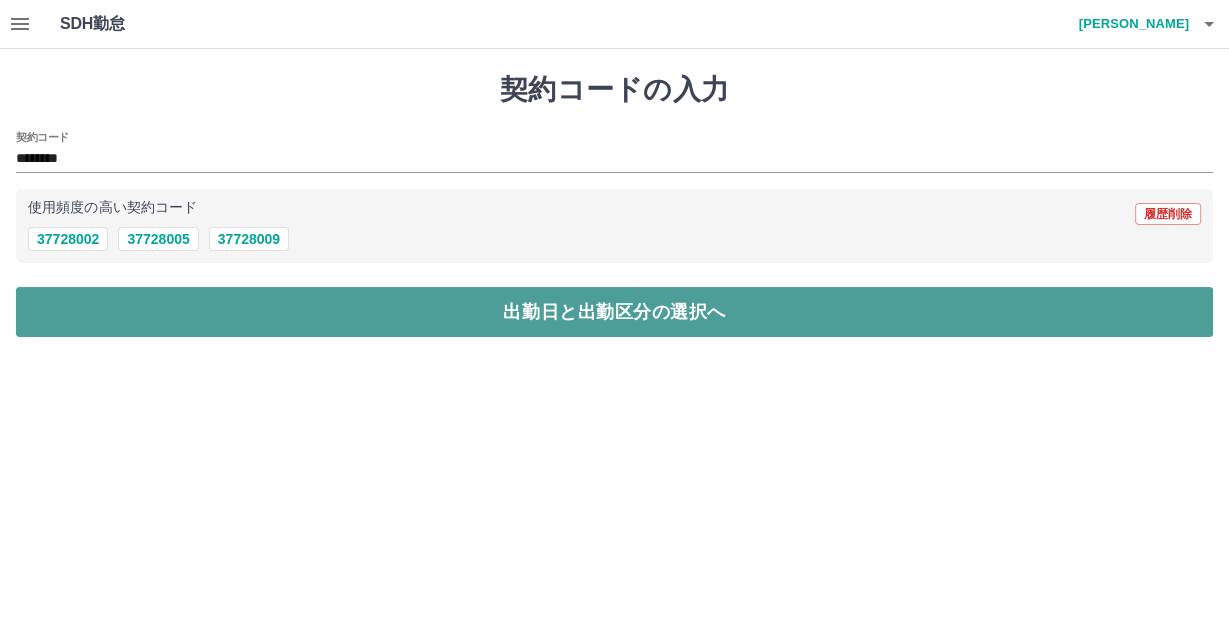 click on "出勤日と出勤区分の選択へ" at bounding box center [614, 312] 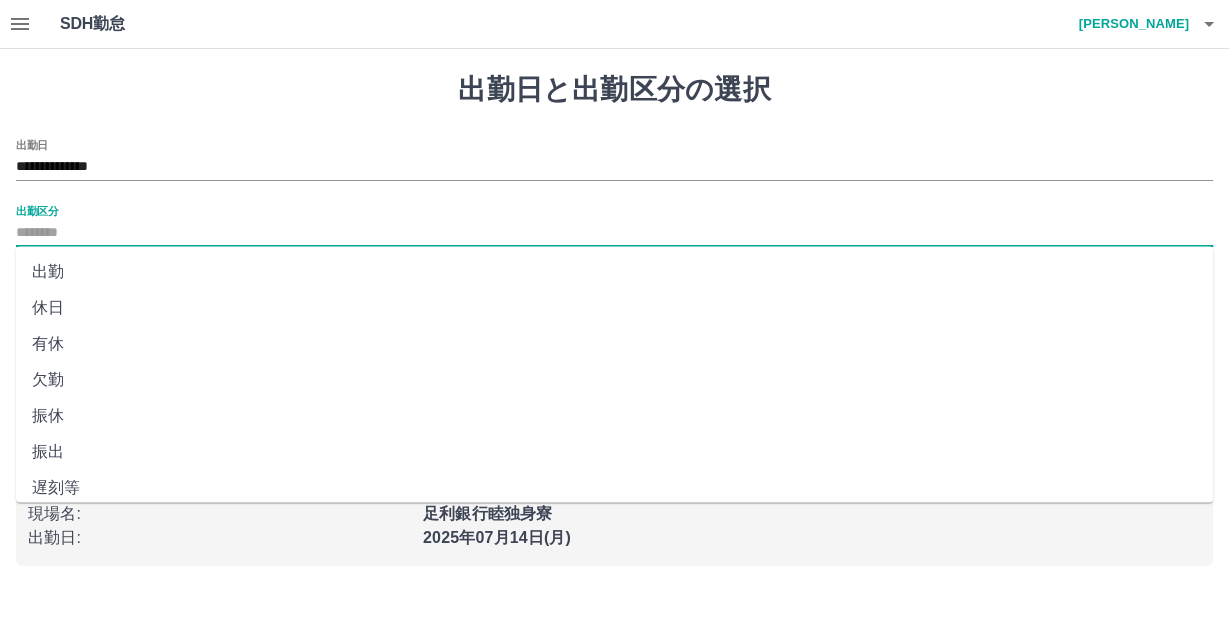 click on "出勤区分" at bounding box center [614, 233] 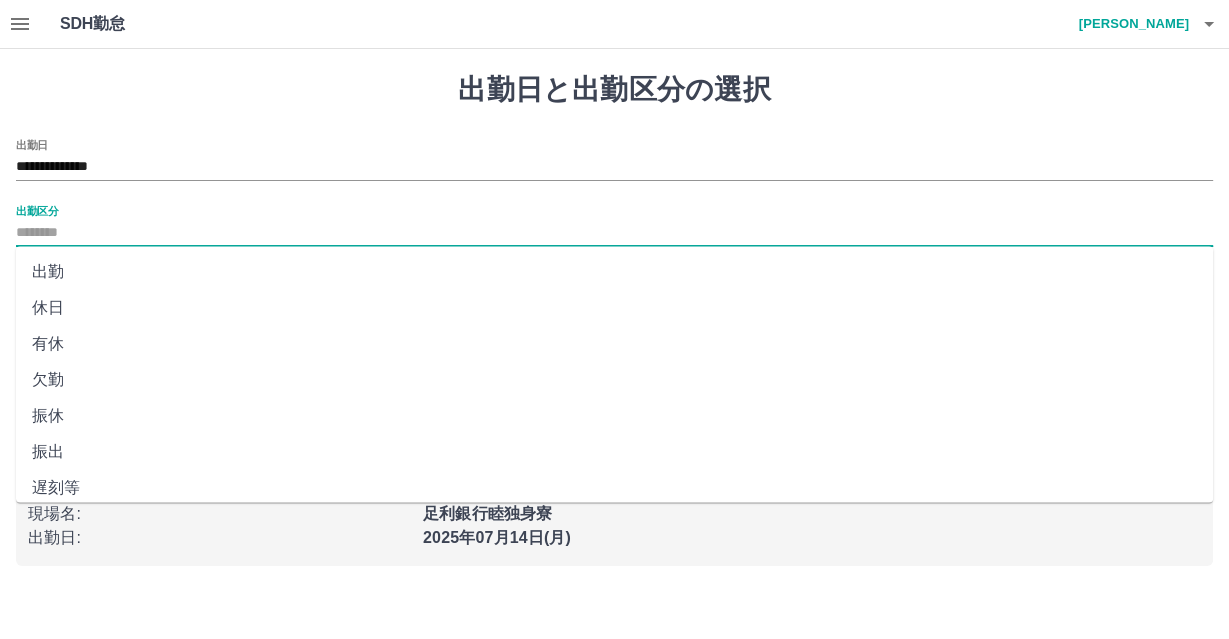 click on "有休" at bounding box center (614, 344) 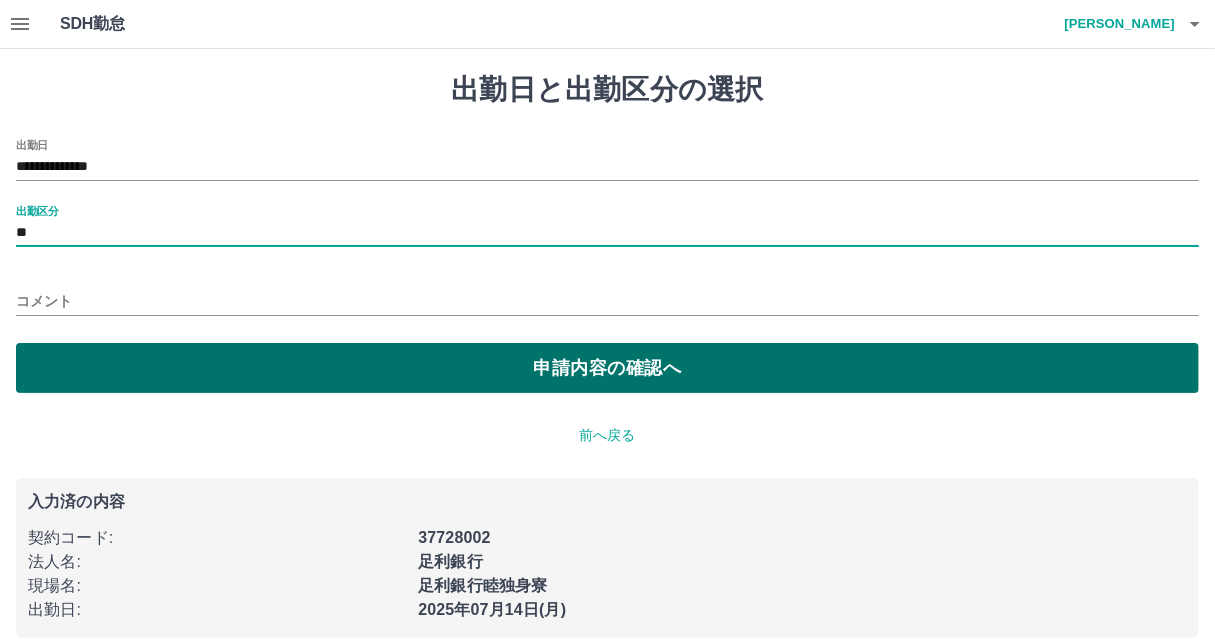 click on "申請内容の確認へ" at bounding box center [607, 368] 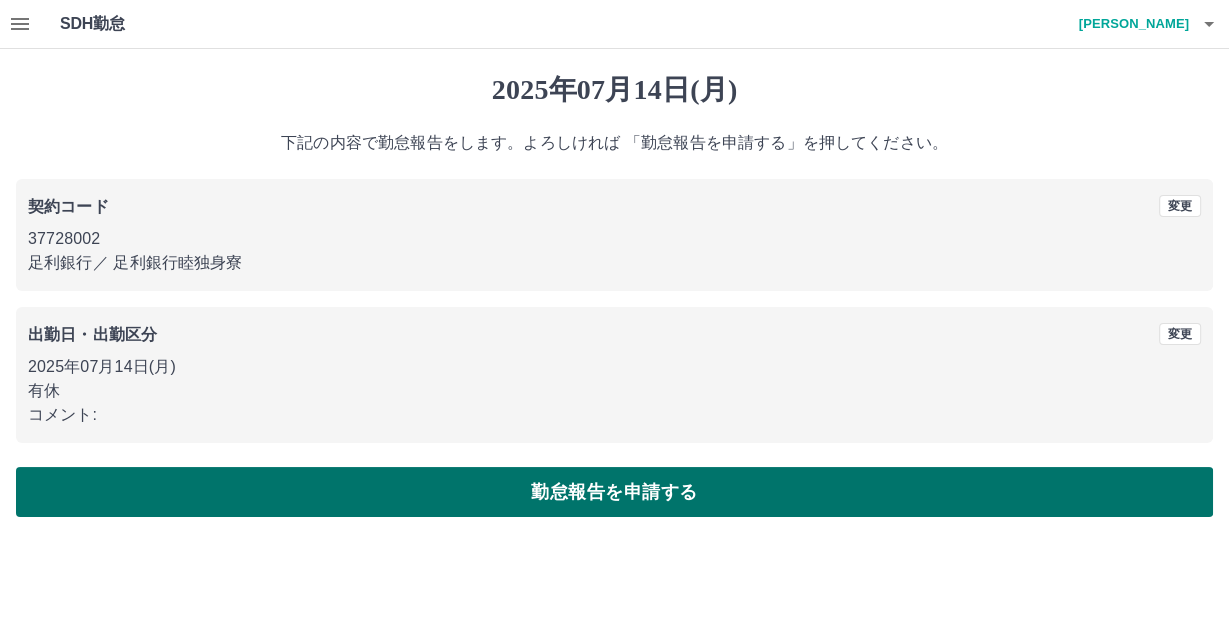 click on "勤怠報告を申請する" at bounding box center [614, 492] 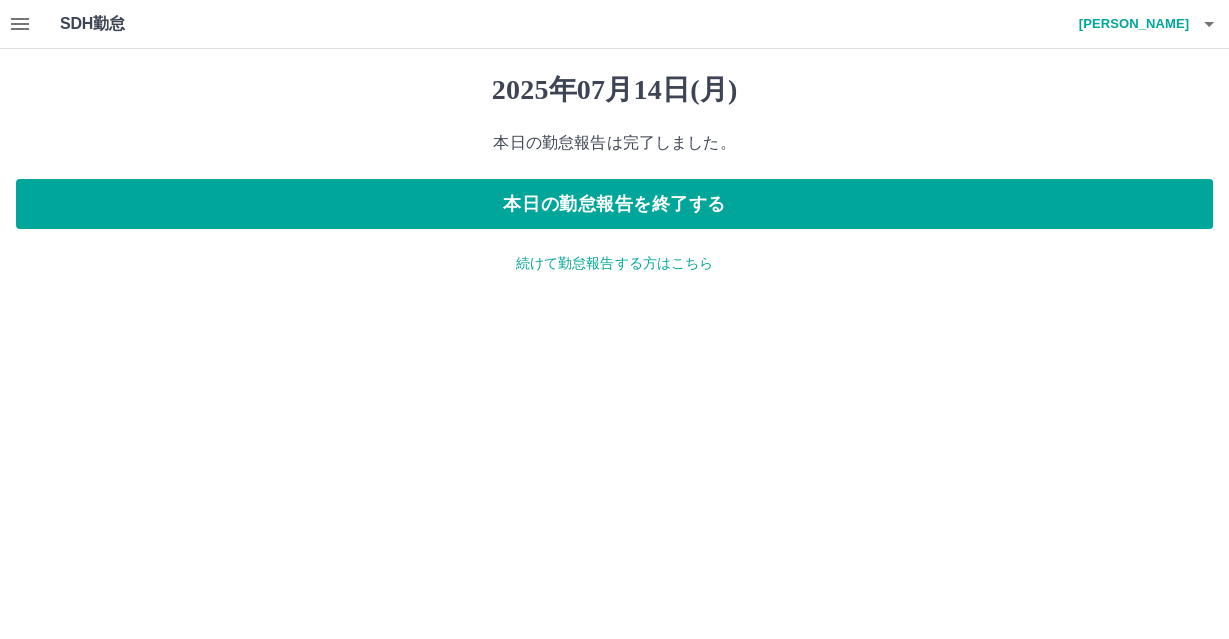 click on "続けて勤怠報告する方はこちら" at bounding box center [614, 263] 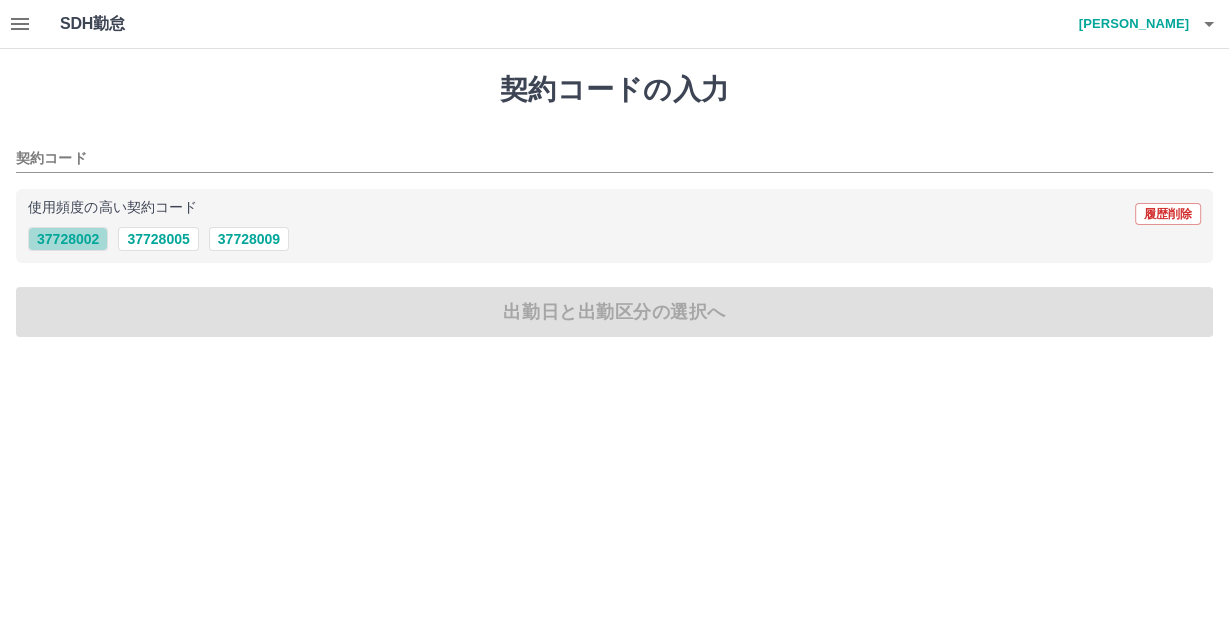 click on "37728002" at bounding box center [68, 239] 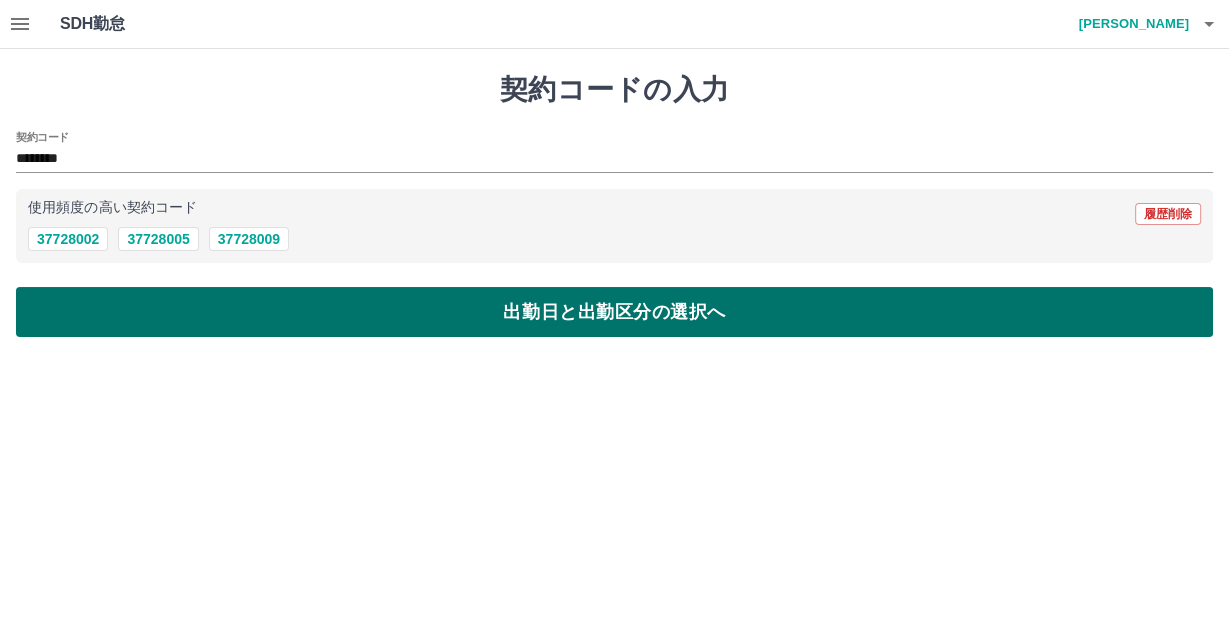 click on "出勤日と出勤区分の選択へ" at bounding box center (614, 312) 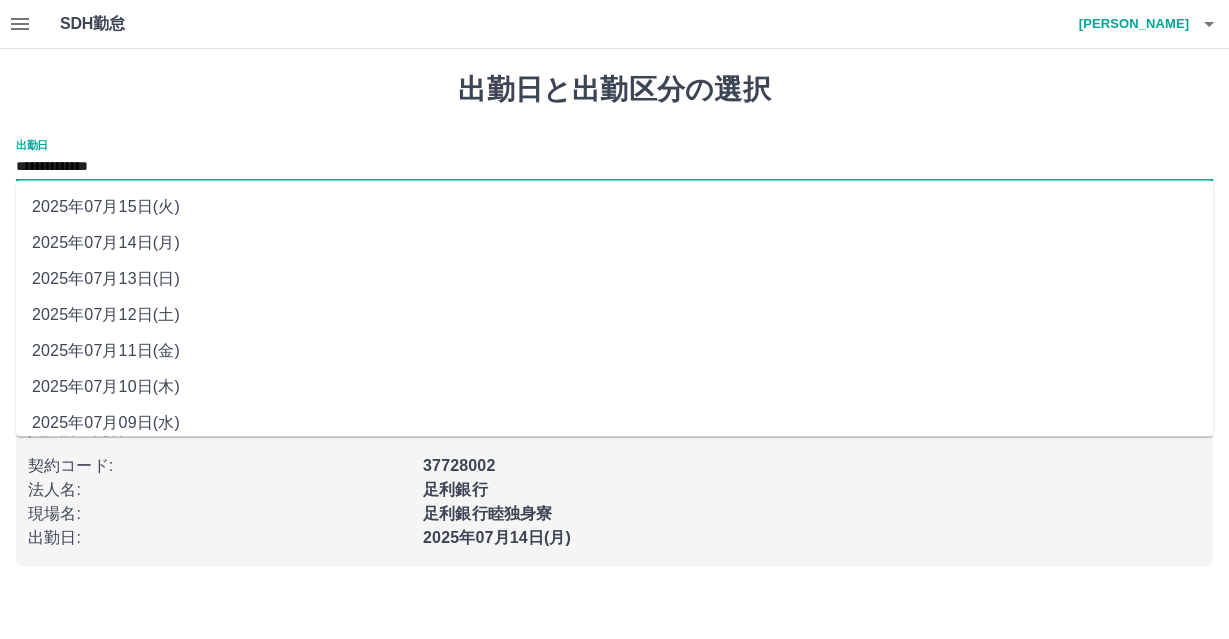 click on "**********" at bounding box center [614, 167] 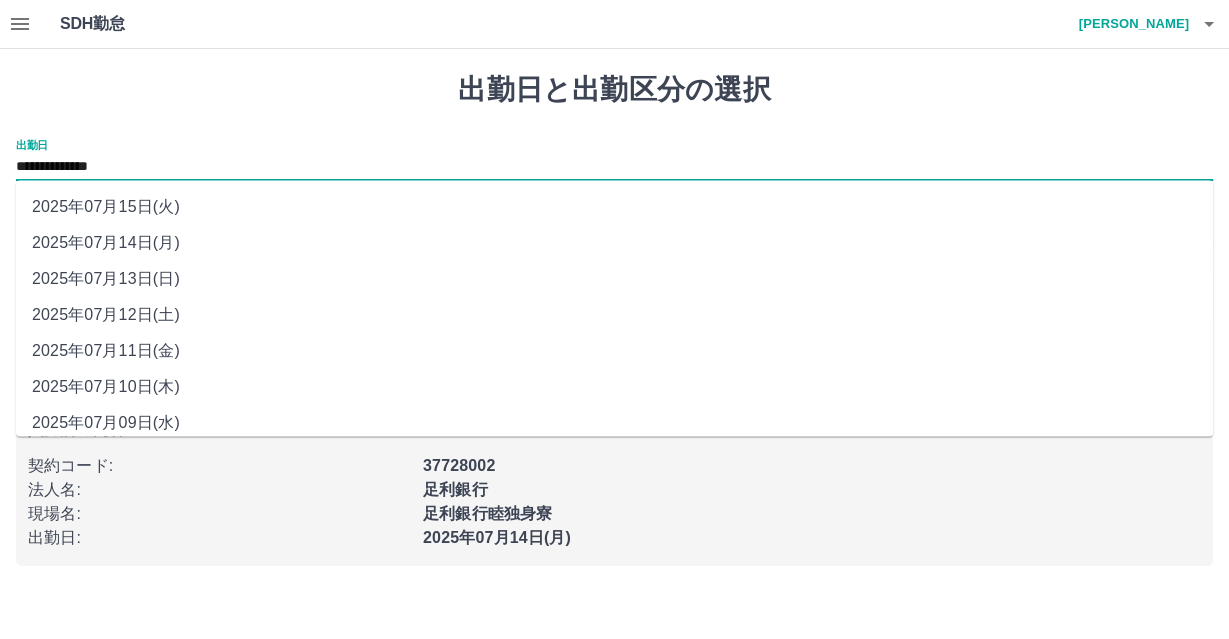 click on "2025年07月15日(火)" at bounding box center [614, 206] 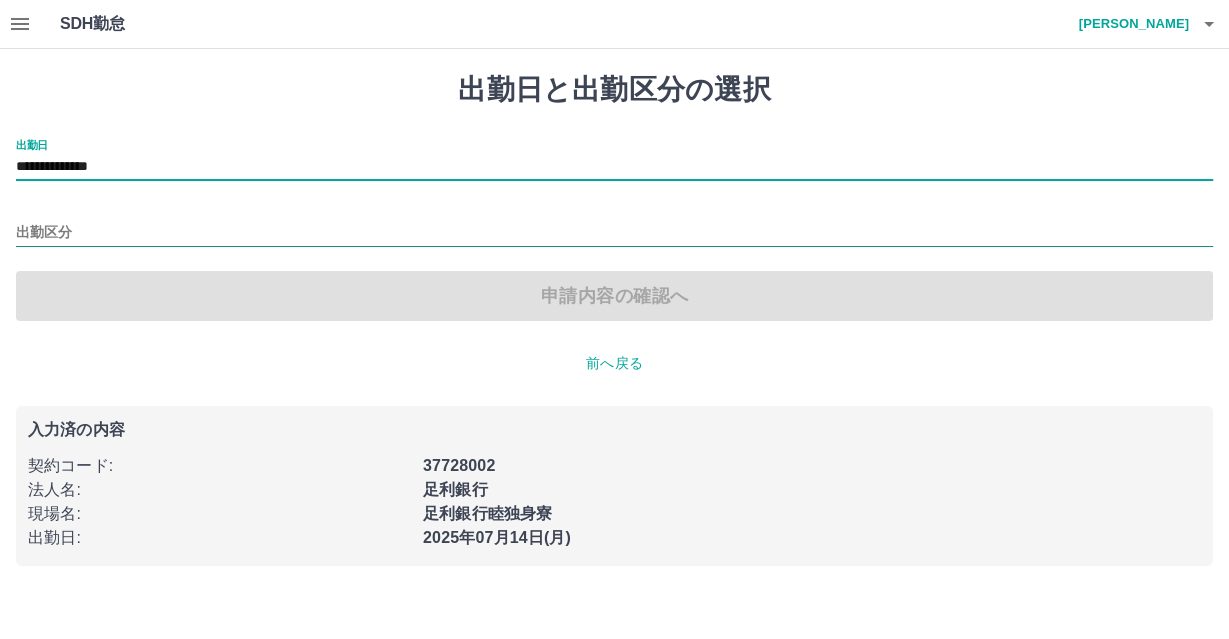 click on "出勤区分" at bounding box center [614, 233] 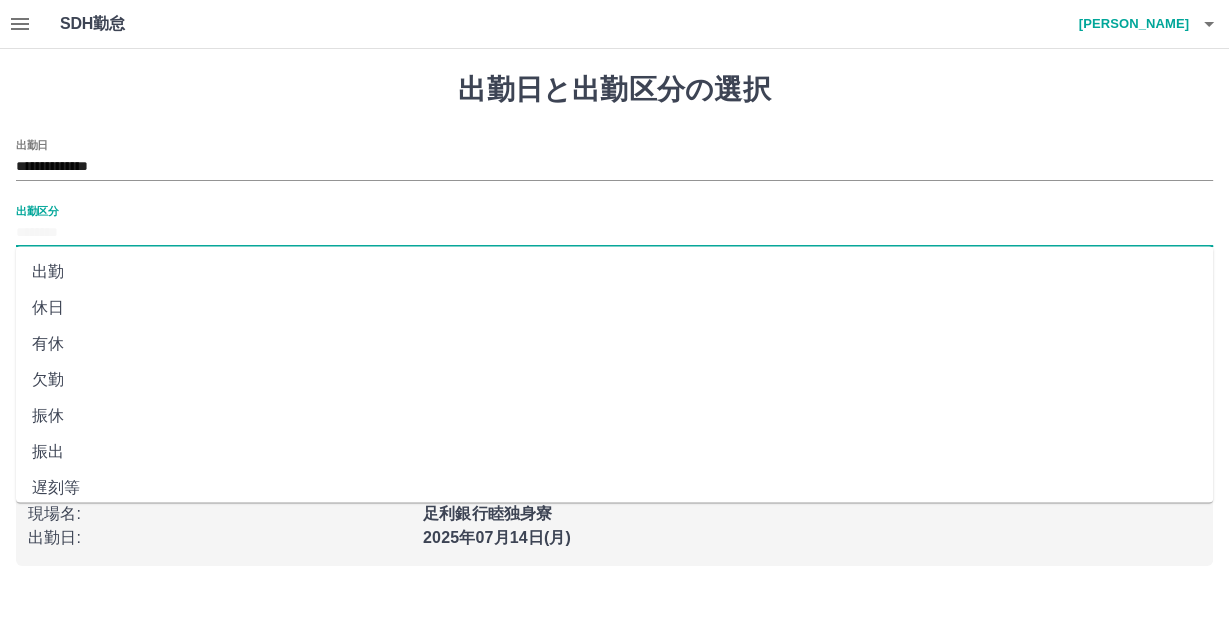 click on "有休" at bounding box center [614, 344] 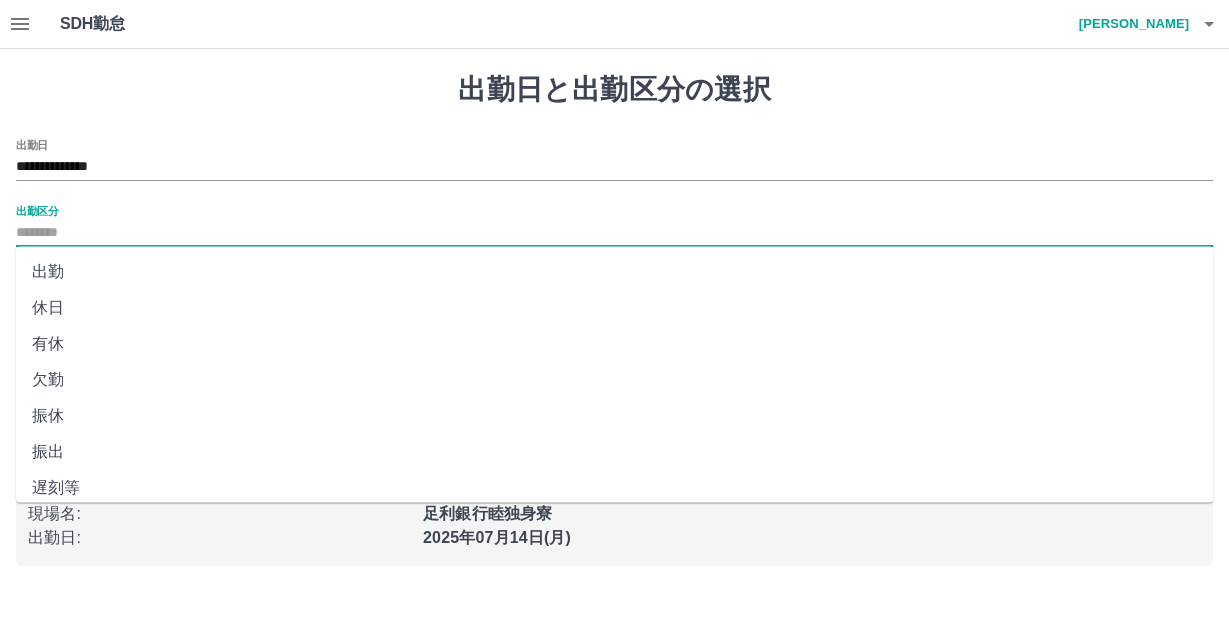 type on "**" 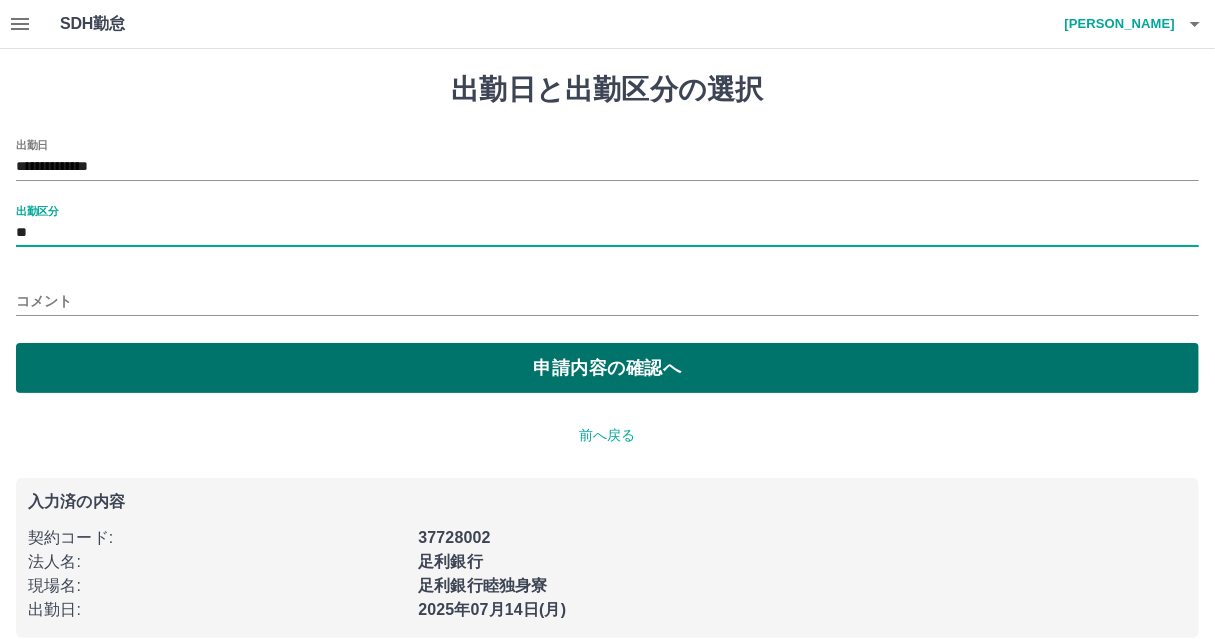 click on "申請内容の確認へ" at bounding box center [607, 368] 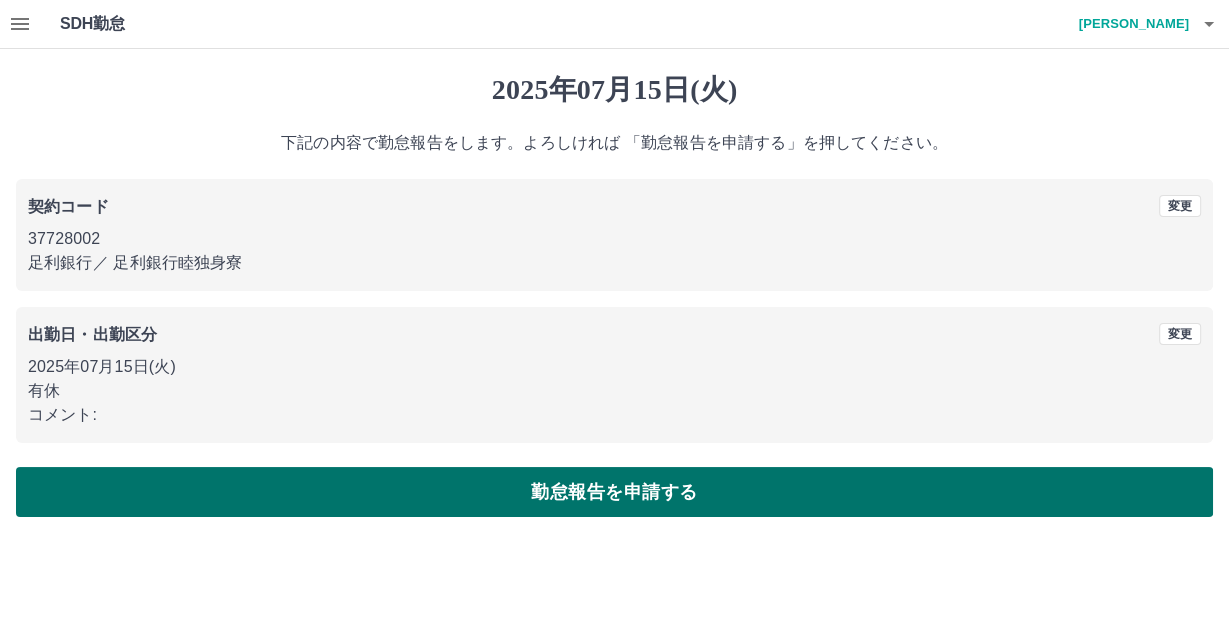 click on "勤怠報告を申請する" at bounding box center [614, 492] 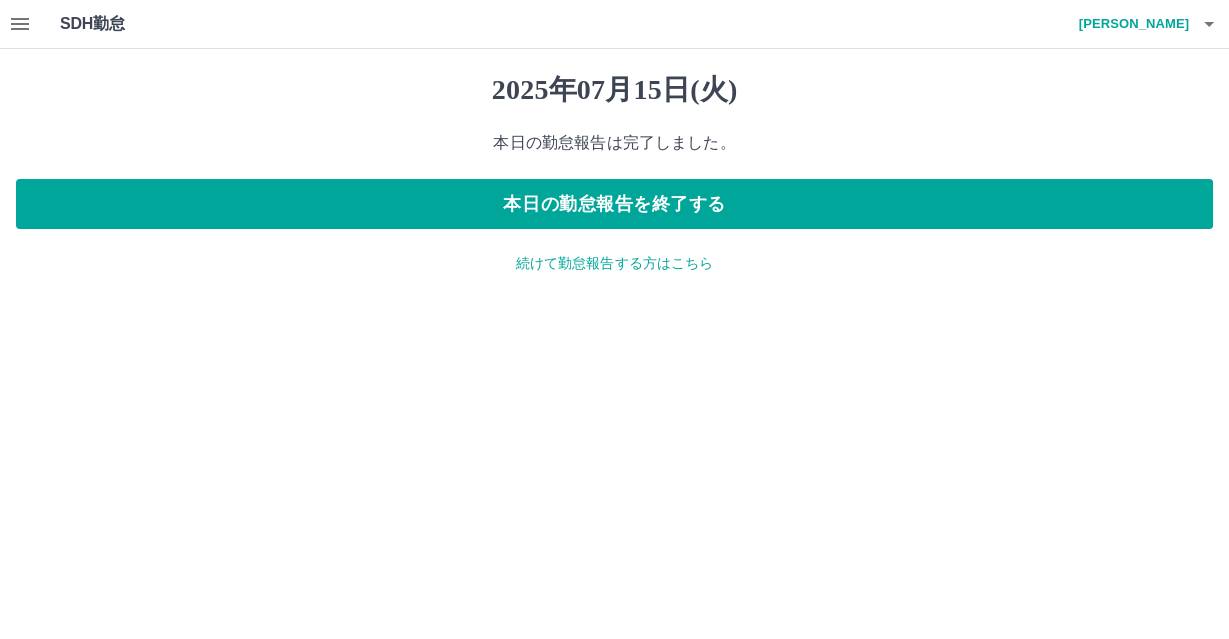 click 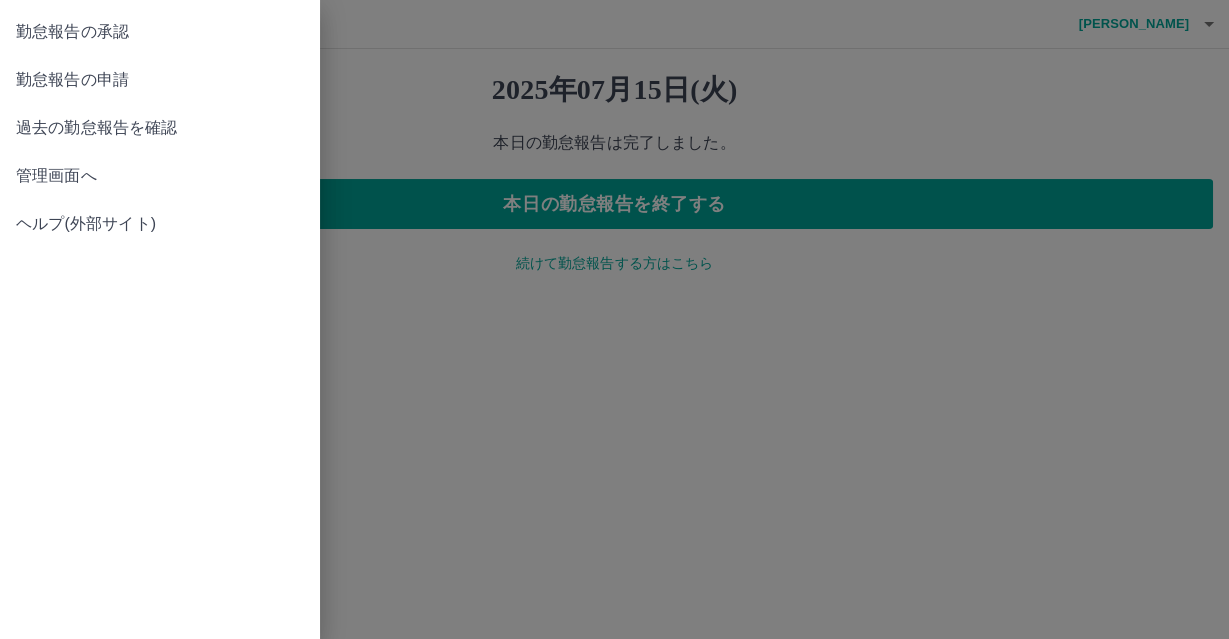 click on "勤怠報告の承認" at bounding box center (160, 32) 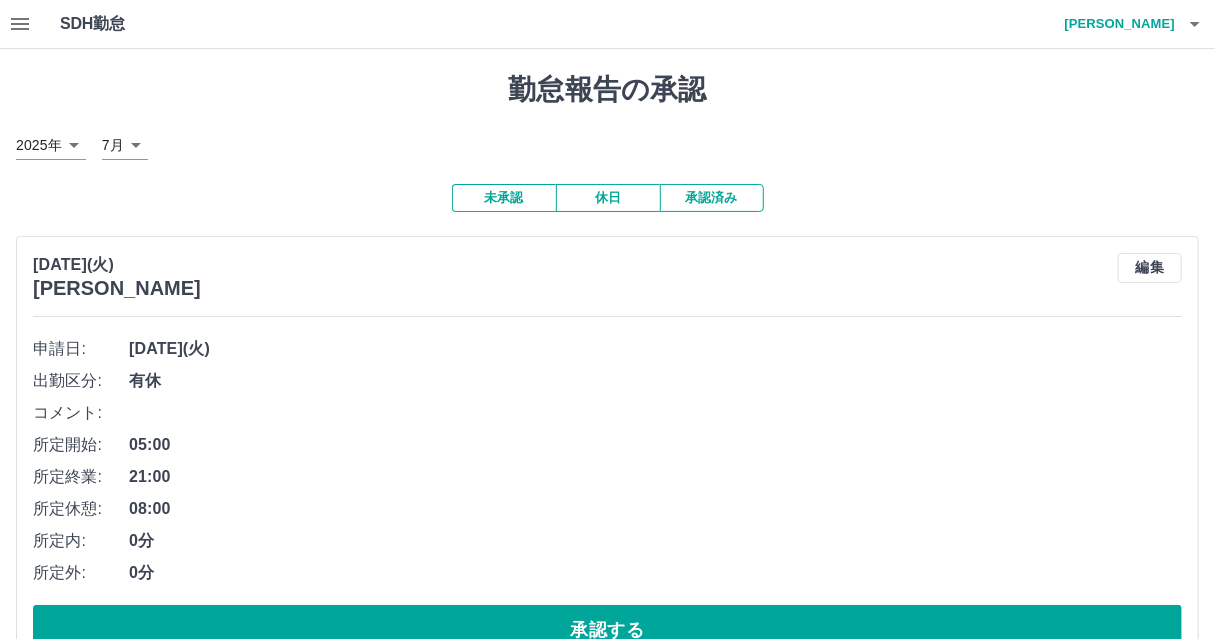 scroll, scrollTop: 80, scrollLeft: 0, axis: vertical 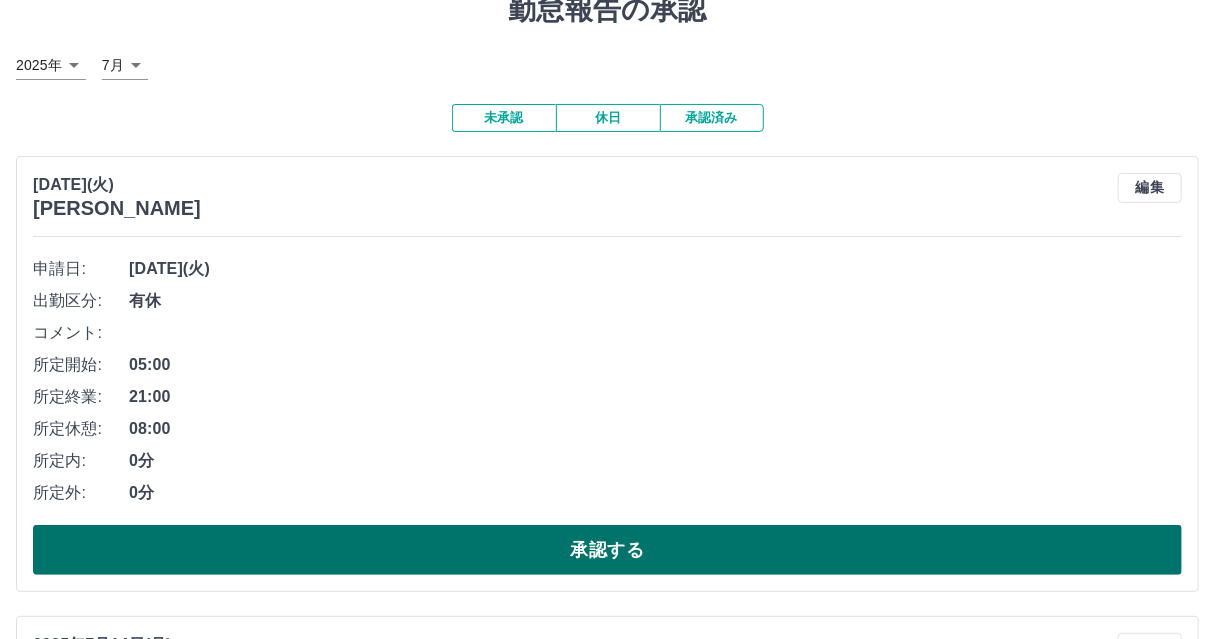 click on "承認する" at bounding box center [607, 550] 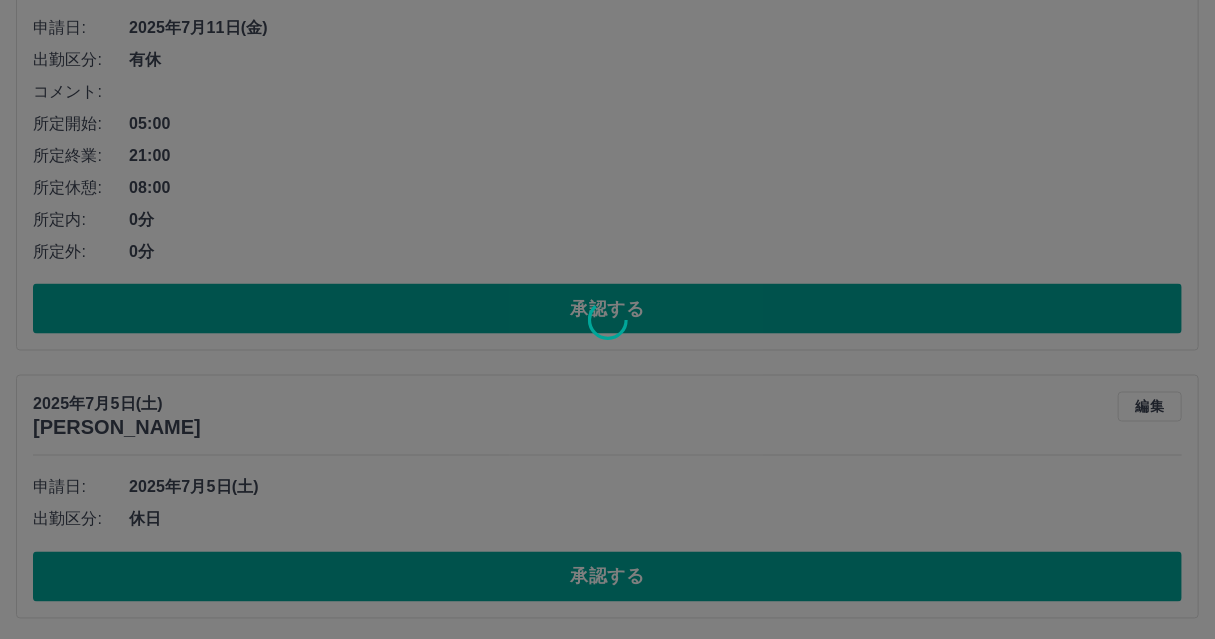scroll, scrollTop: 782, scrollLeft: 0, axis: vertical 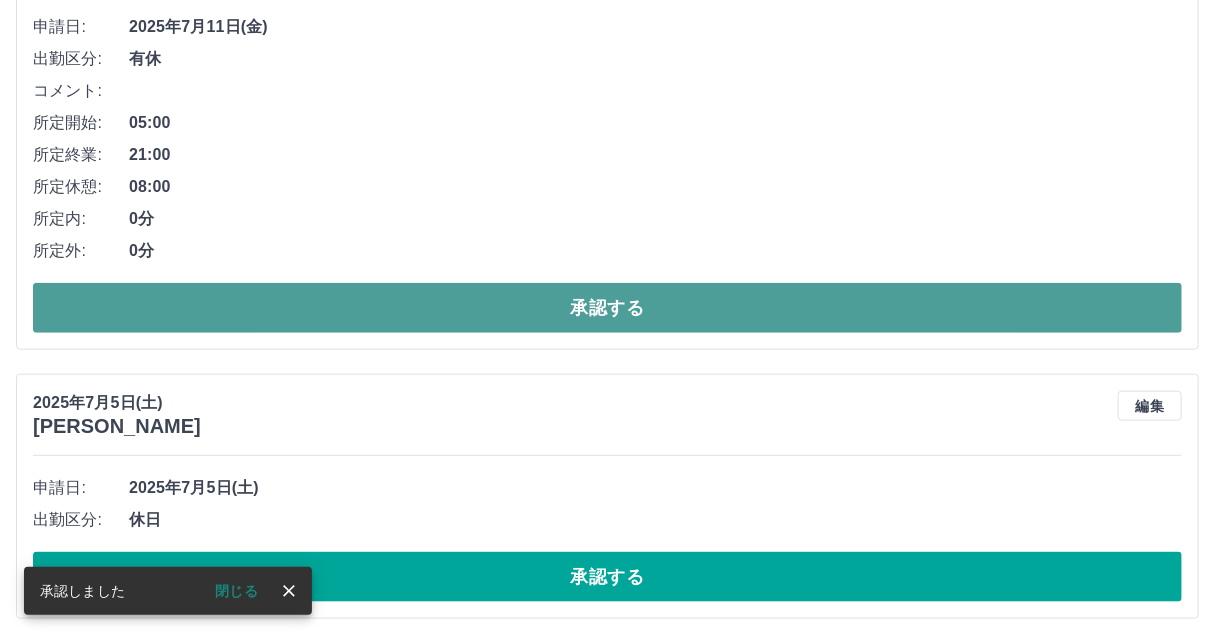 click on "承認する" at bounding box center [607, 308] 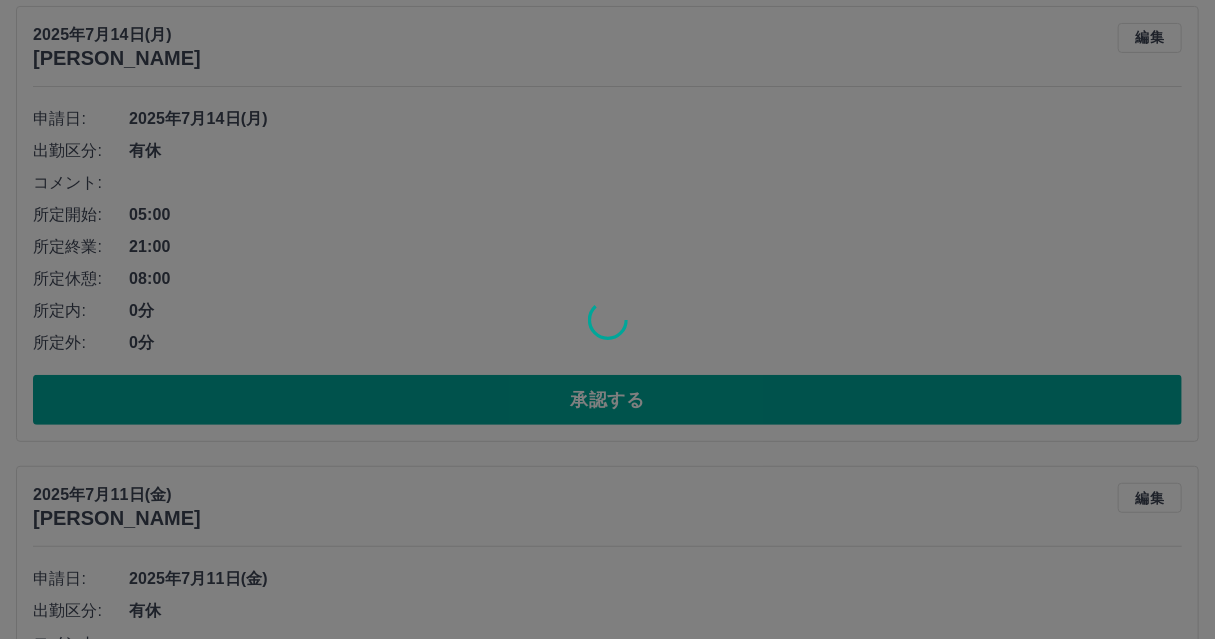 scroll, scrollTop: 222, scrollLeft: 0, axis: vertical 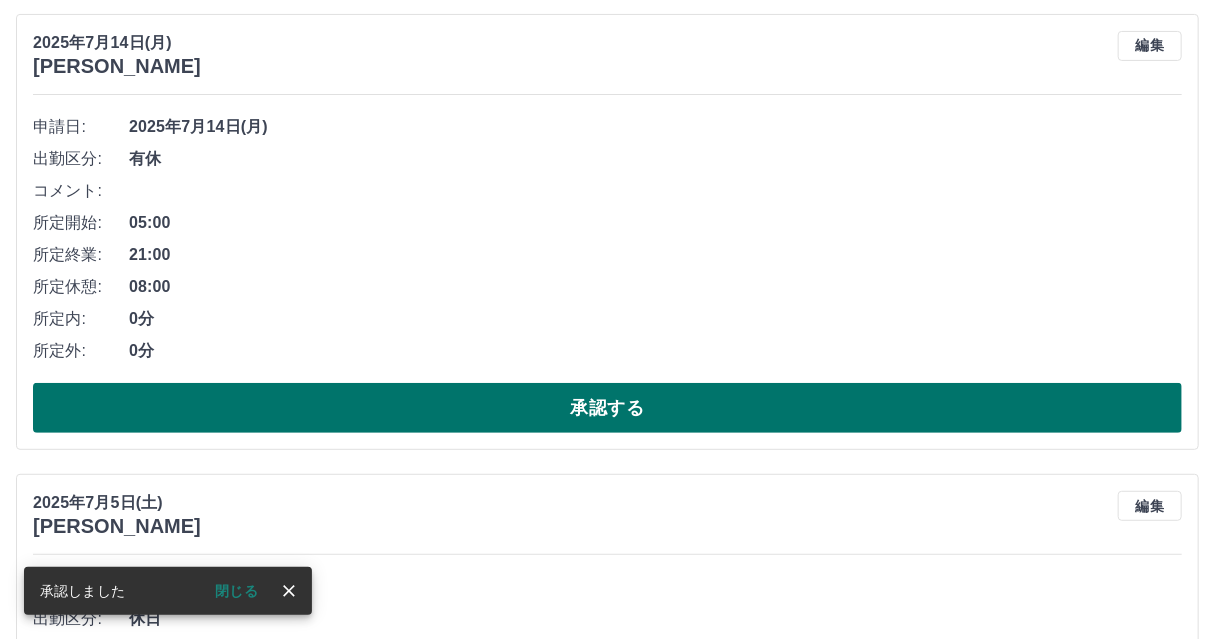click on "承認する" at bounding box center [607, 408] 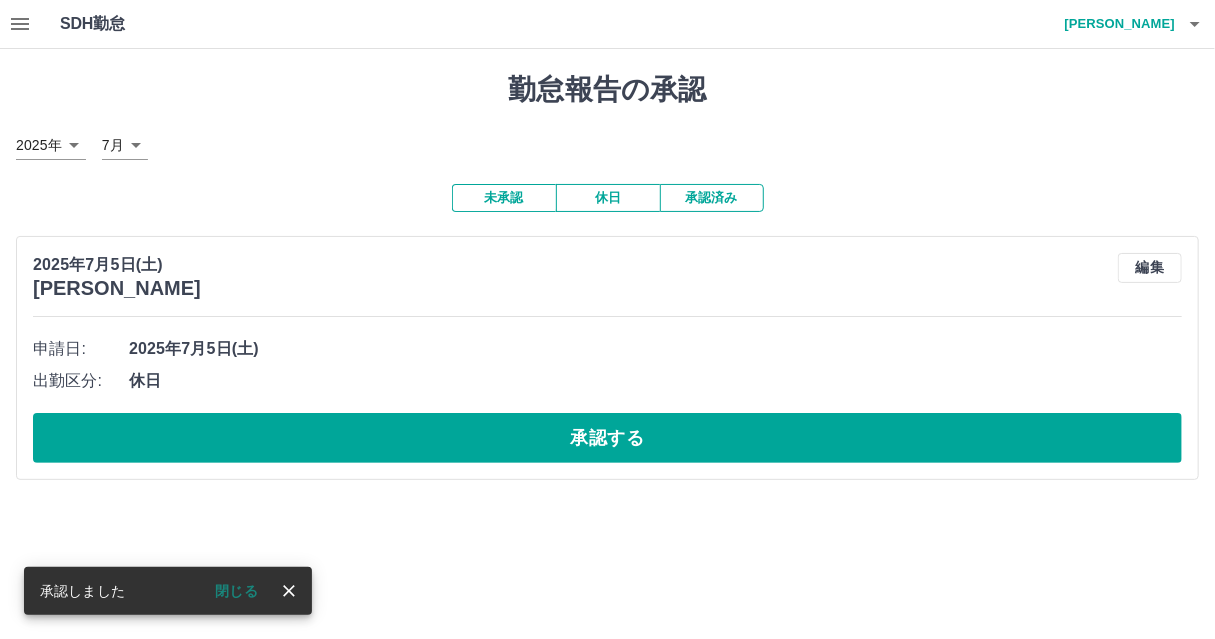 scroll, scrollTop: 0, scrollLeft: 0, axis: both 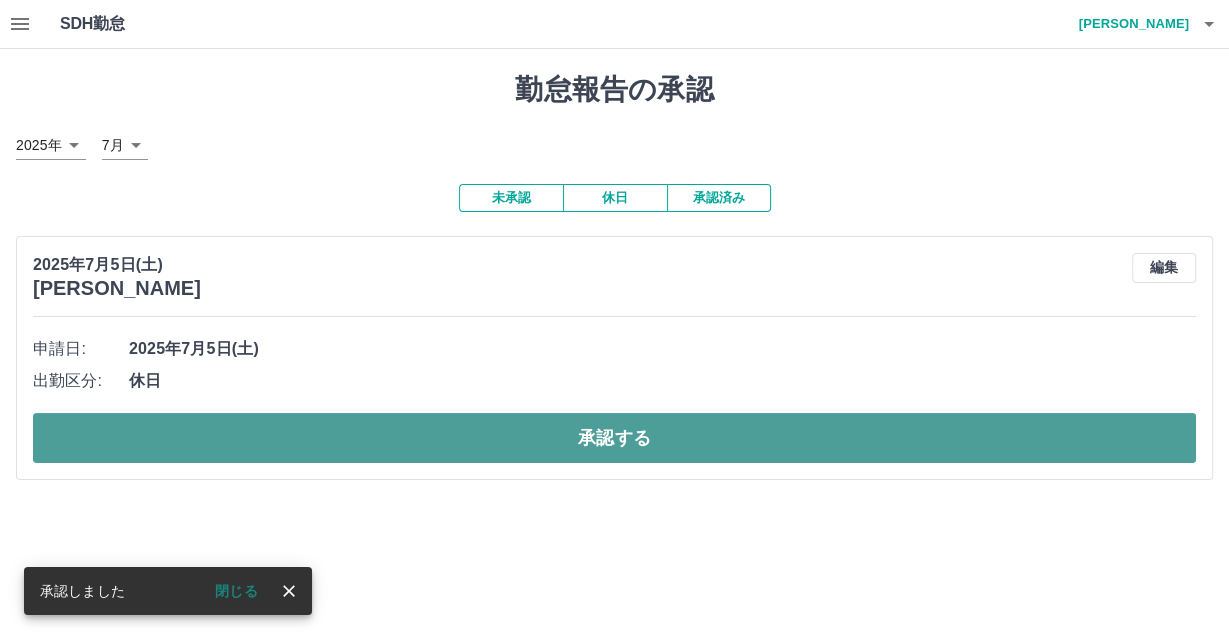 click on "承認する" at bounding box center [614, 438] 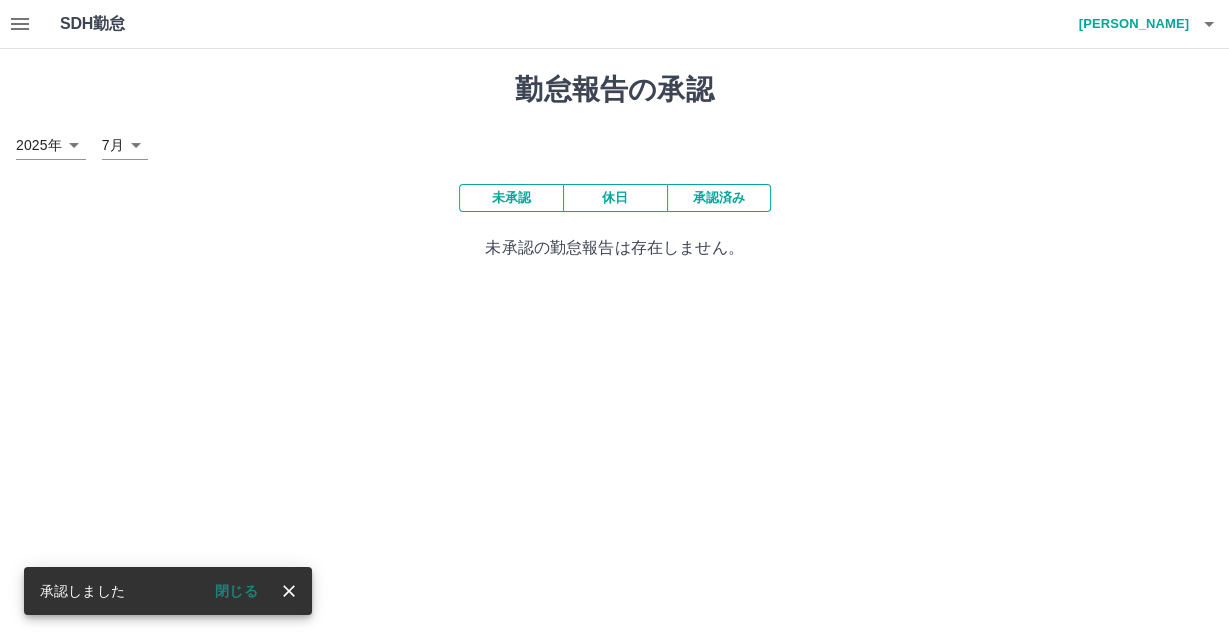 click on "承認済み" at bounding box center (719, 198) 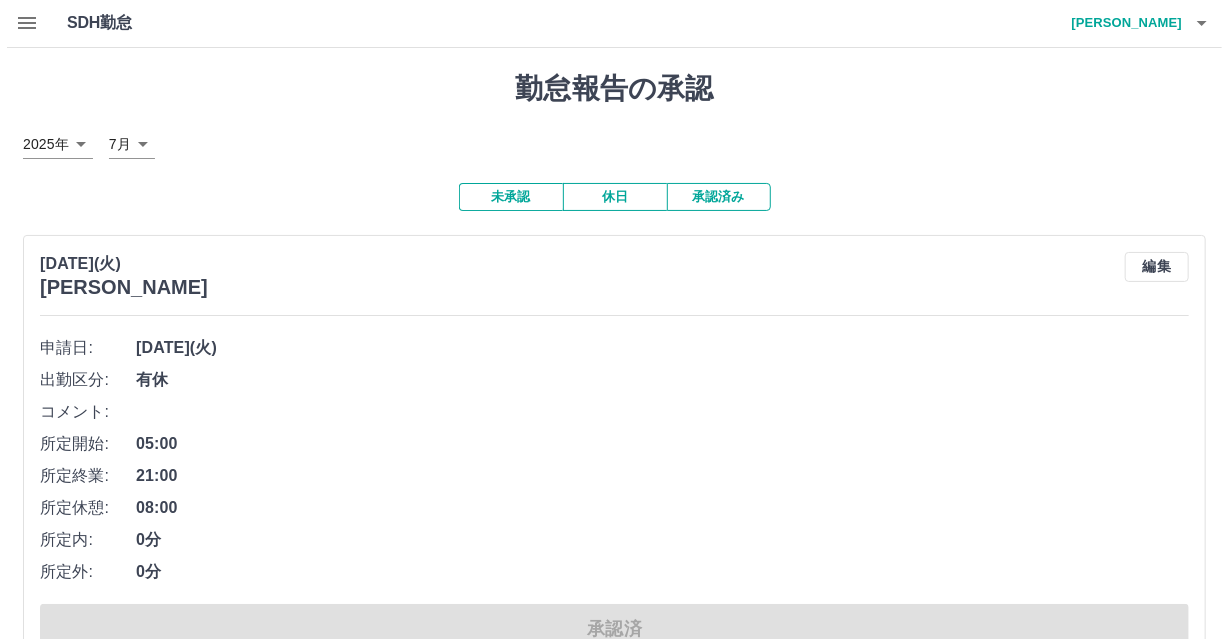 scroll, scrollTop: 0, scrollLeft: 0, axis: both 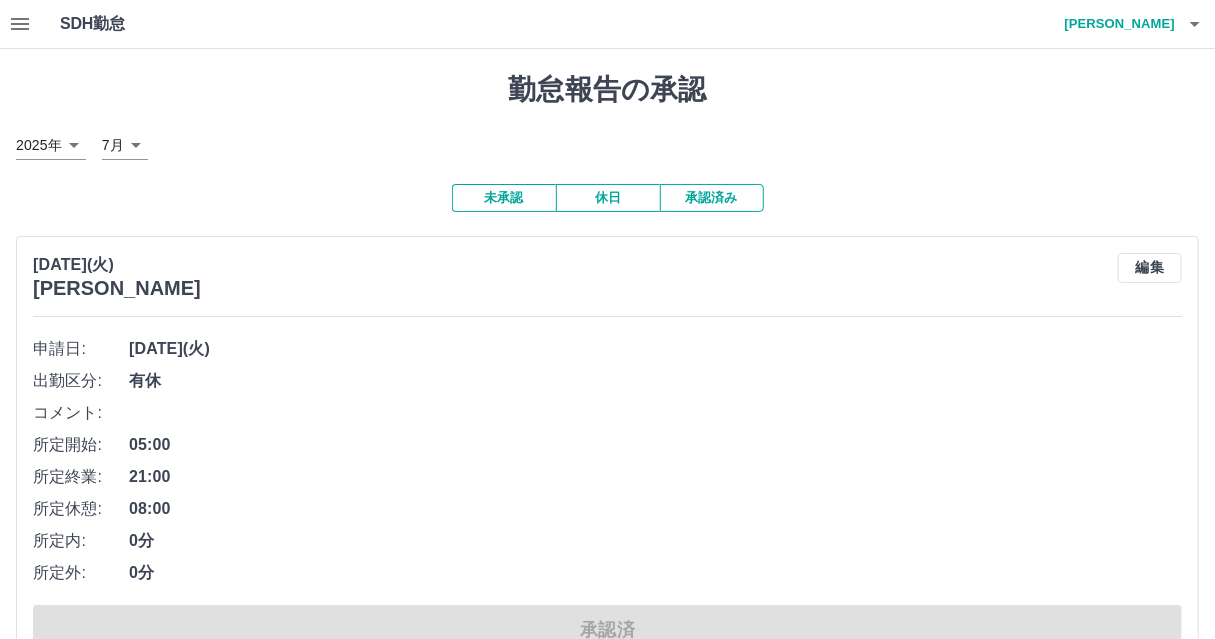 click 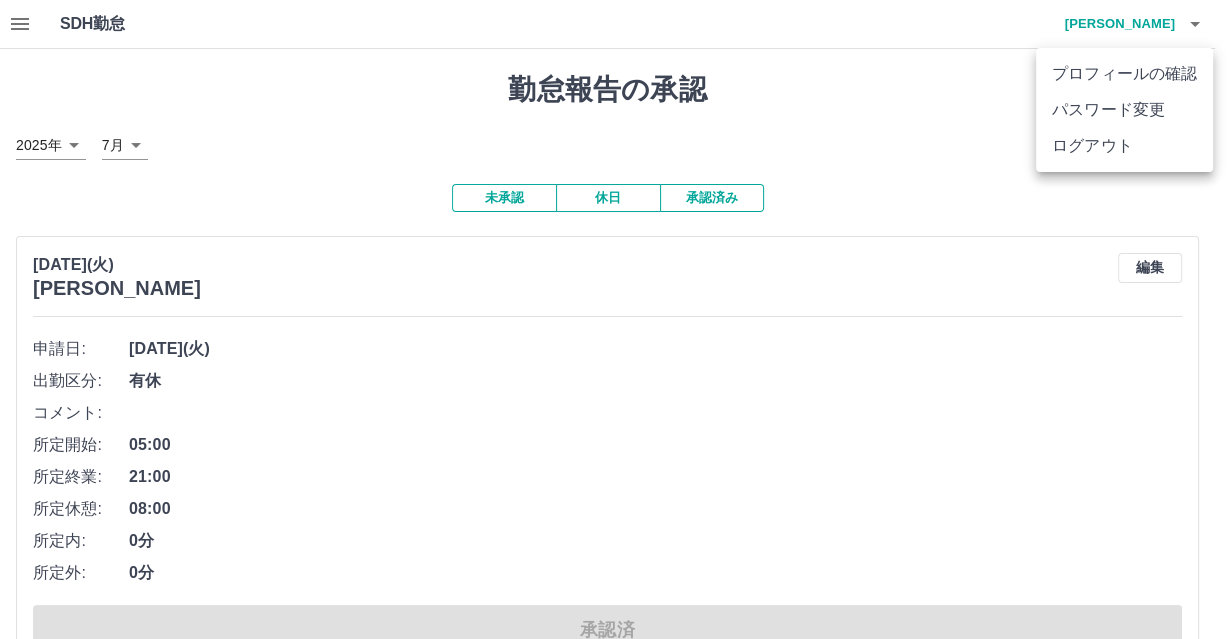 click on "ログアウト" at bounding box center [1124, 146] 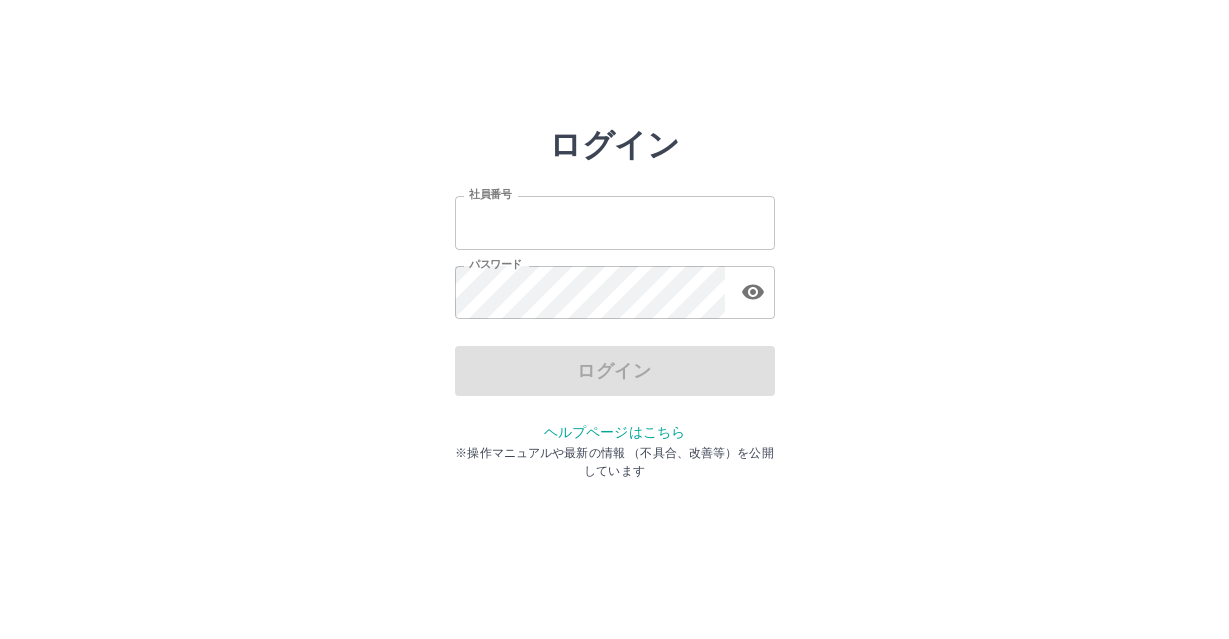 scroll, scrollTop: 0, scrollLeft: 0, axis: both 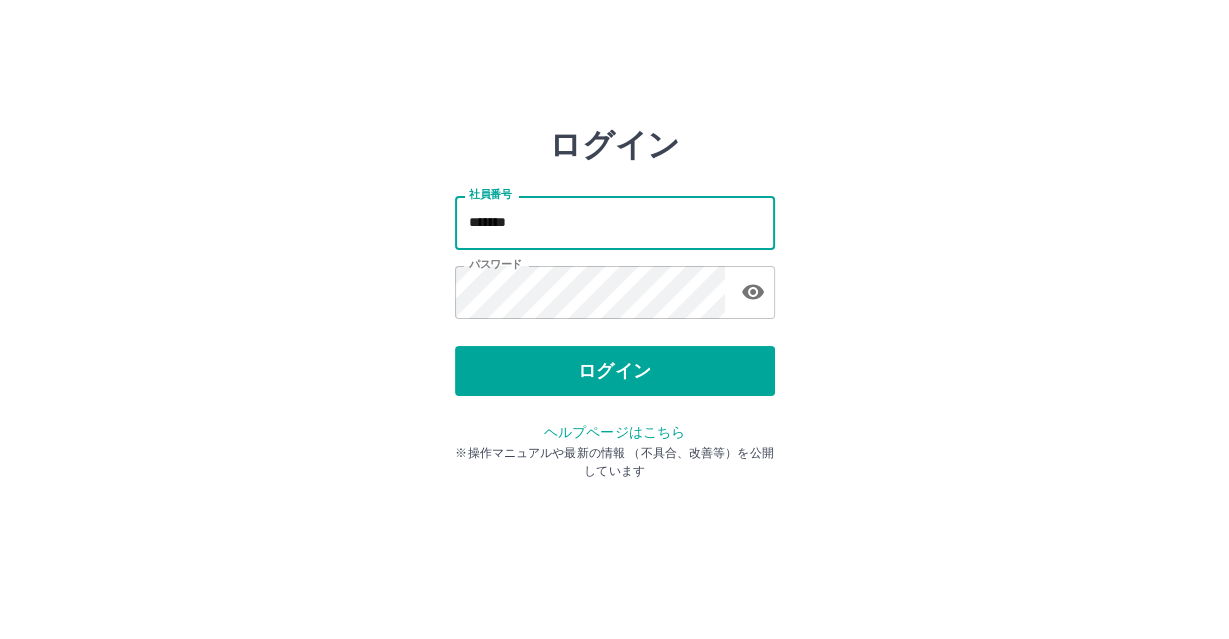 drag, startPoint x: 448, startPoint y: 225, endPoint x: 384, endPoint y: 225, distance: 64 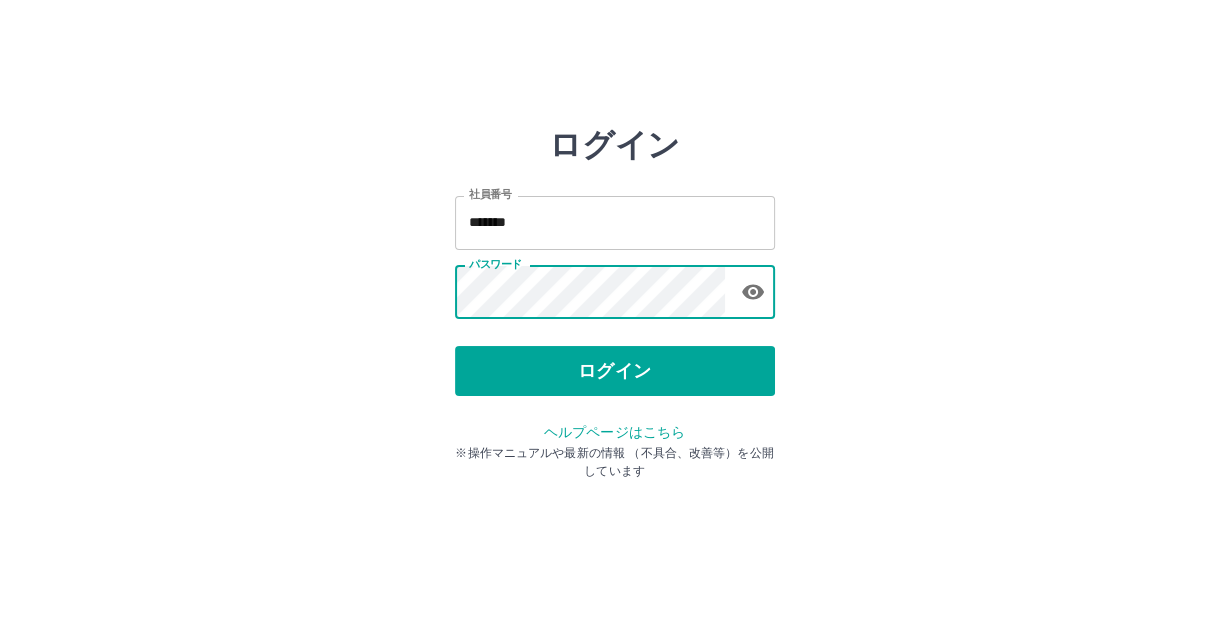 click on "ログイン 社員番号 ******* 社員番号 パスワード パスワード ログイン ヘルプページはこちら ※操作マニュアルや最新の情報 （不具合、改善等）を公開しています" at bounding box center [615, 286] 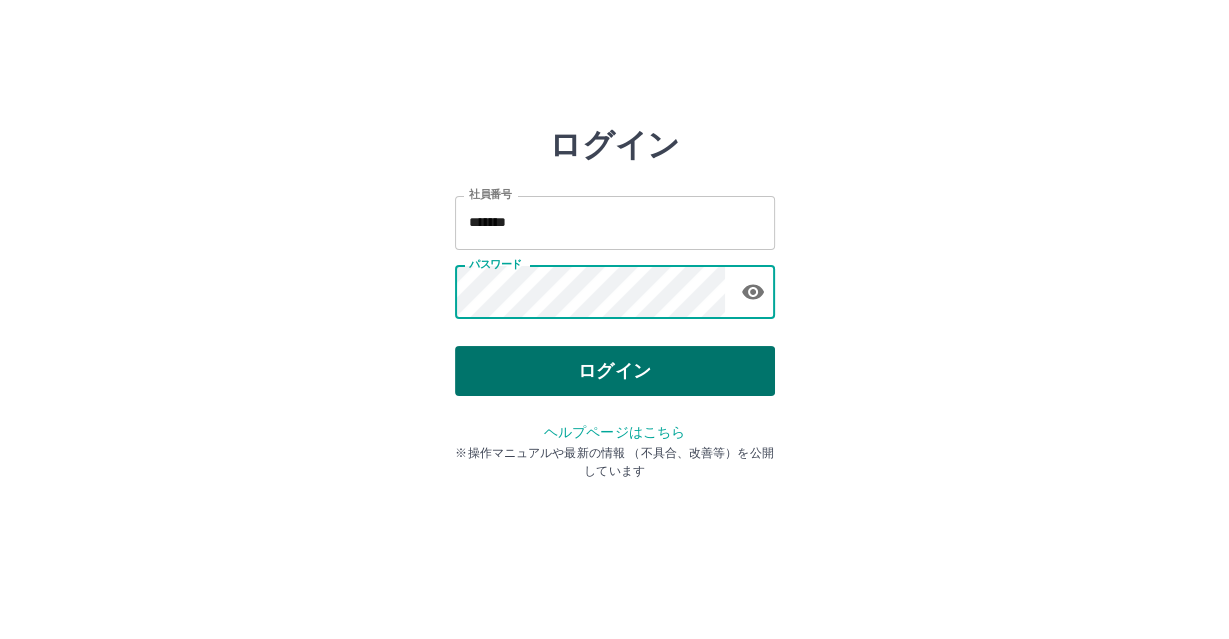 click on "ログイン" at bounding box center (615, 371) 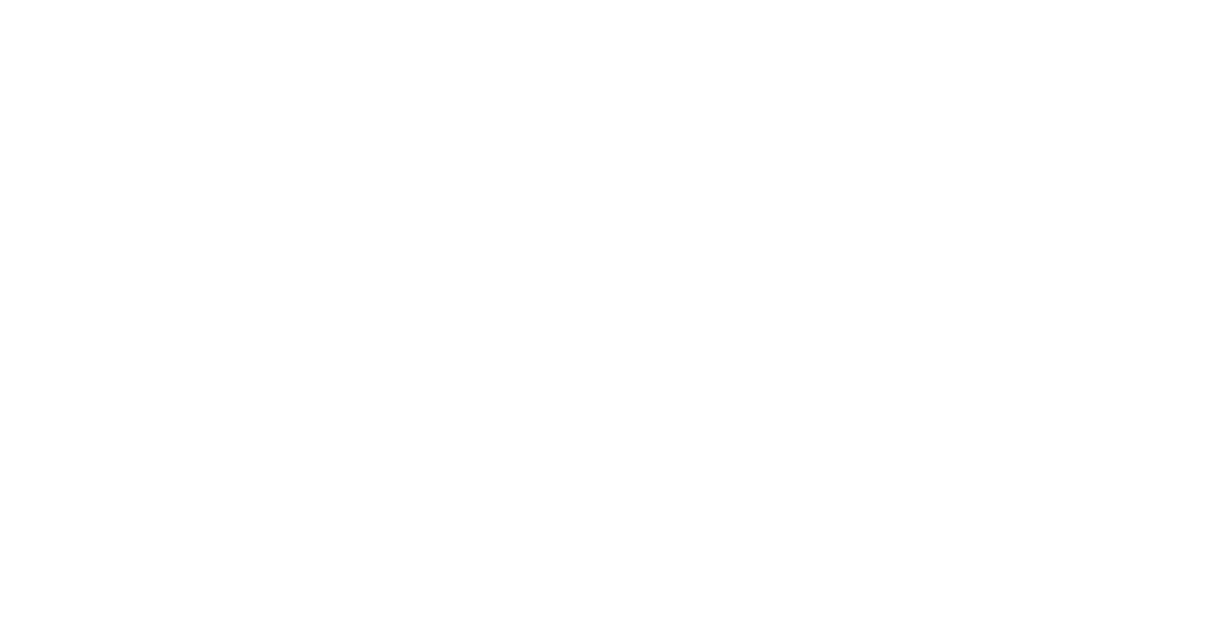 scroll, scrollTop: 0, scrollLeft: 0, axis: both 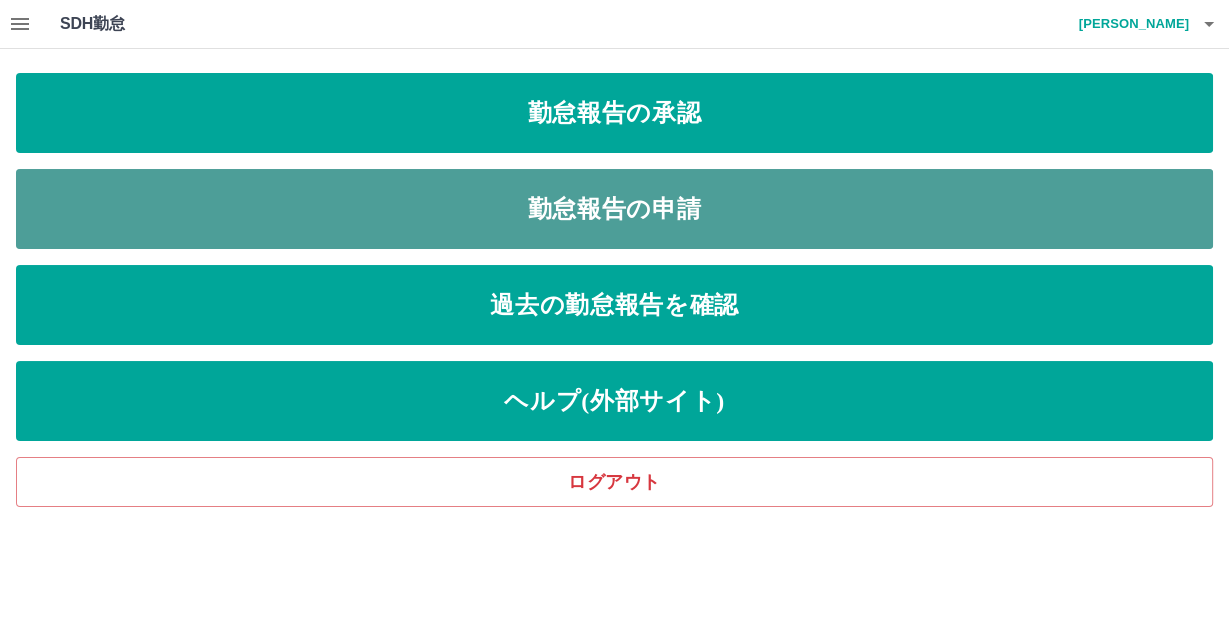 click on "勤怠報告の申請" at bounding box center [614, 209] 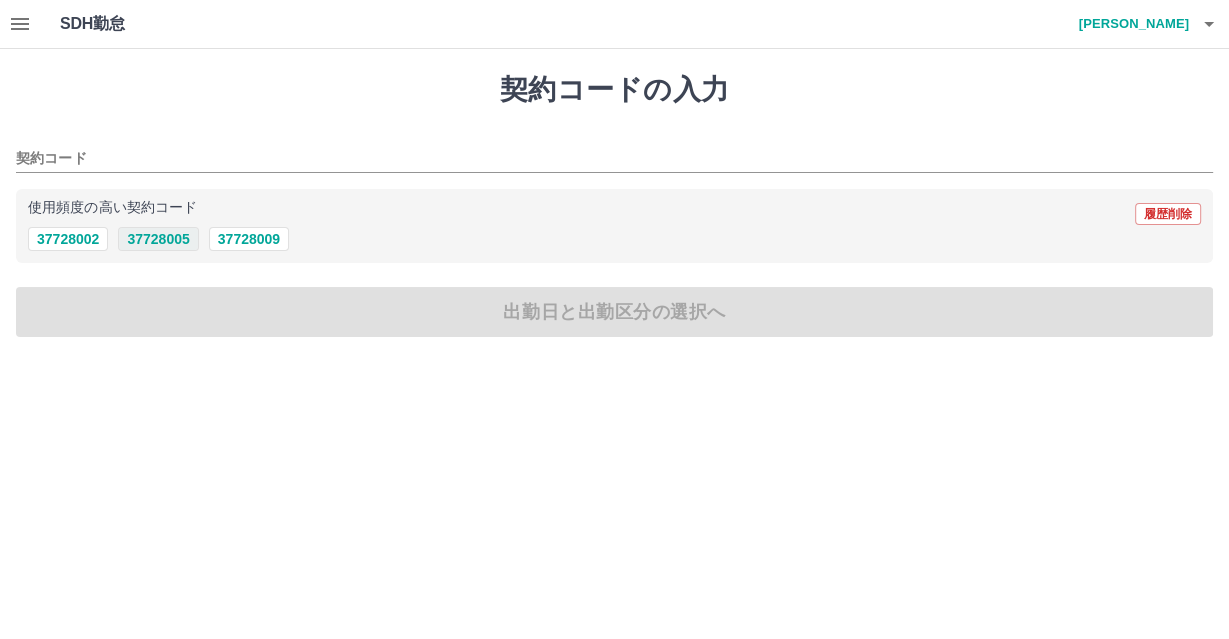 click on "37728005" at bounding box center [158, 239] 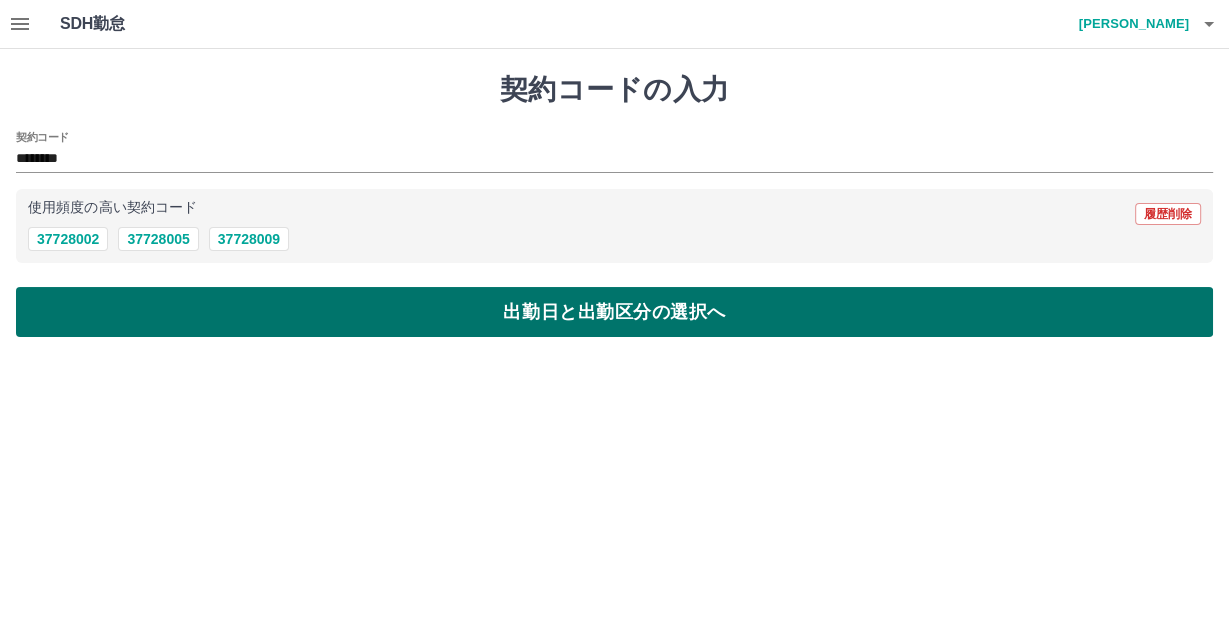 click on "出勤日と出勤区分の選択へ" at bounding box center [614, 312] 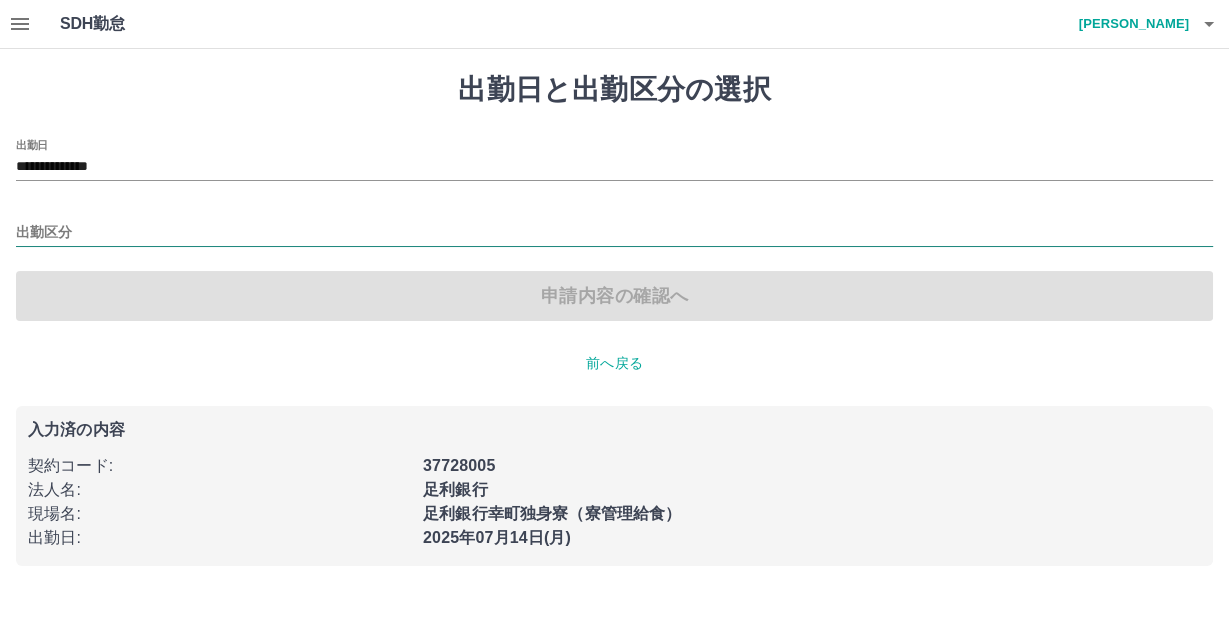 click on "出勤区分" at bounding box center [614, 233] 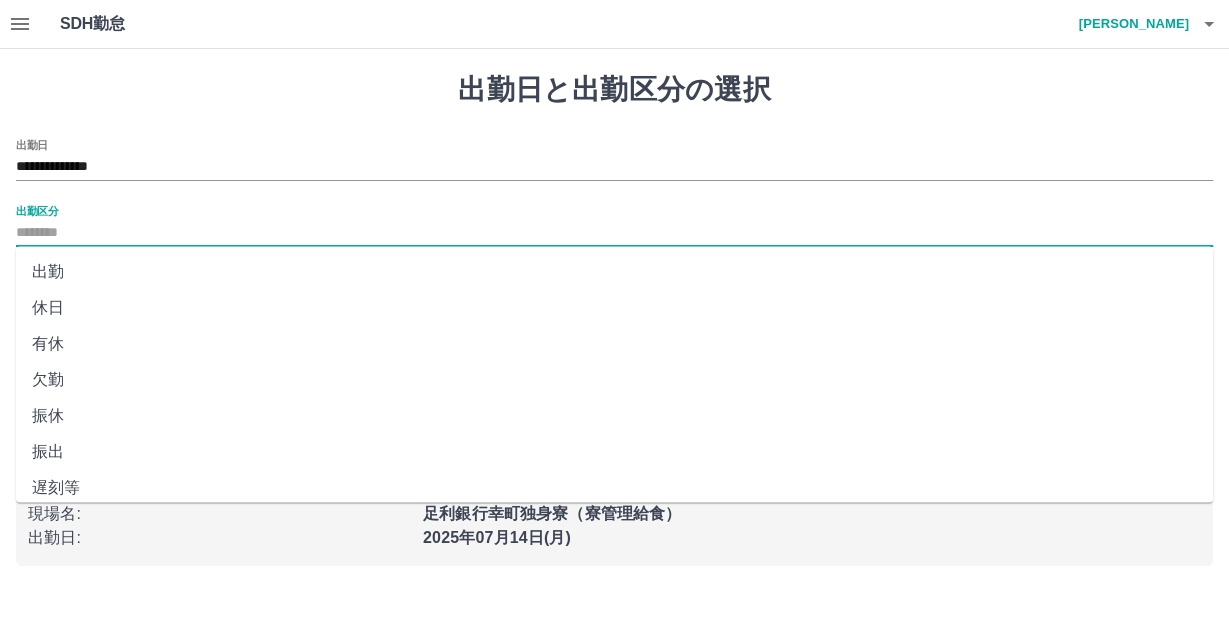 click on "有休" at bounding box center [614, 344] 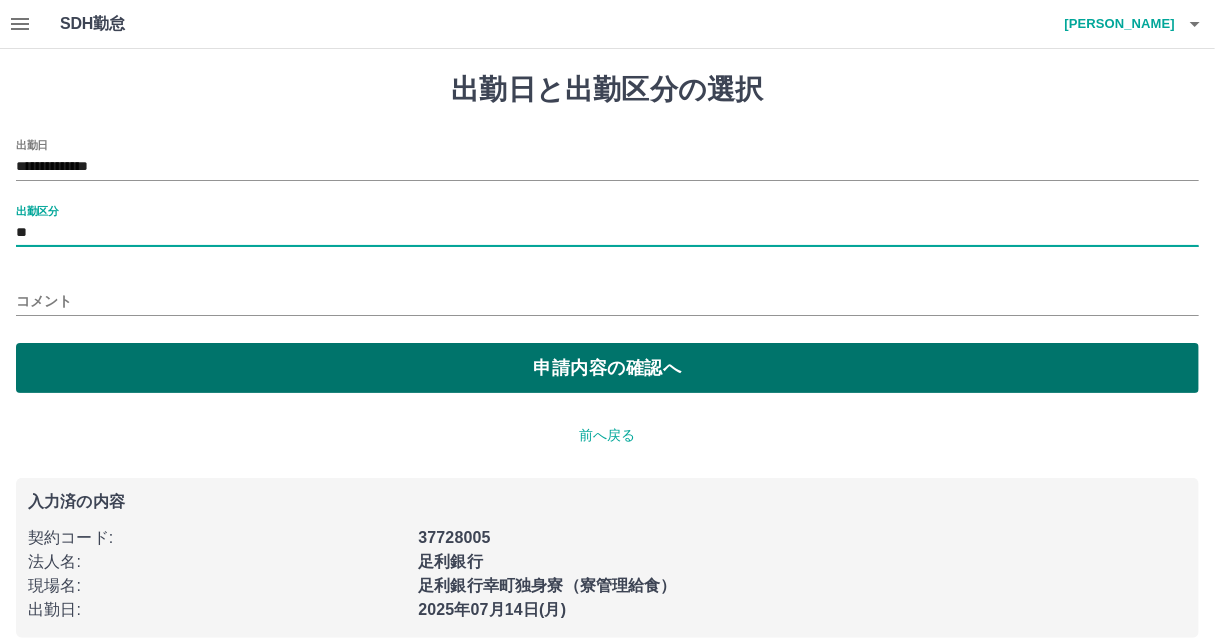 click on "申請内容の確認へ" at bounding box center [607, 368] 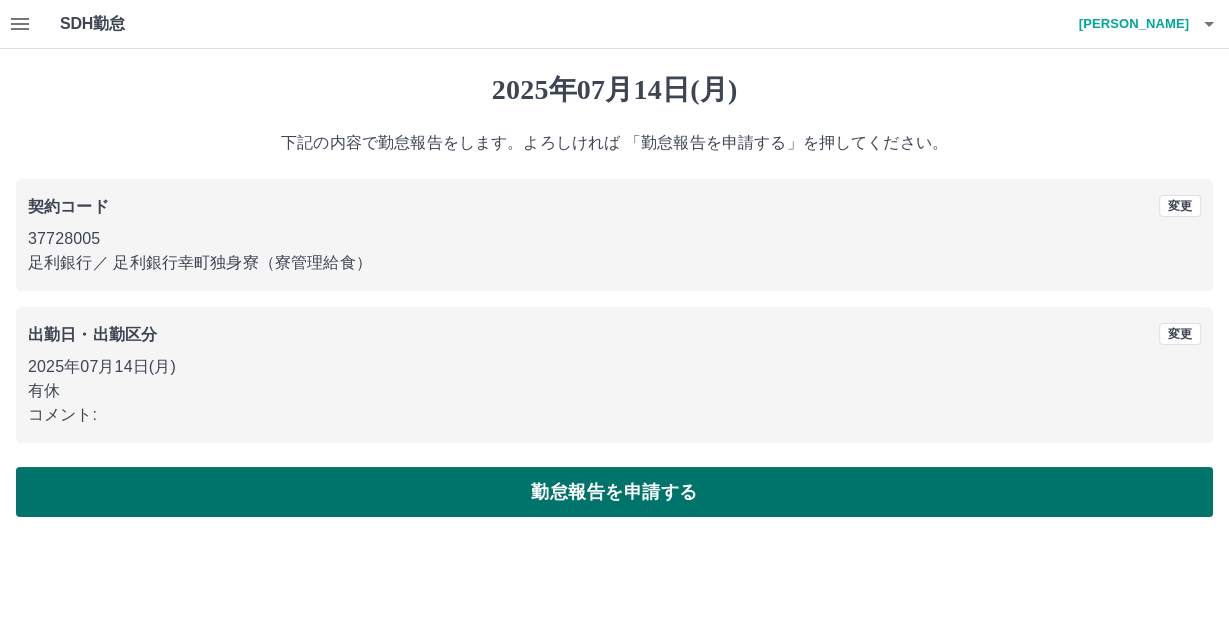 click on "勤怠報告を申請する" at bounding box center (614, 492) 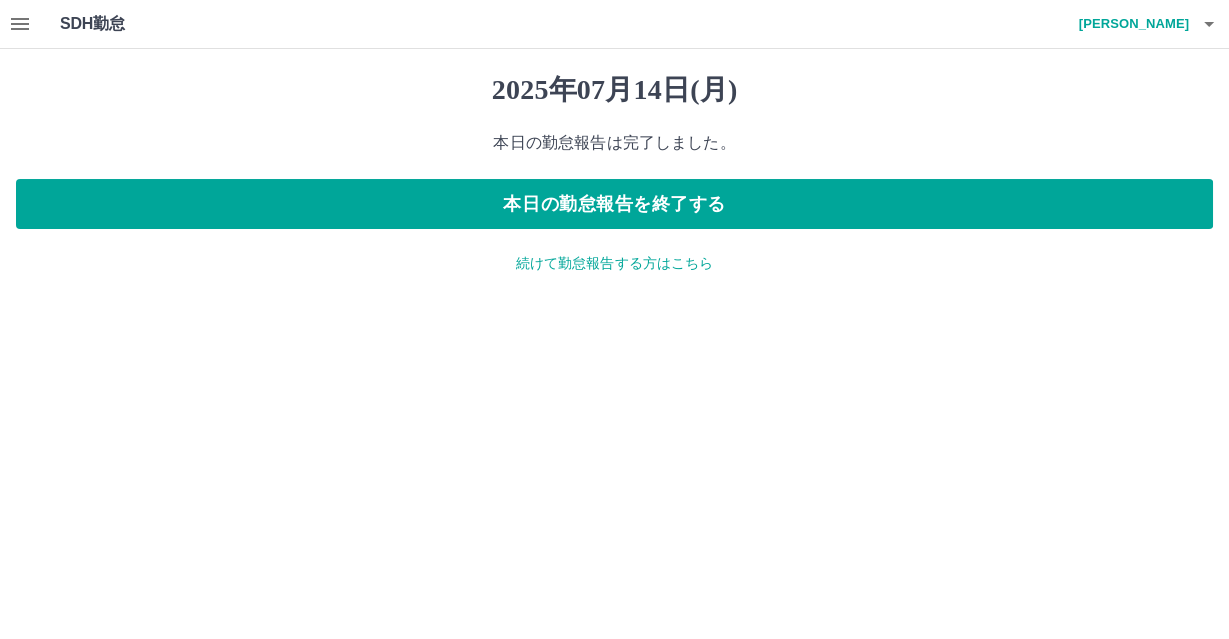click on "続けて勤怠報告する方はこちら" at bounding box center (614, 263) 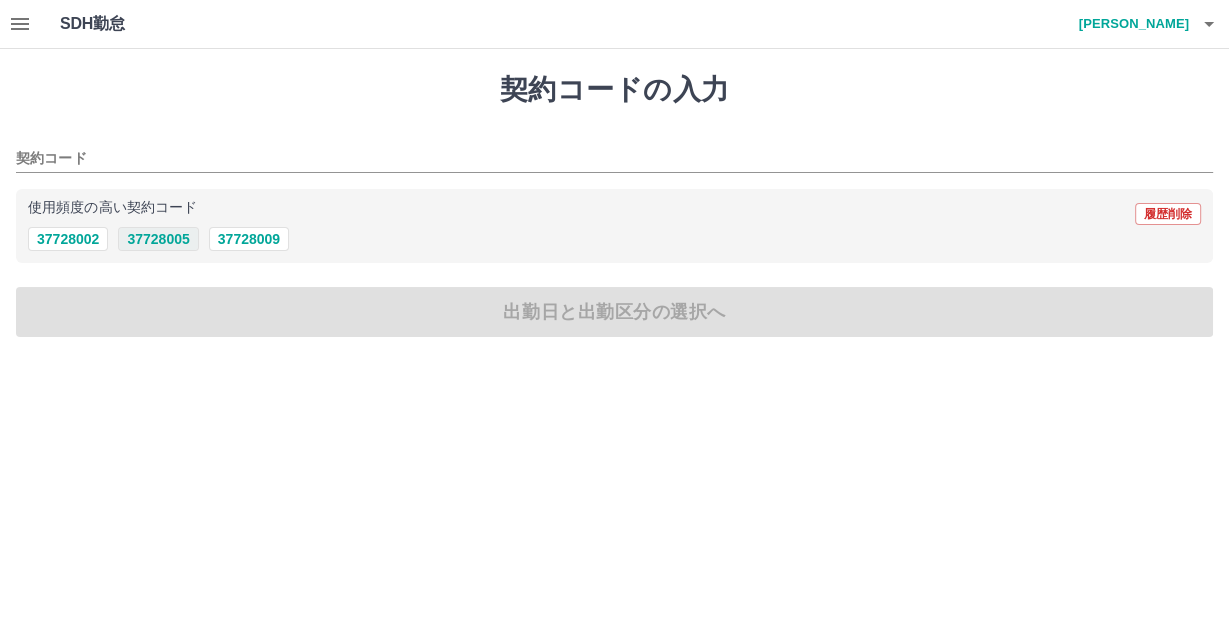 click on "37728005" at bounding box center (158, 239) 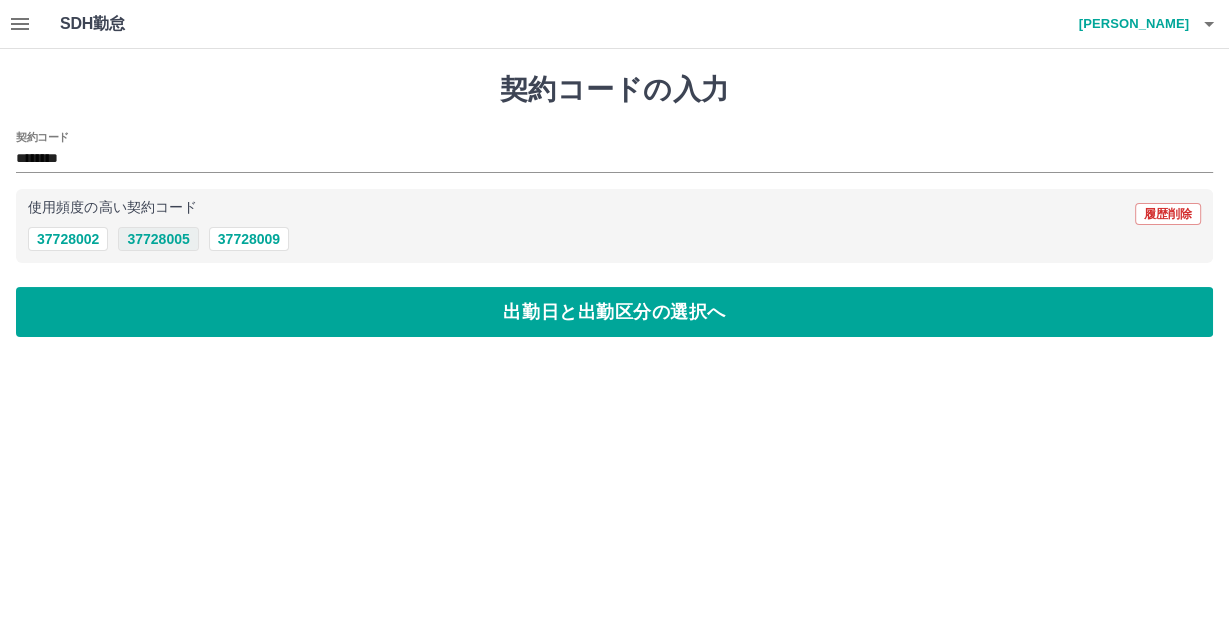 type on "********" 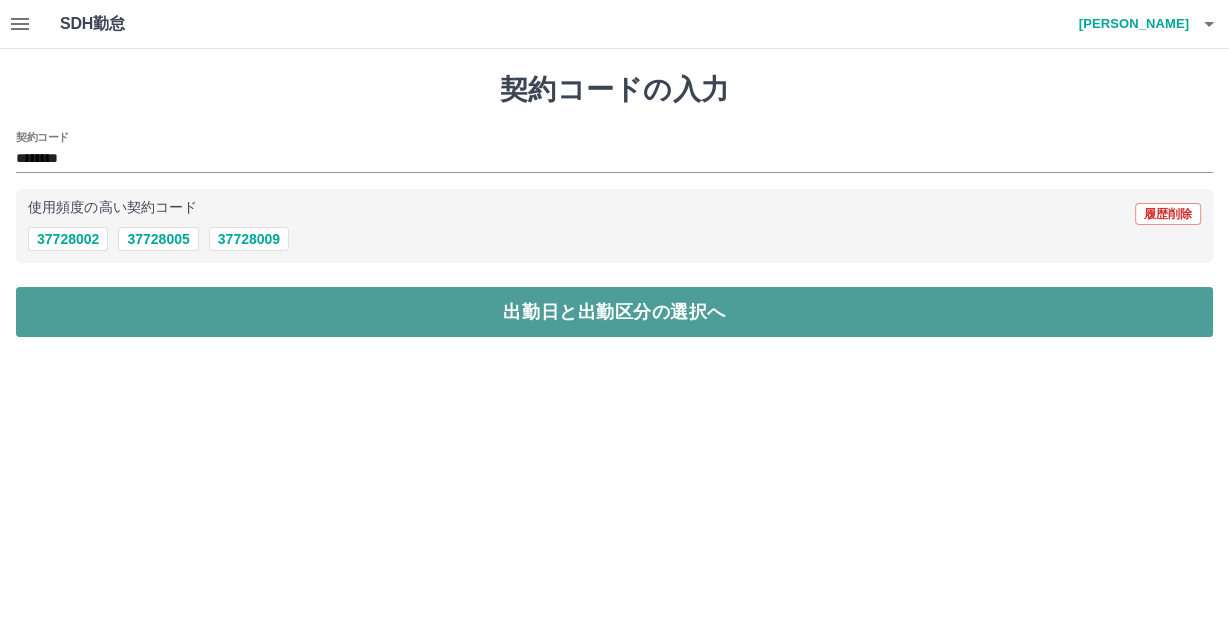 click on "出勤日と出勤区分の選択へ" at bounding box center [614, 312] 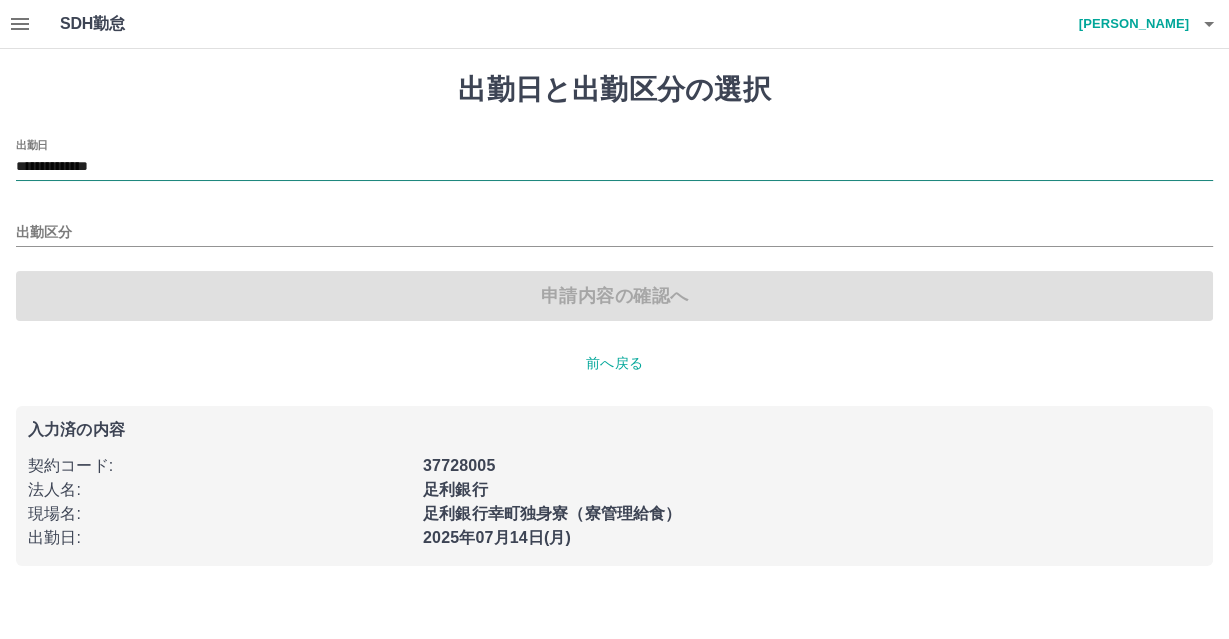 click on "**********" at bounding box center (614, 167) 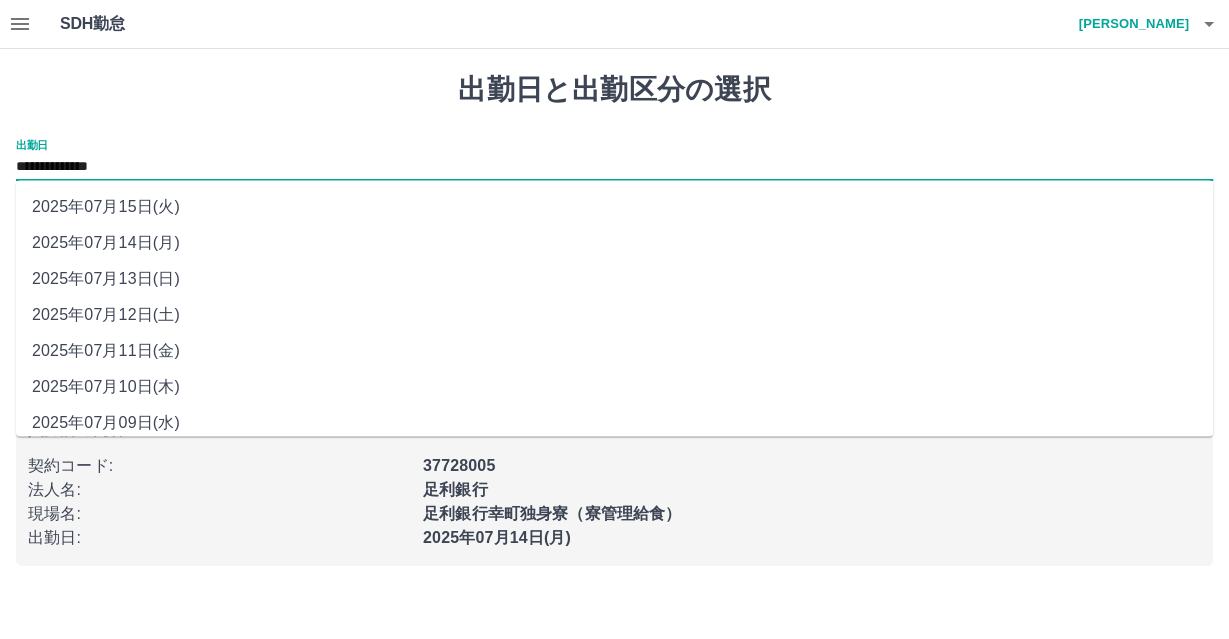 click on "2025年07月11日(金)" at bounding box center [614, 350] 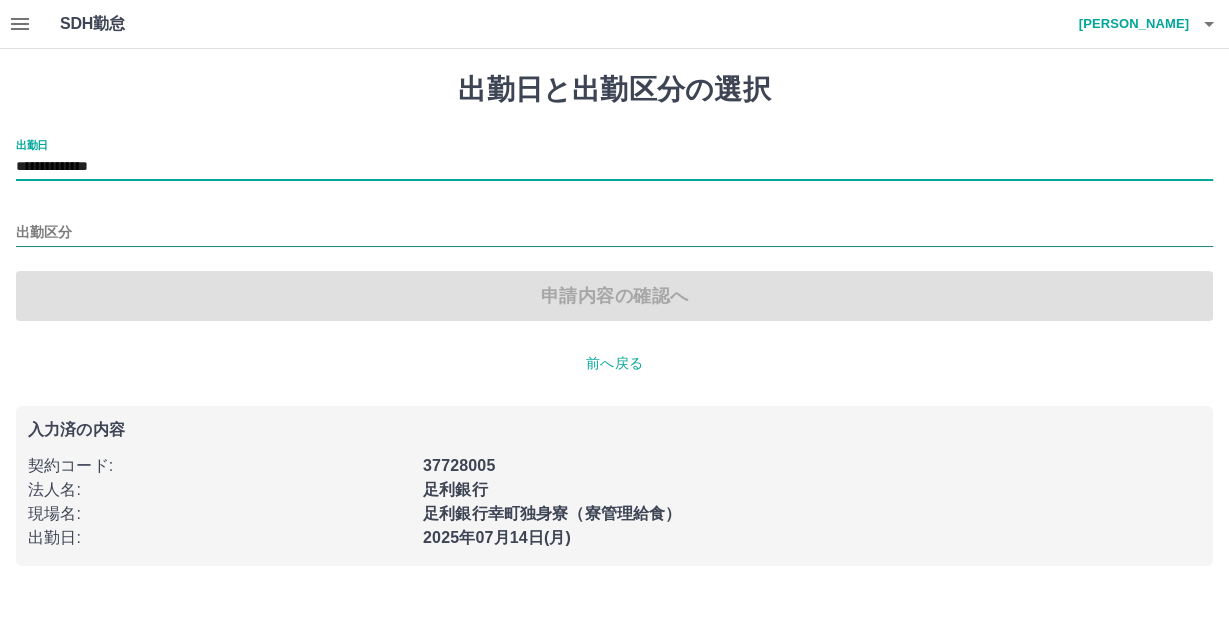 click on "出勤区分" at bounding box center (614, 233) 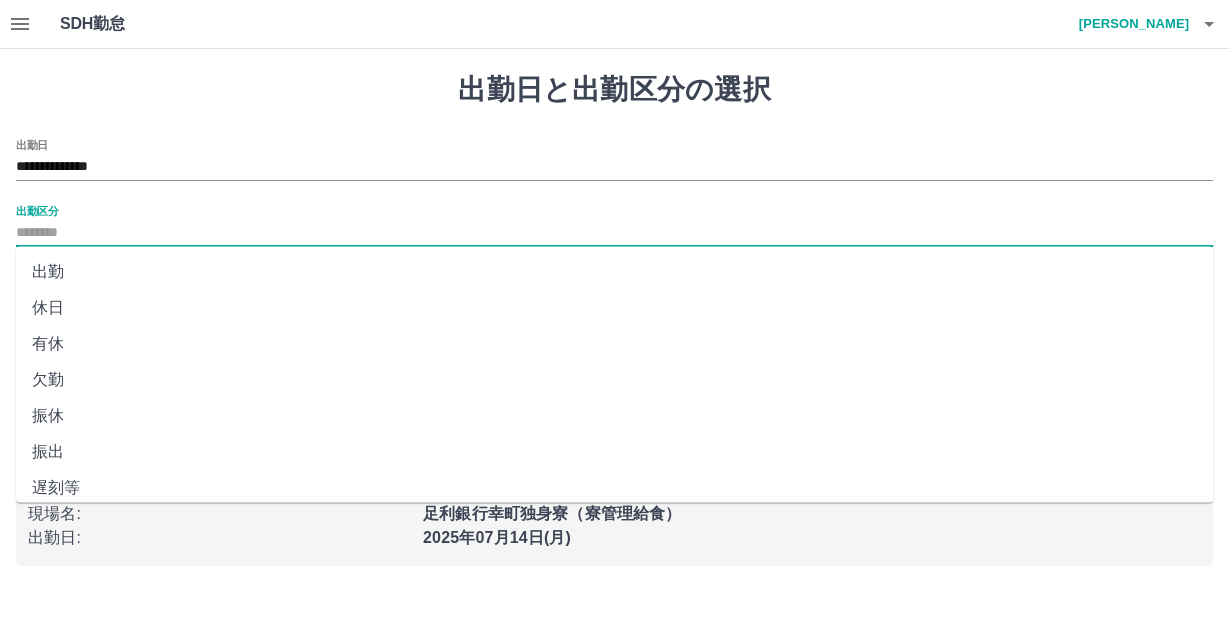 click on "有休" at bounding box center (614, 344) 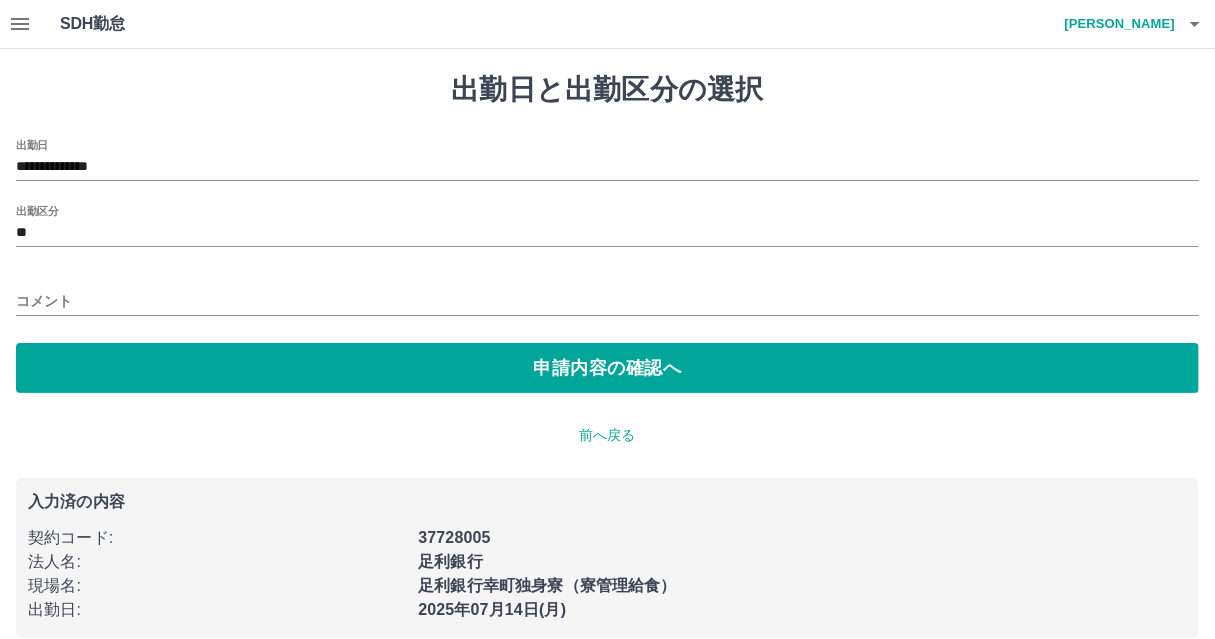 click on "**********" at bounding box center [607, 266] 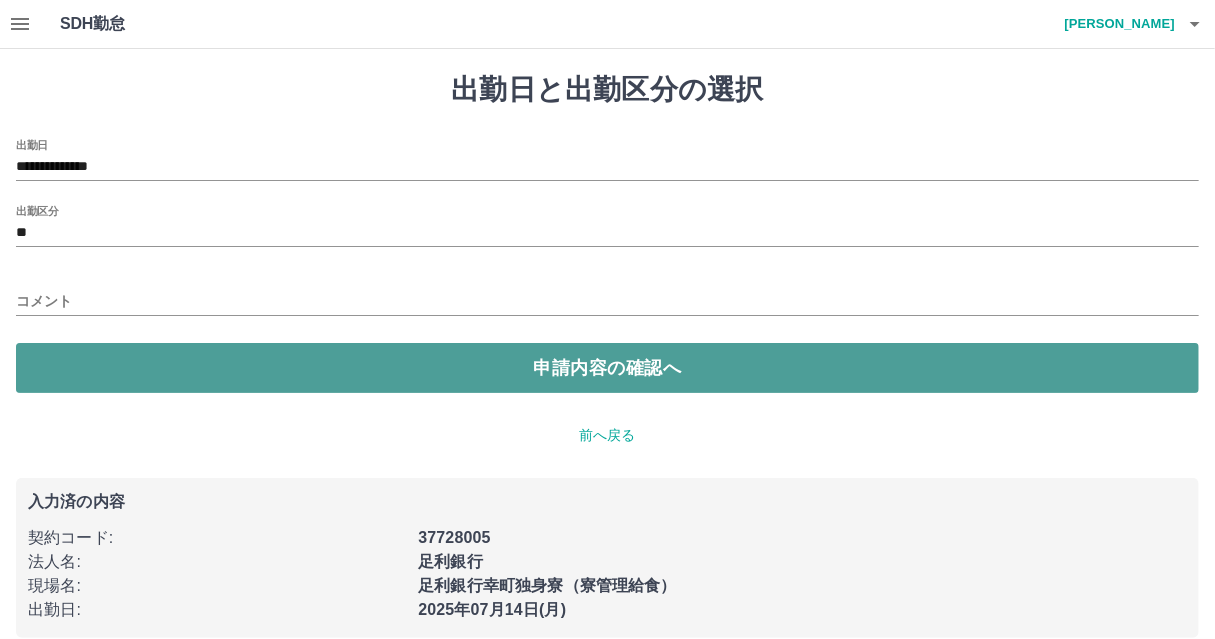 click on "申請内容の確認へ" at bounding box center (607, 368) 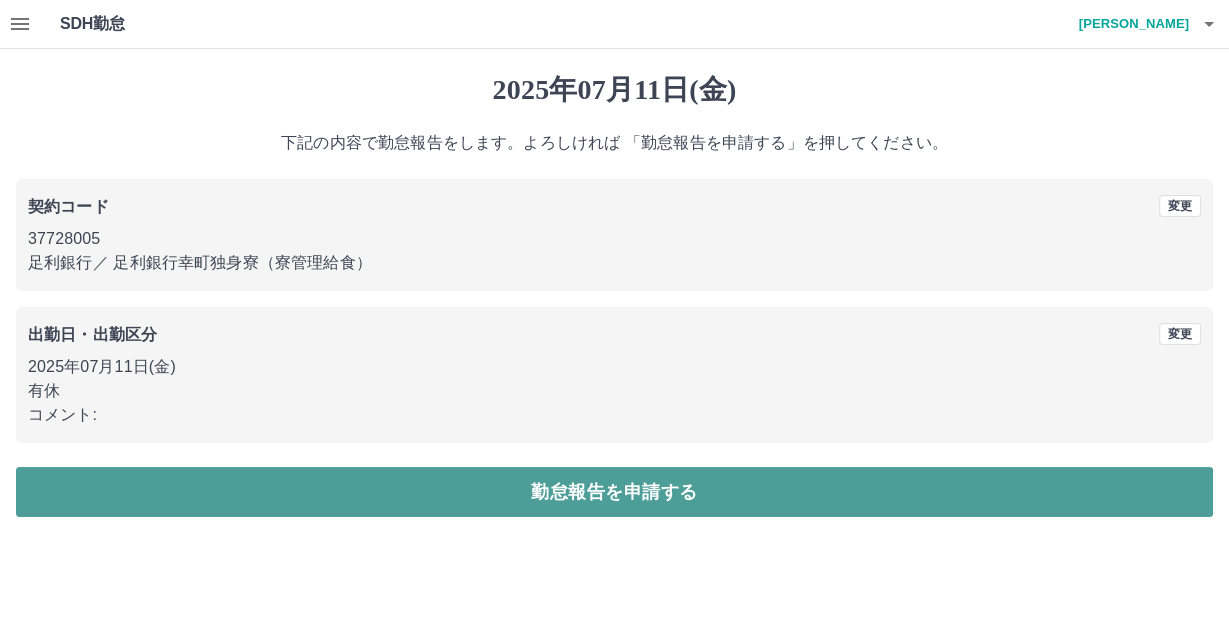 click on "勤怠報告を申請する" at bounding box center [614, 492] 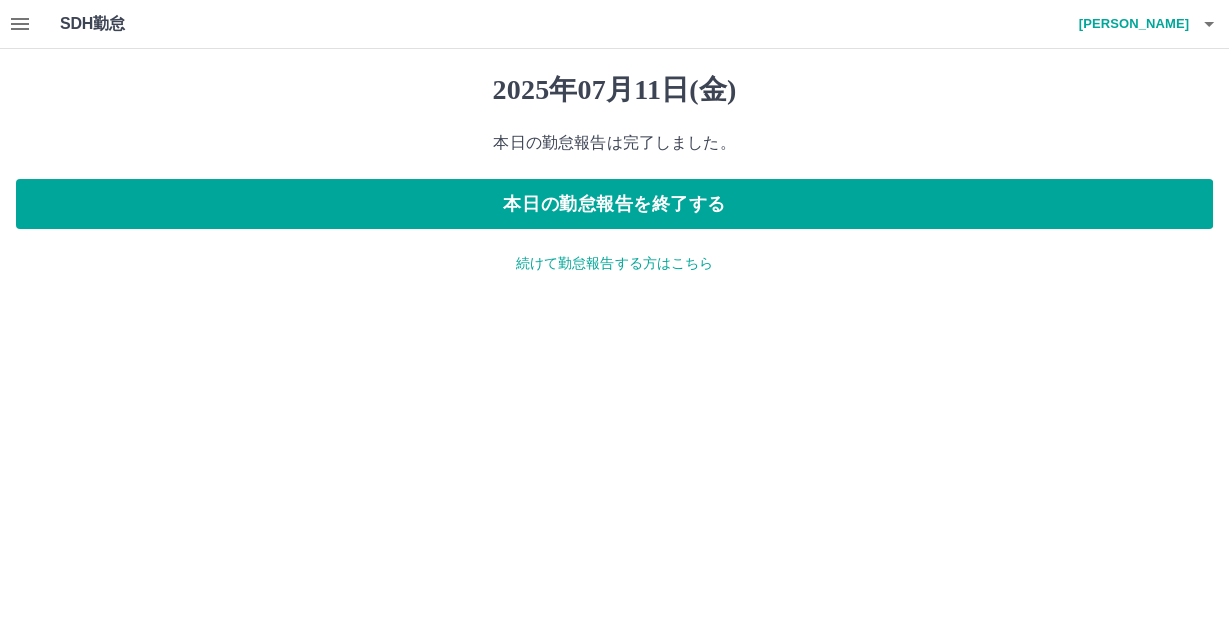 click on "続けて勤怠報告する方はこちら" at bounding box center [614, 263] 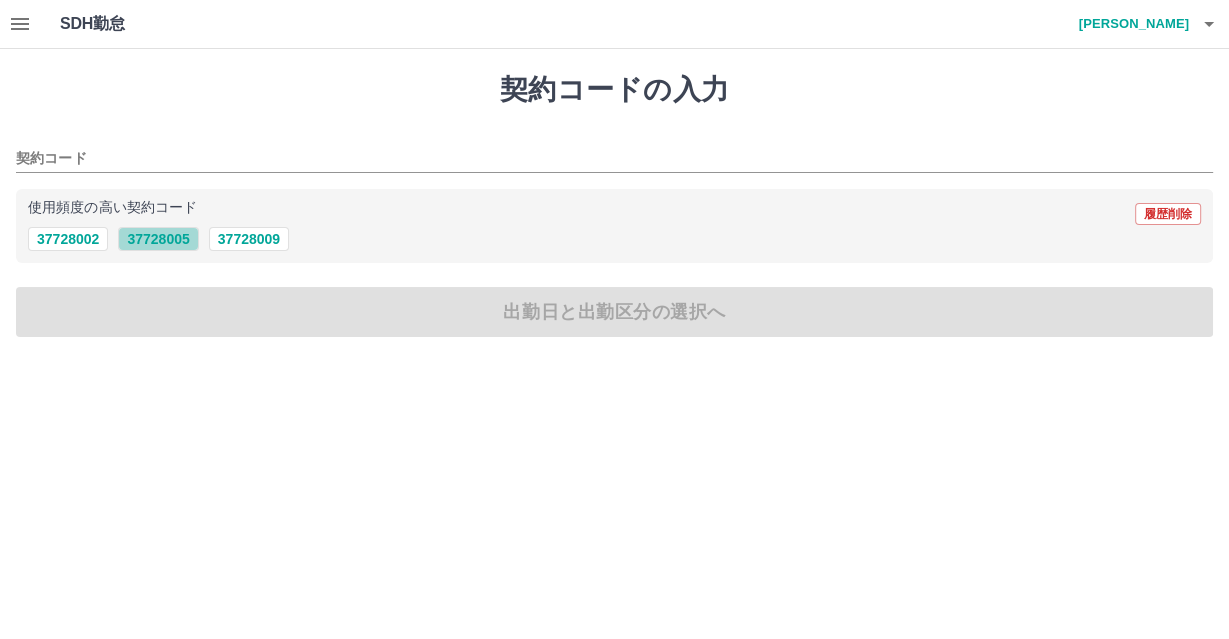 click on "37728005" at bounding box center (158, 239) 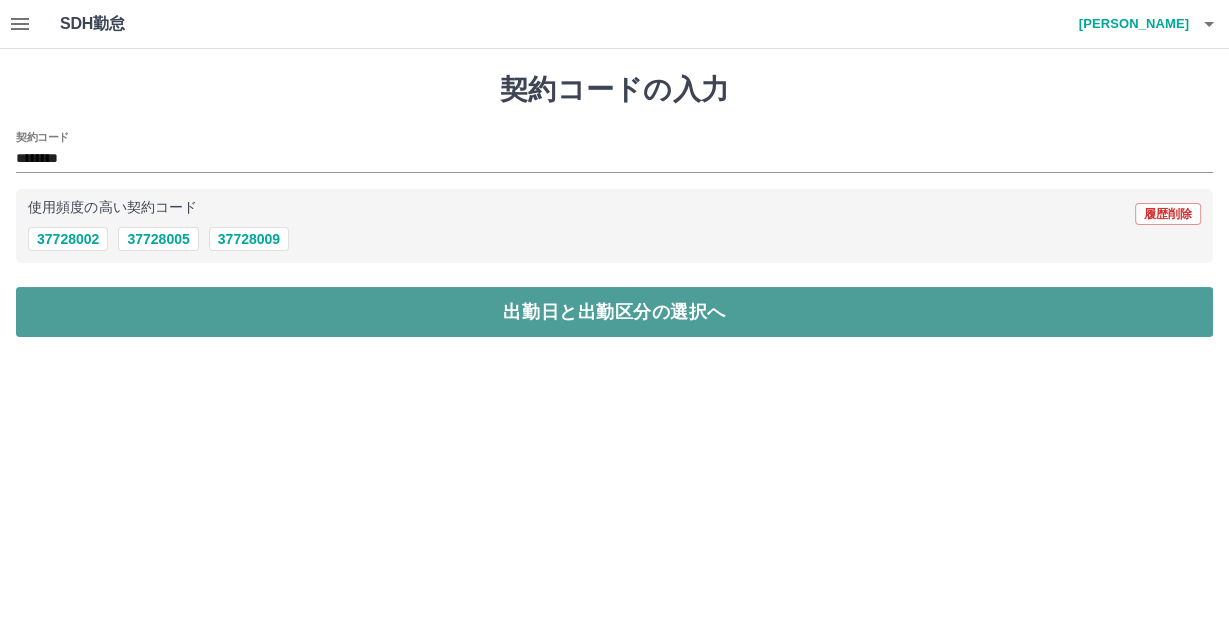 click on "出勤日と出勤区分の選択へ" at bounding box center (614, 312) 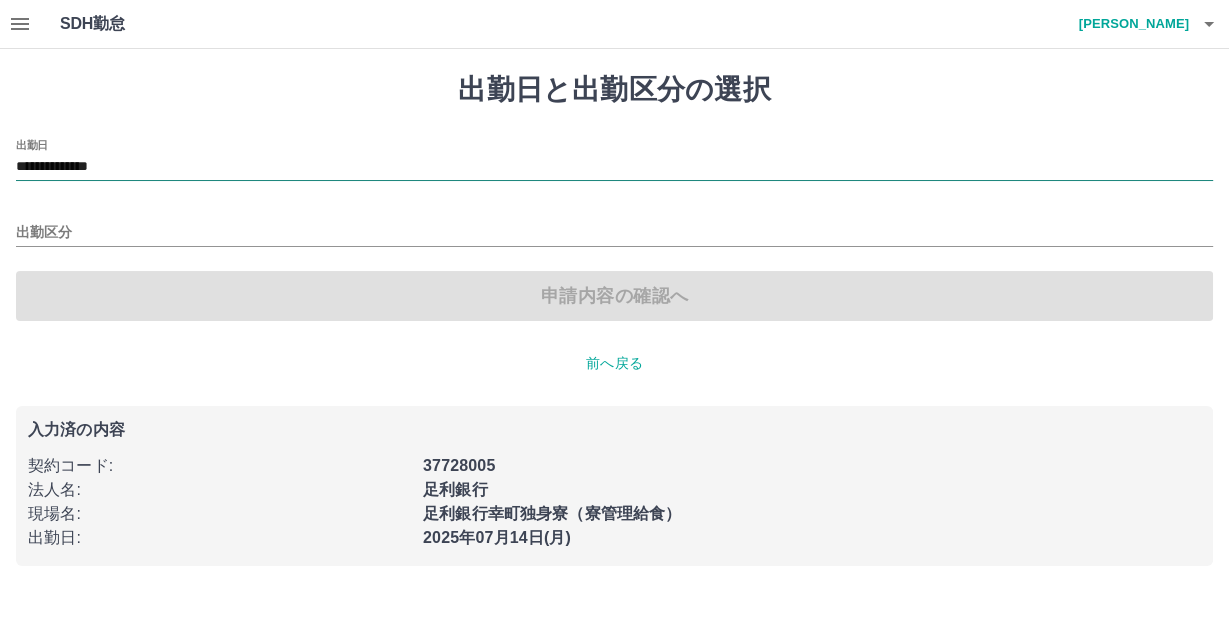 click on "**********" at bounding box center [614, 167] 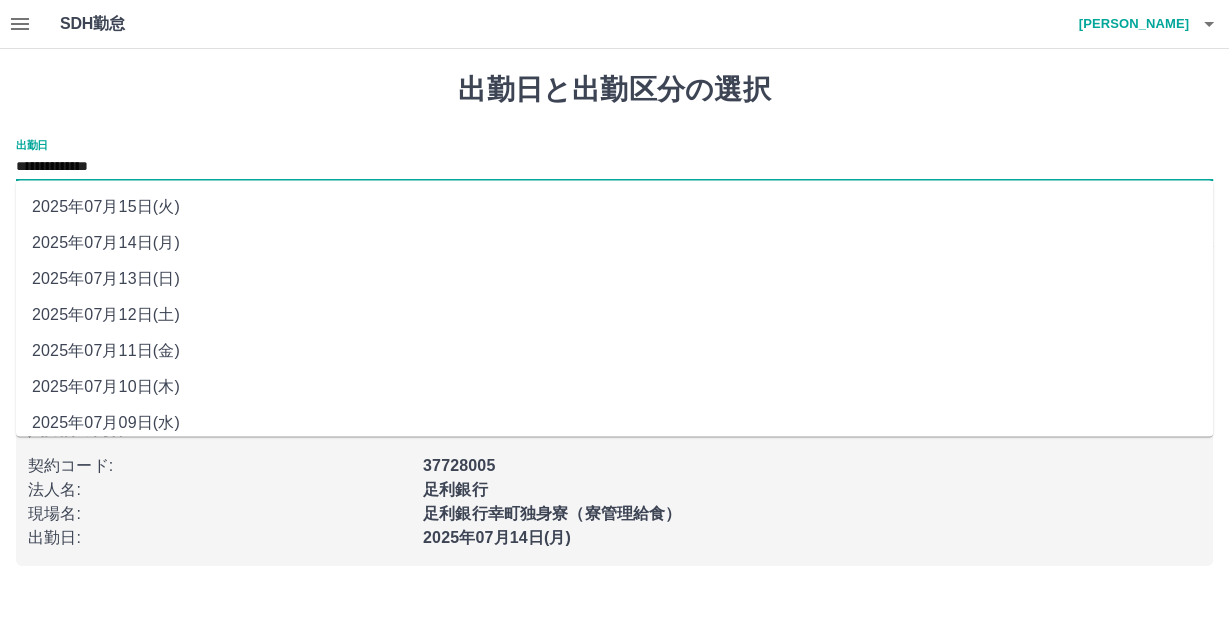click on "2025年07月15日(火)" at bounding box center [614, 206] 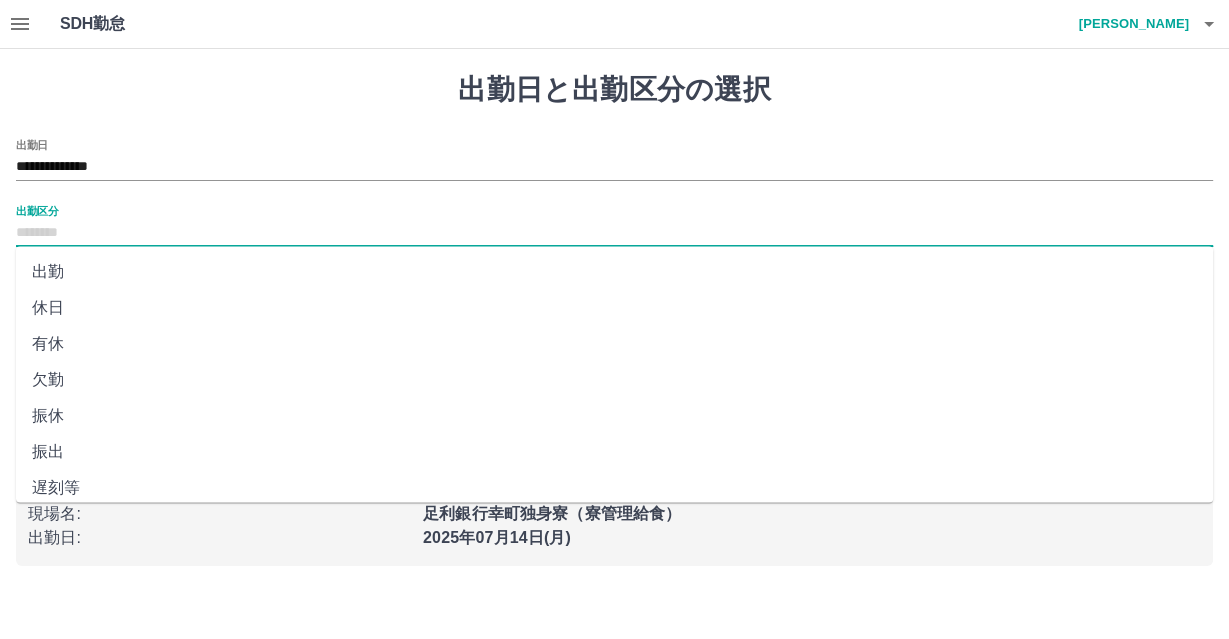 click on "出勤区分" at bounding box center (614, 233) 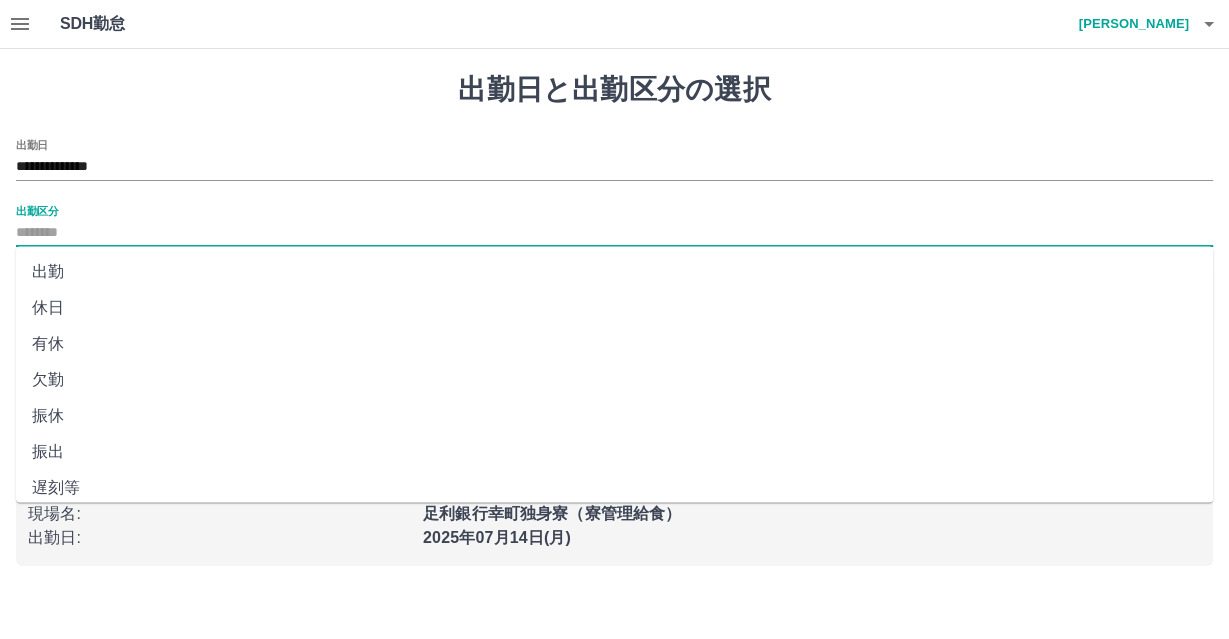 click on "有休" at bounding box center (614, 344) 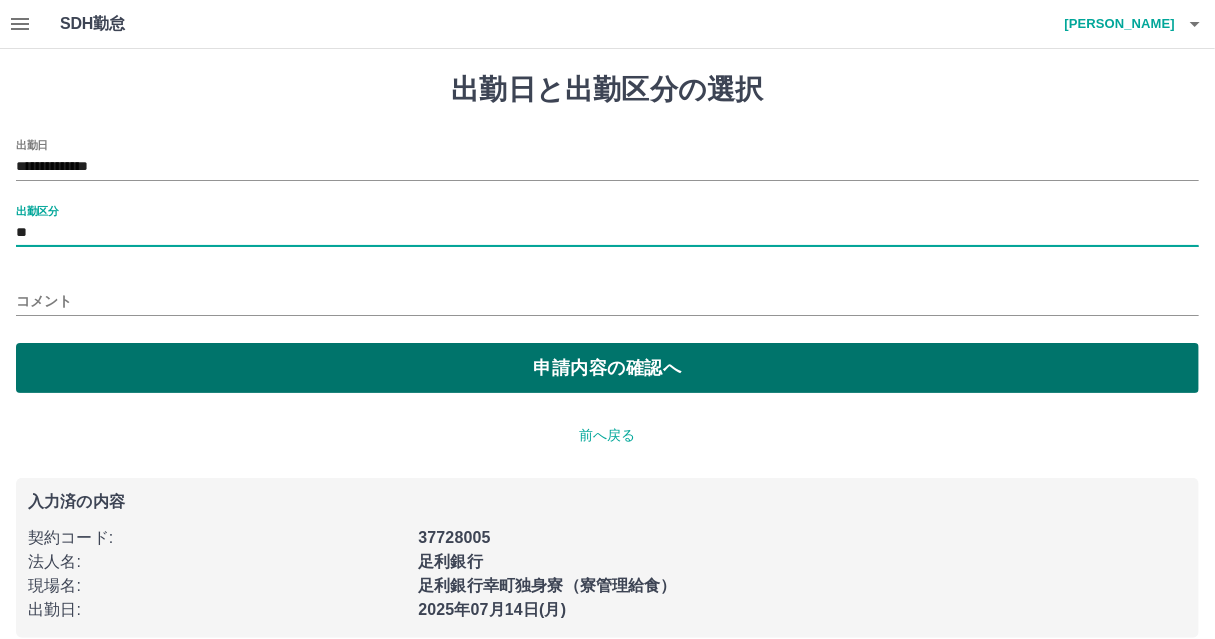 click on "申請内容の確認へ" at bounding box center [607, 368] 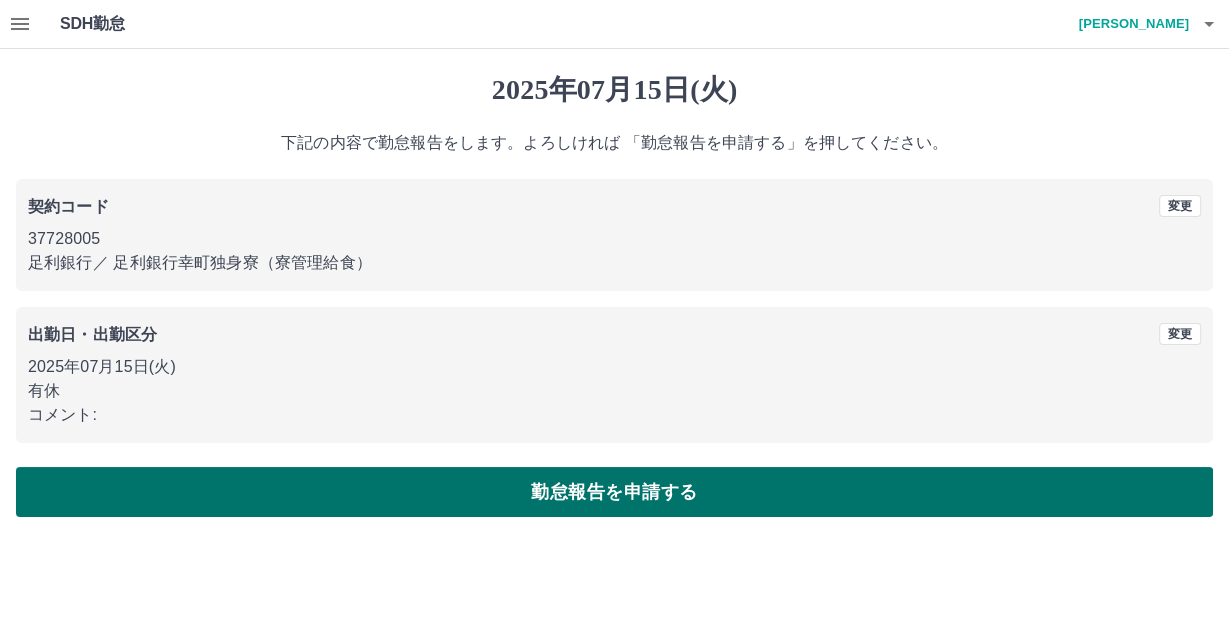 click on "勤怠報告を申請する" at bounding box center [614, 492] 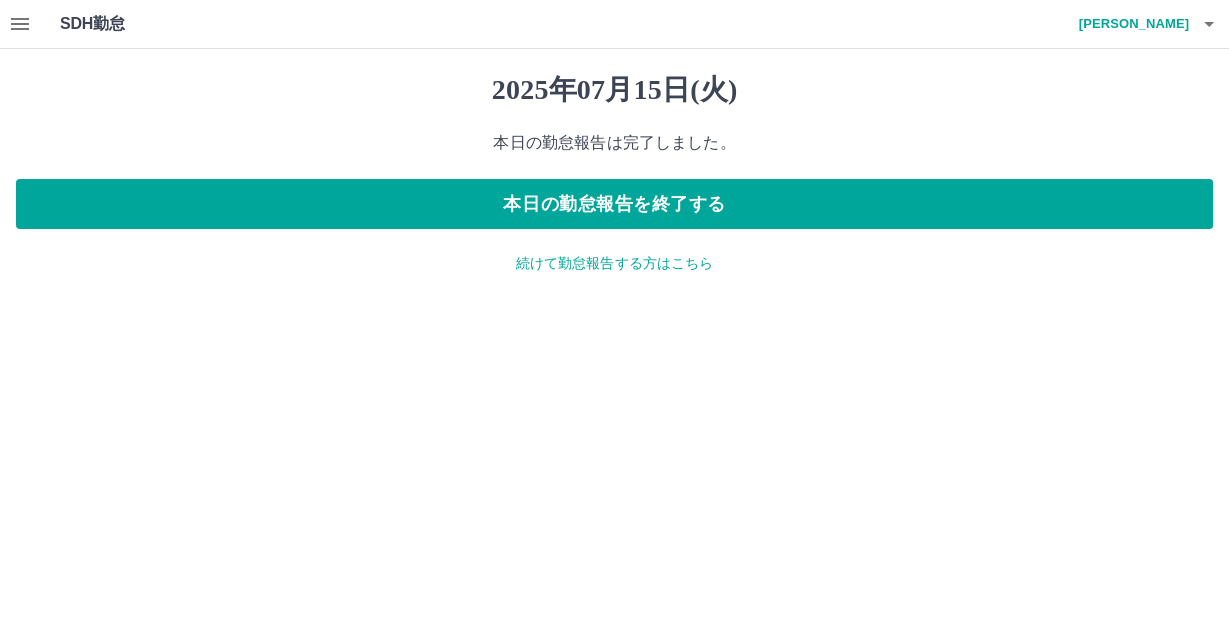 click 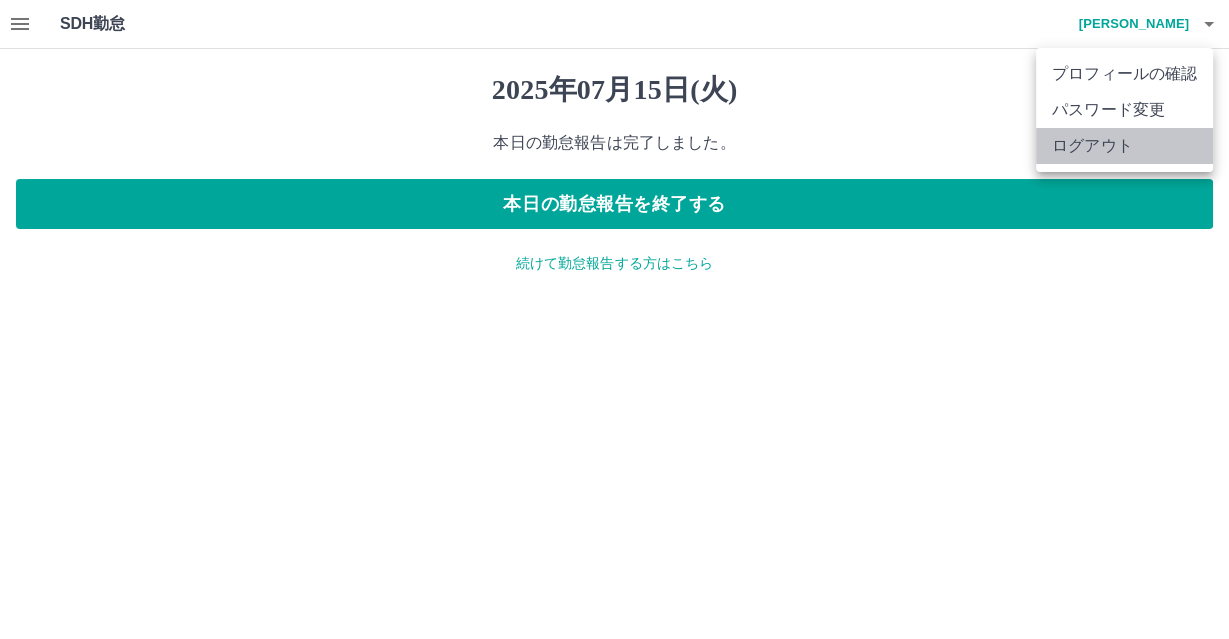 click on "ログアウト" at bounding box center (1124, 146) 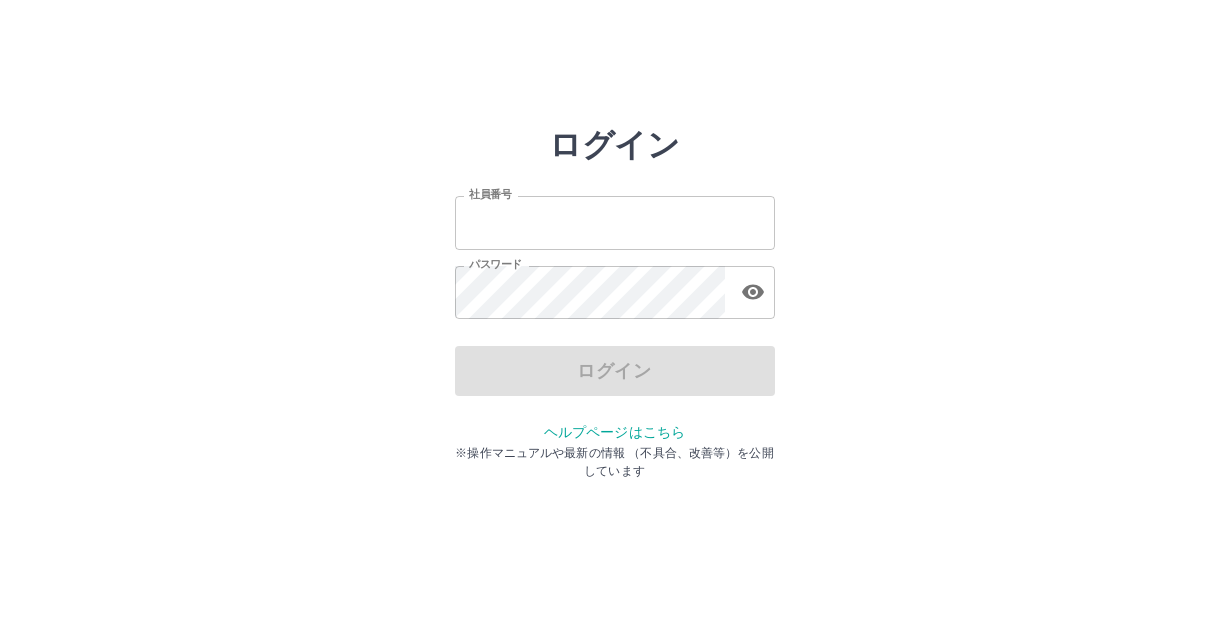 scroll, scrollTop: 0, scrollLeft: 0, axis: both 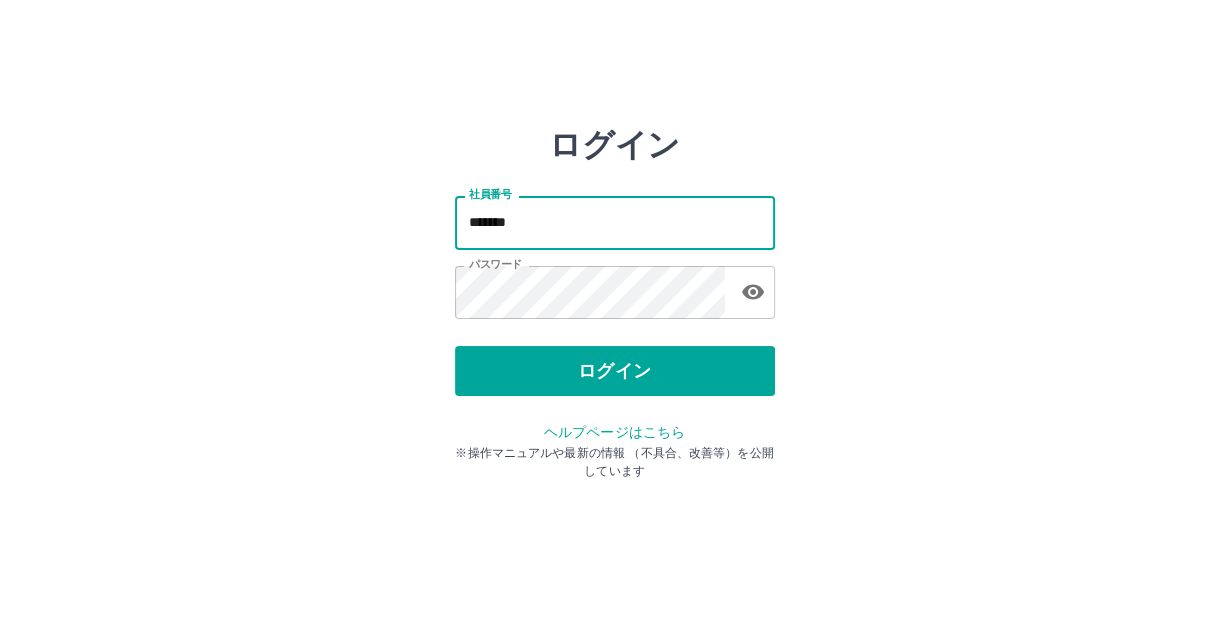 drag, startPoint x: 376, startPoint y: 233, endPoint x: 321, endPoint y: 241, distance: 55.578773 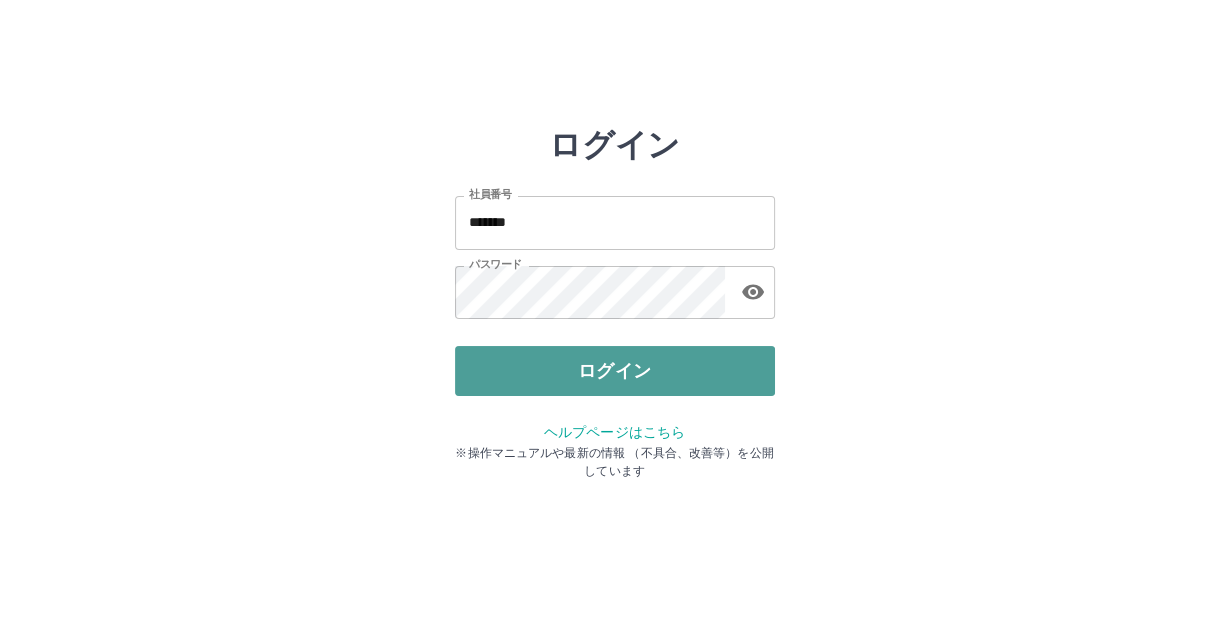 click on "ログイン" at bounding box center (615, 371) 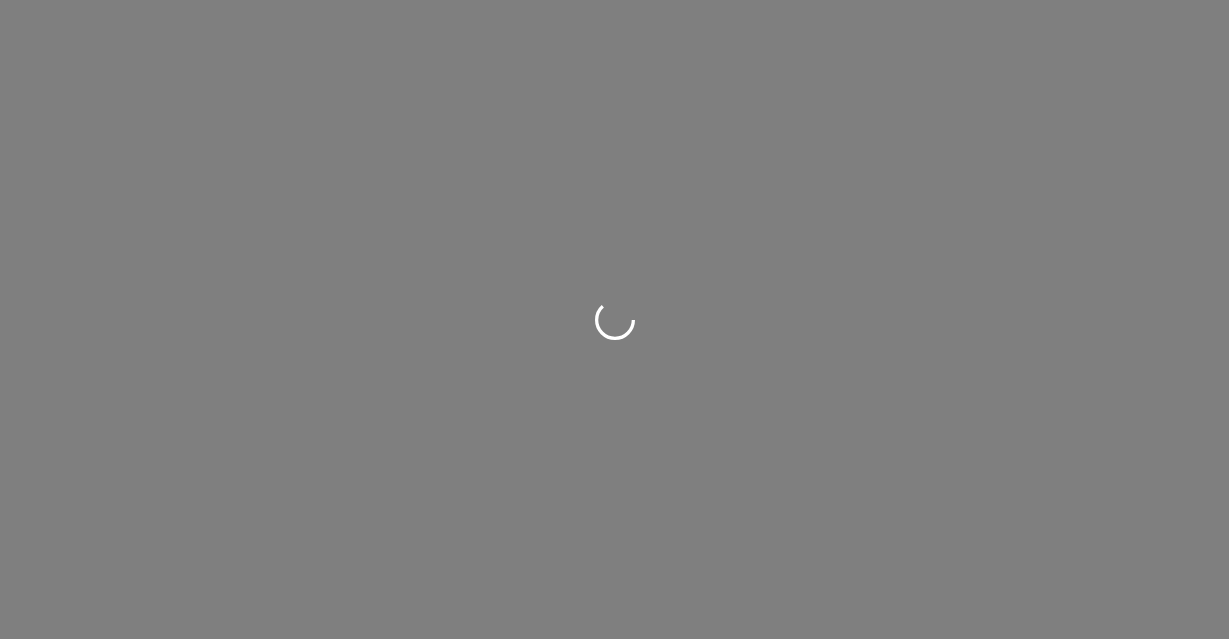 scroll, scrollTop: 0, scrollLeft: 0, axis: both 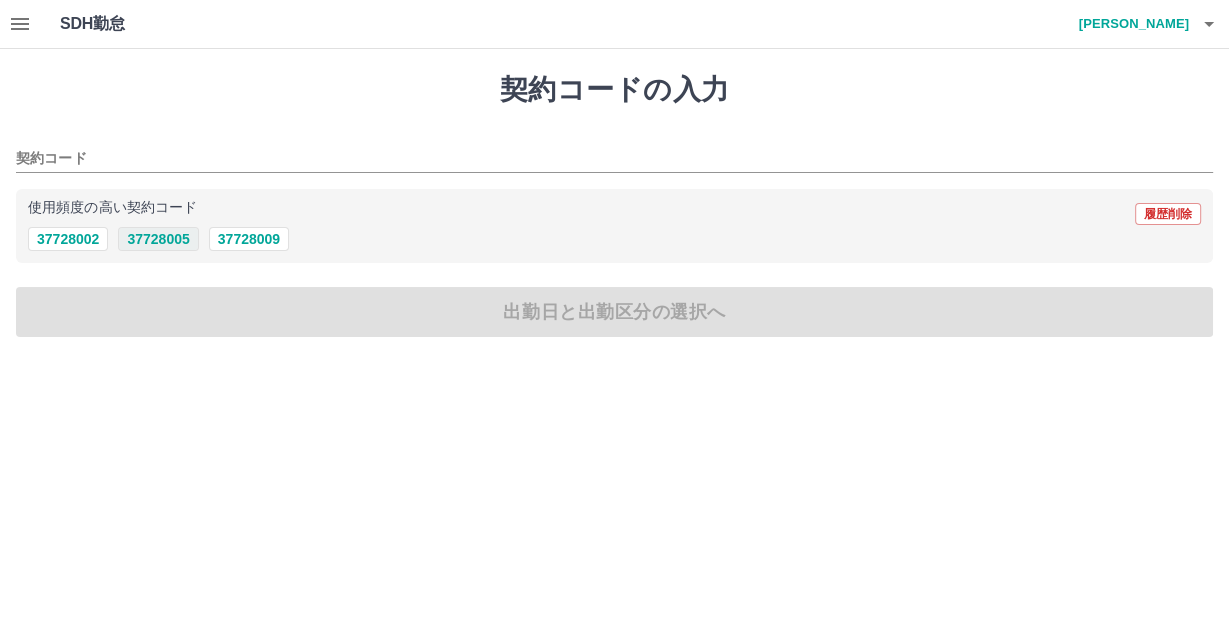 click on "37728005" at bounding box center (158, 239) 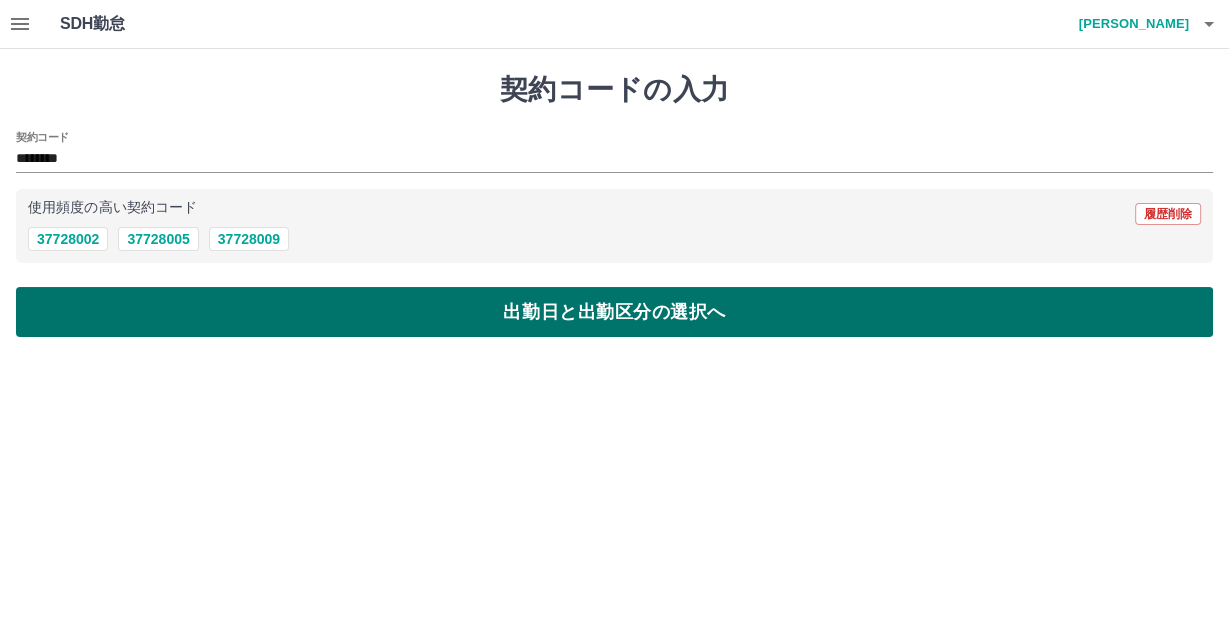 click on "契約コードの入力 契約コード ******** 使用頻度の高い契約コード 履歴削除 37728002 37728005 37728009 出勤日と出勤区分の選択へ" at bounding box center [614, 205] 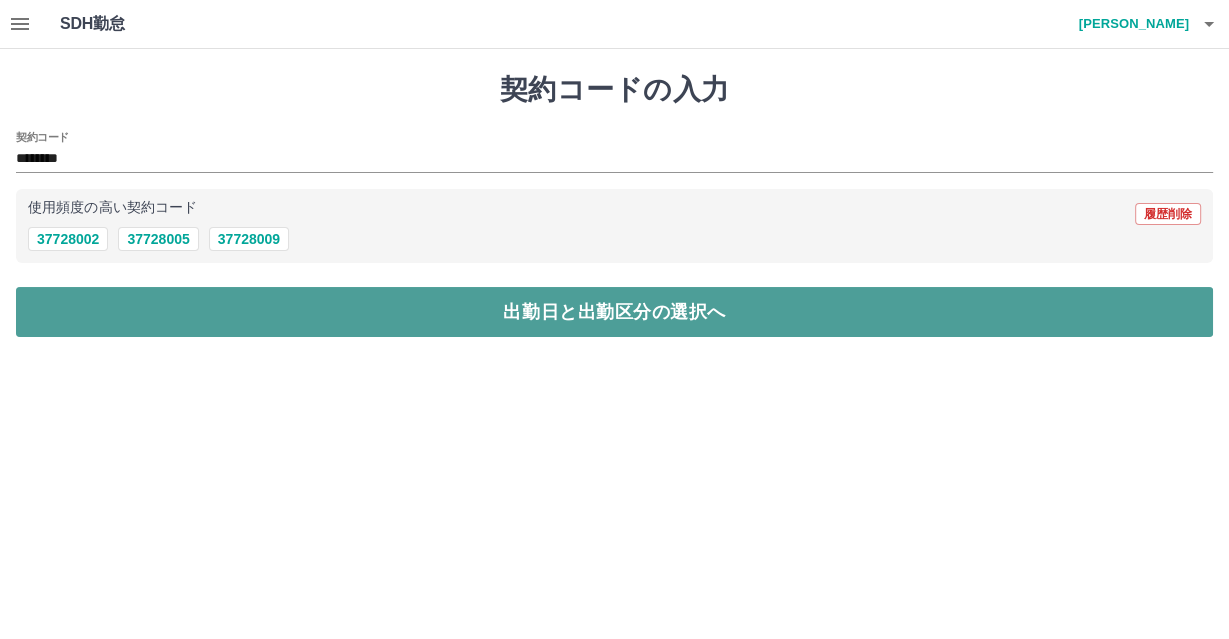 click on "出勤日と出勤区分の選択へ" at bounding box center (614, 312) 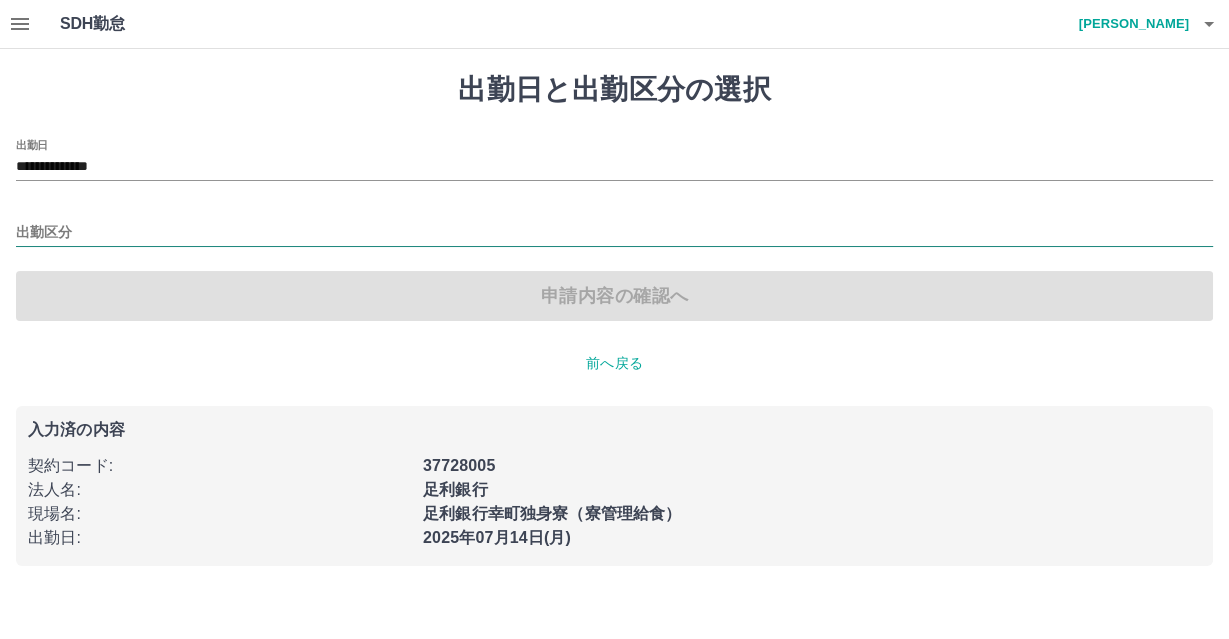 click on "出勤区分" at bounding box center [614, 233] 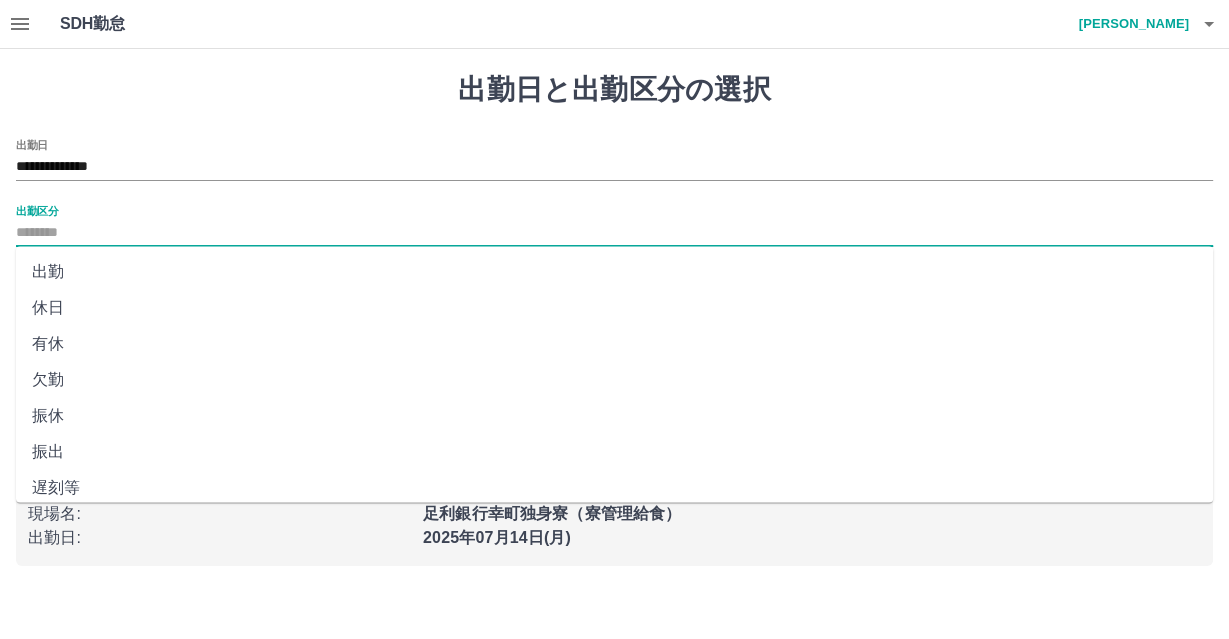 click on "有休" at bounding box center [614, 344] 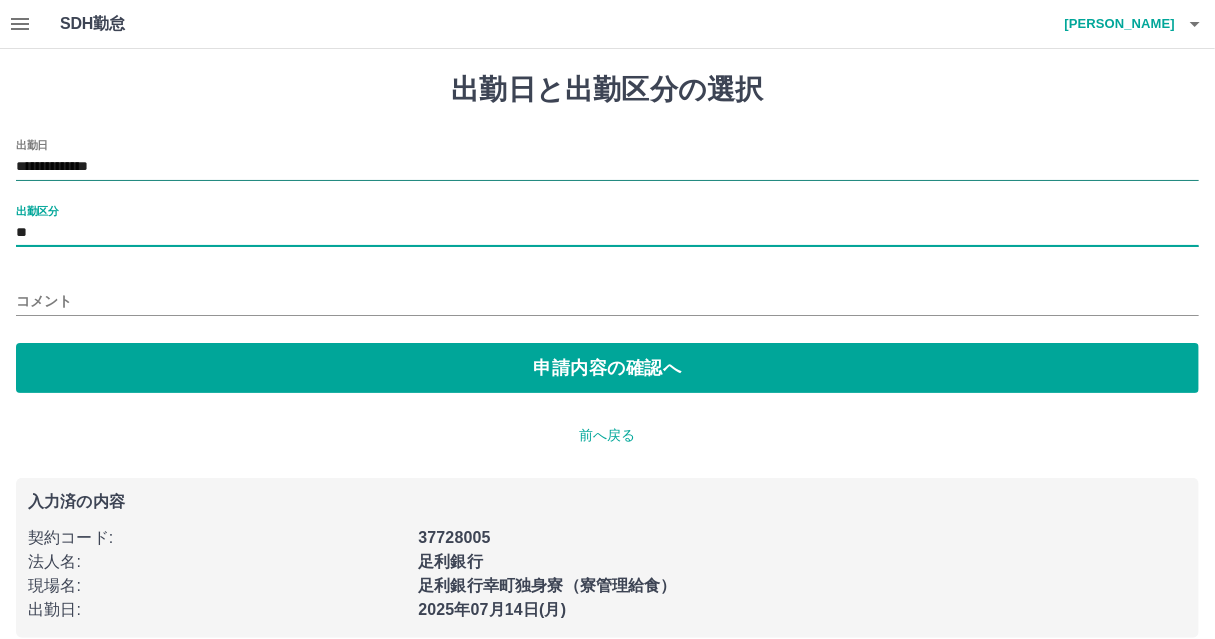 click on "**********" at bounding box center (607, 167) 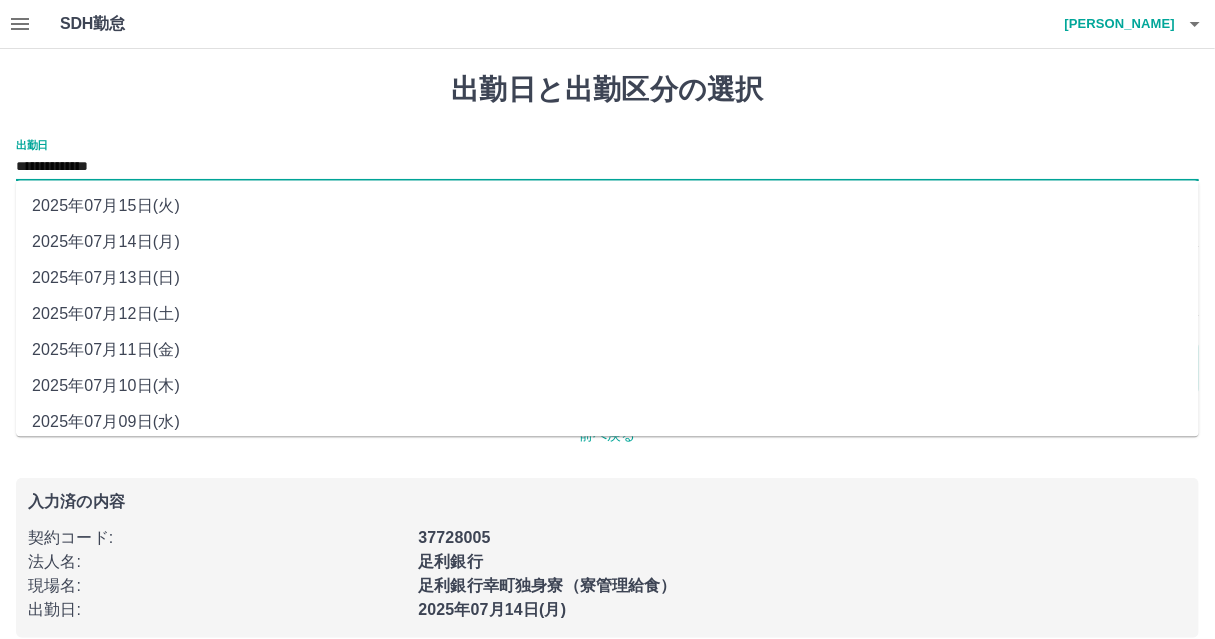 click on "2025年07月11日(金)" at bounding box center (607, 350) 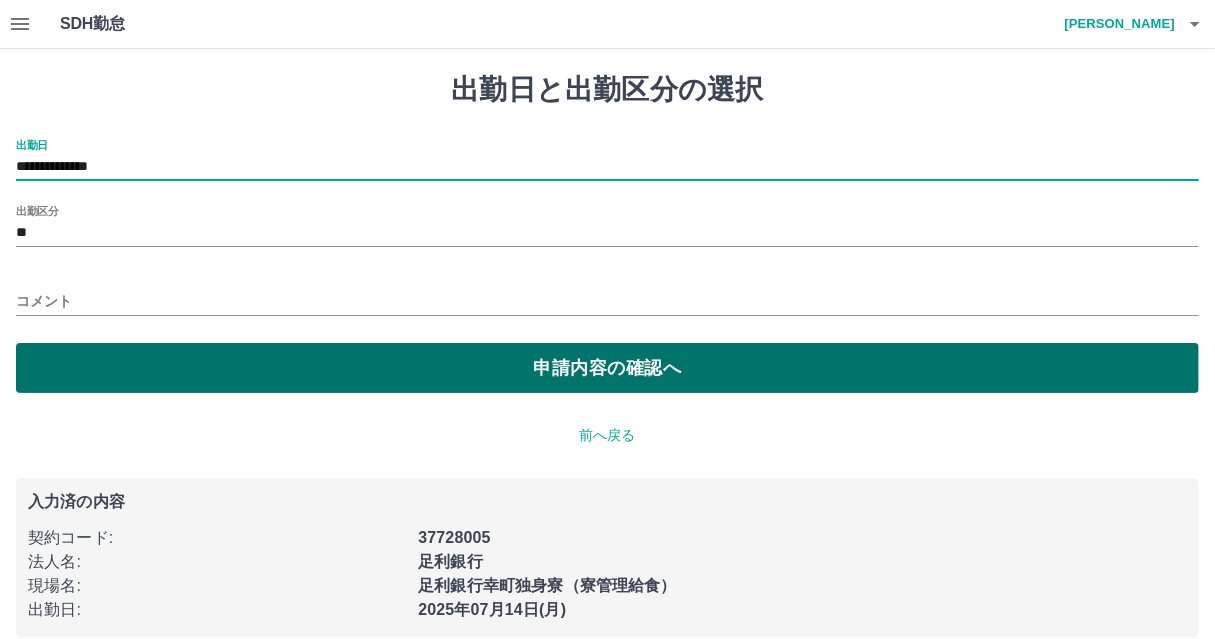 click on "申請内容の確認へ" at bounding box center [607, 368] 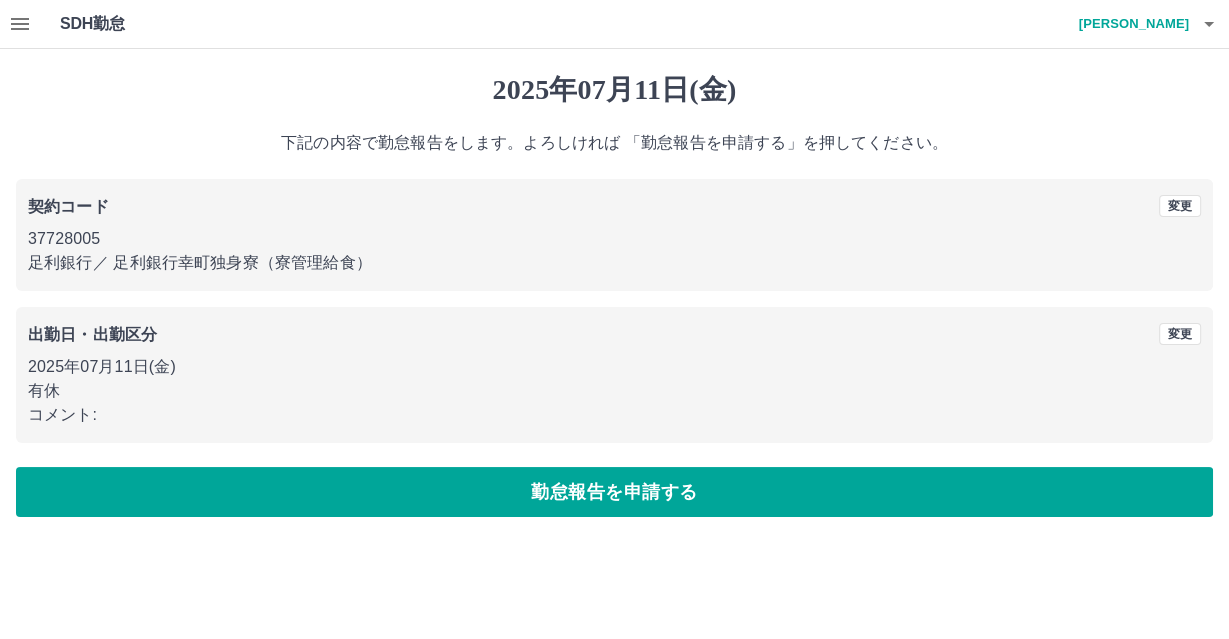 click on "2025年07月11日(金) 下記の内容で勤怠報告をします。よろしければ 「勤怠報告を申請する」を押してください。 契約コード 変更 37728005 足利銀行  ／   足利銀行幸町独身寮（寮管理給食） 出勤日・出勤区分 変更 2025年07月11日(金) 有休 コメント:  勤怠報告を申請する" at bounding box center (614, 295) 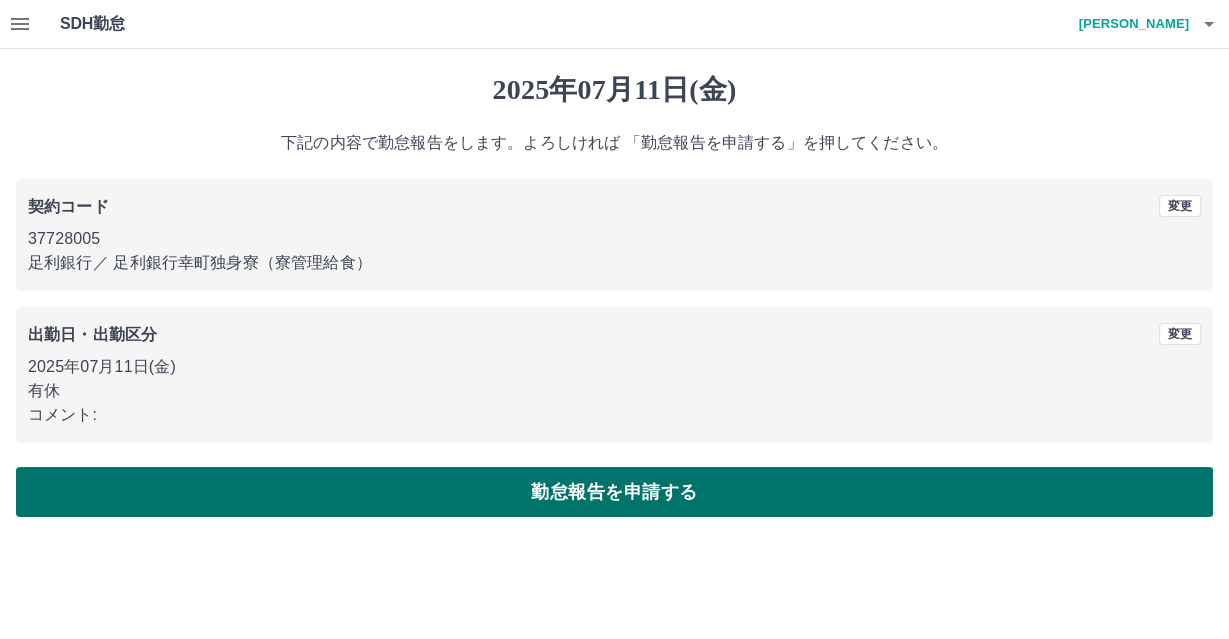 click on "勤怠報告を申請する" at bounding box center (614, 492) 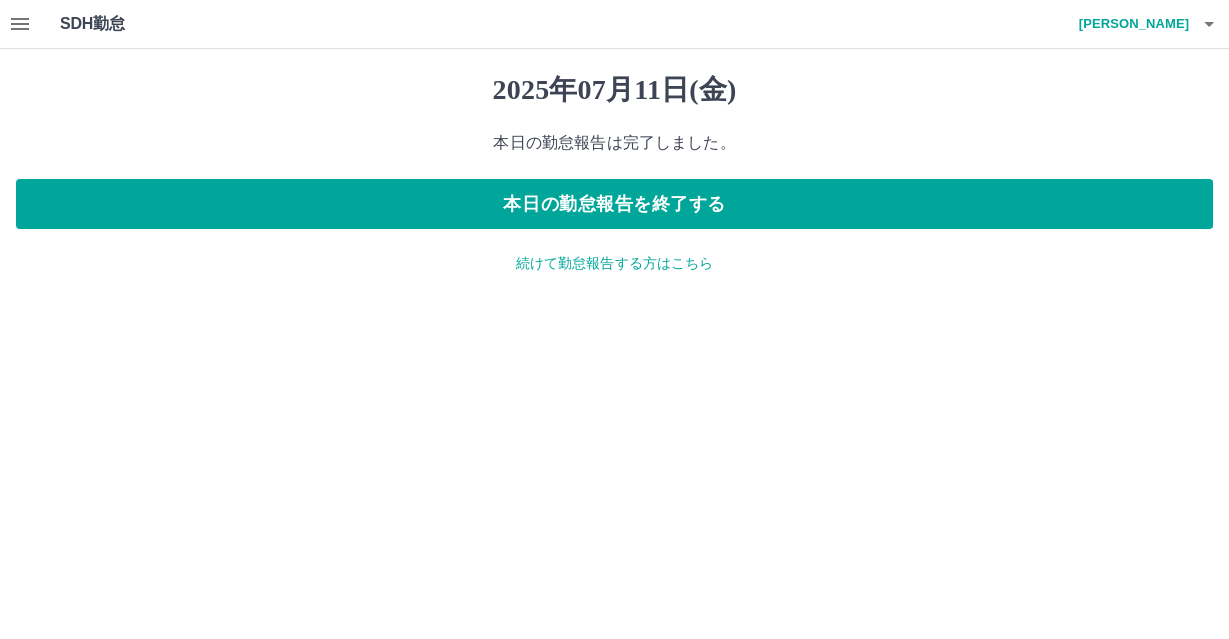 click on "続けて勤怠報告する方はこちら" at bounding box center (614, 263) 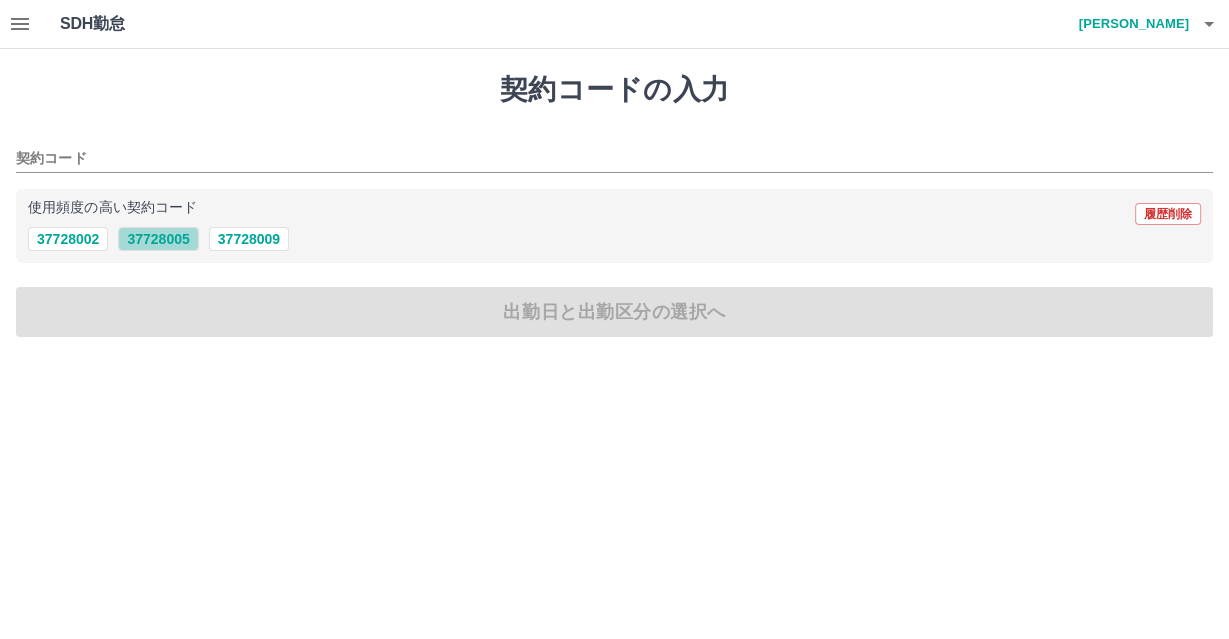 click on "37728005" at bounding box center [158, 239] 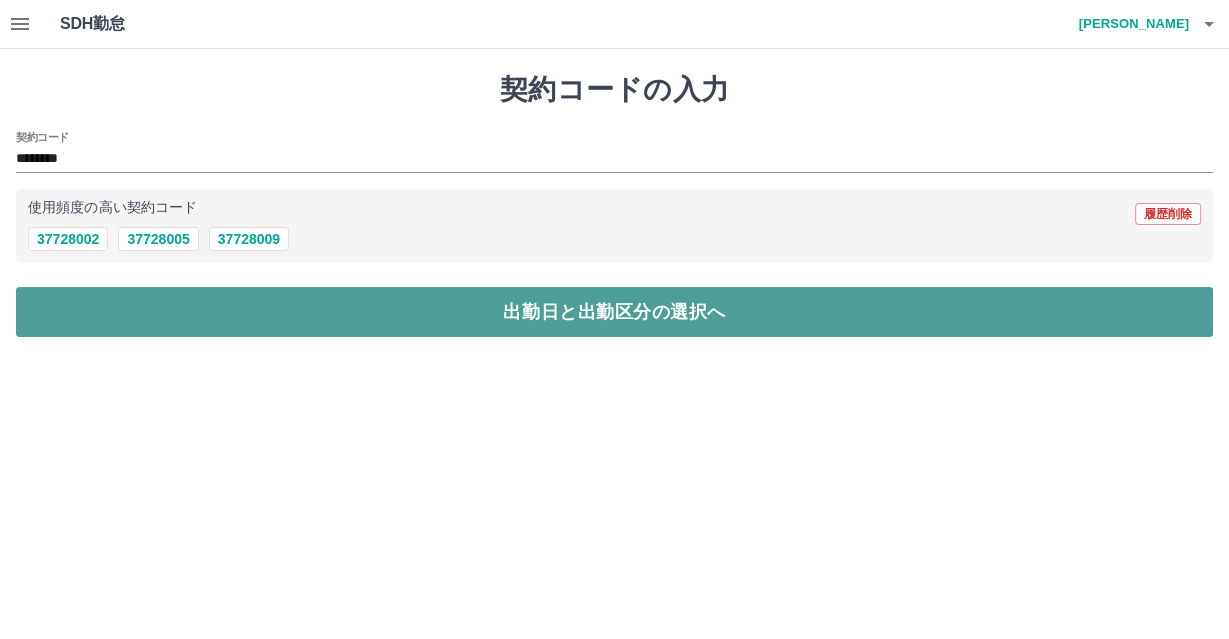 click on "出勤日と出勤区分の選択へ" at bounding box center [614, 312] 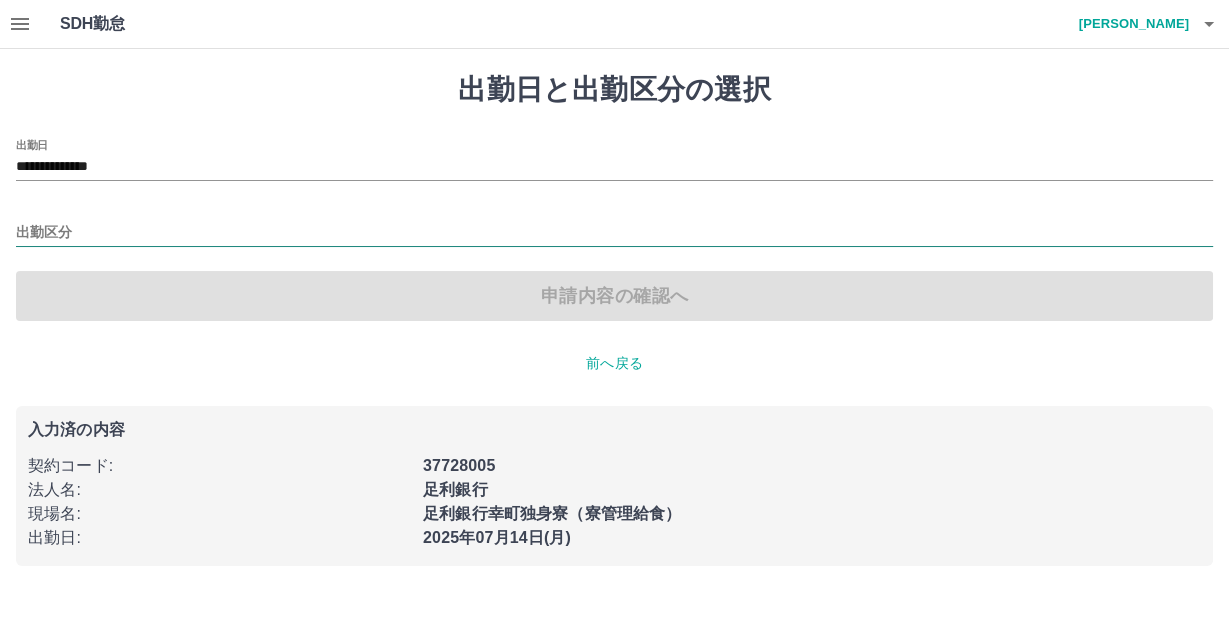 drag, startPoint x: 132, startPoint y: 214, endPoint x: 135, endPoint y: 226, distance: 12.369317 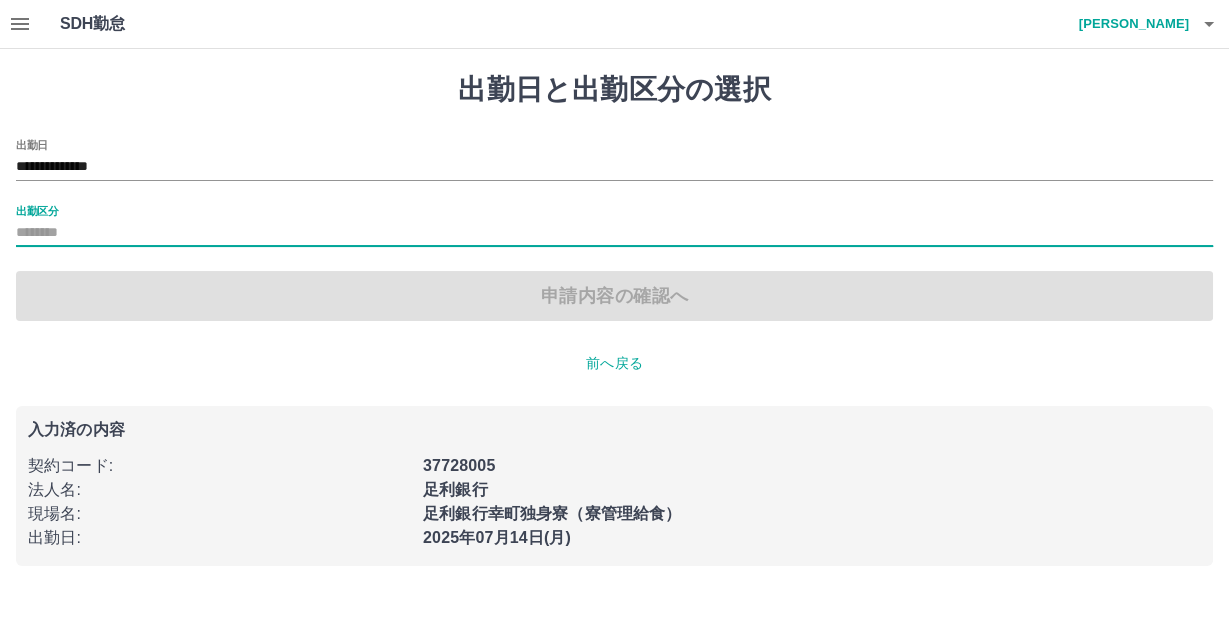 click on "出勤区分" at bounding box center [614, 233] 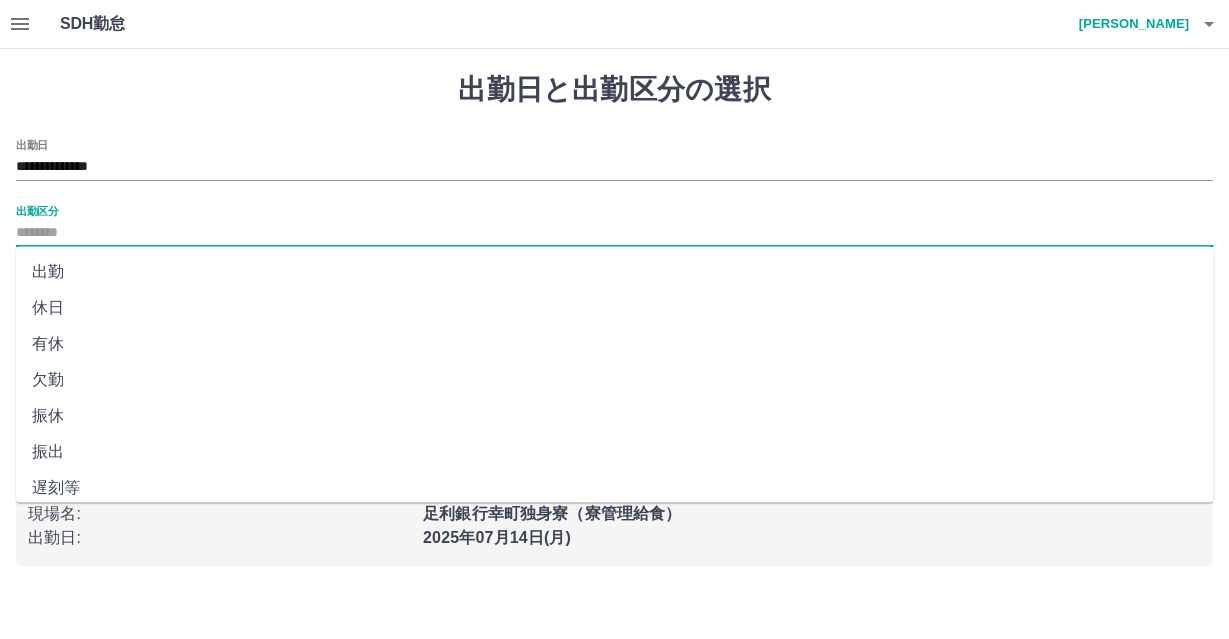 click on "有休" at bounding box center (614, 344) 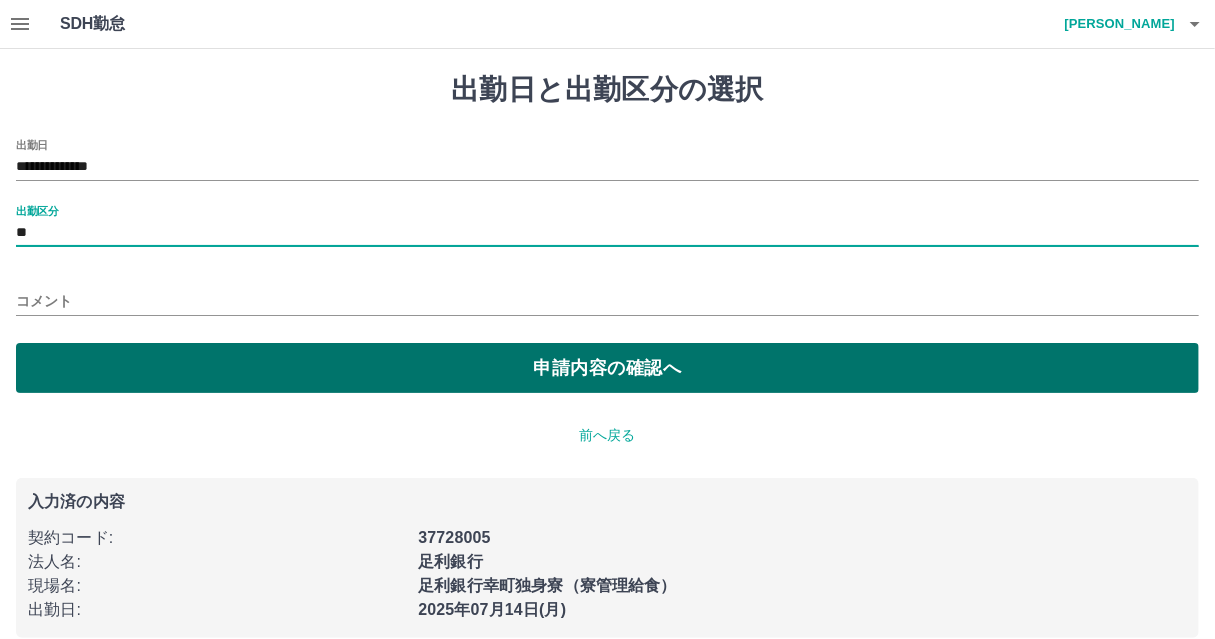 click on "申請内容の確認へ" at bounding box center [607, 368] 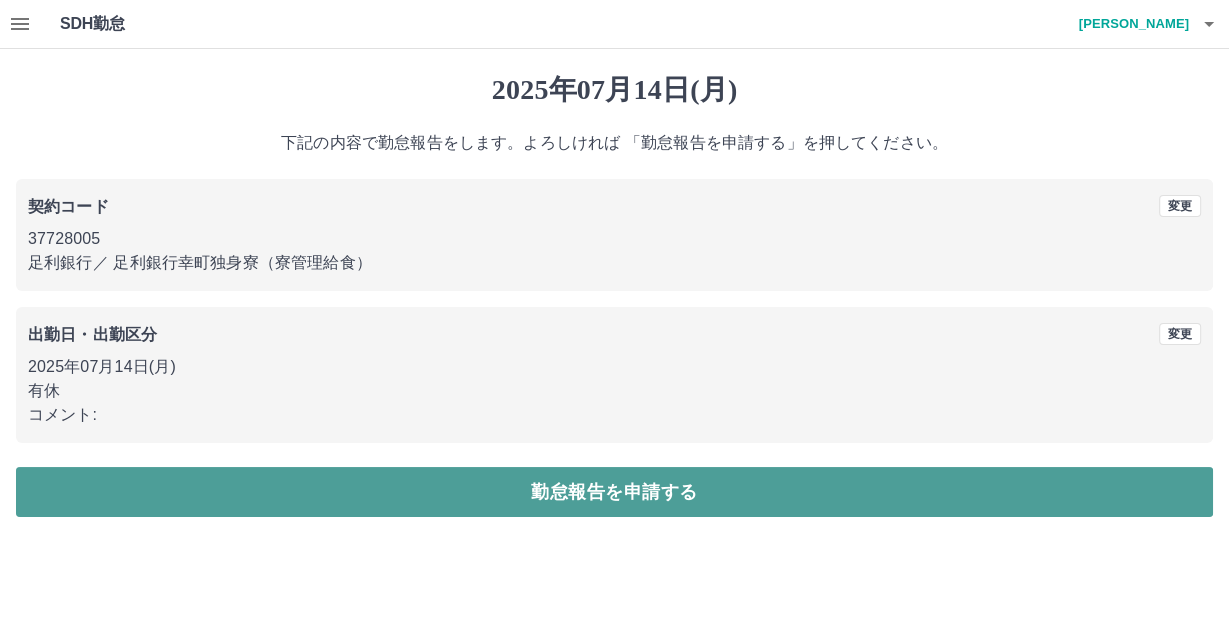 click on "勤怠報告を申請する" at bounding box center (614, 492) 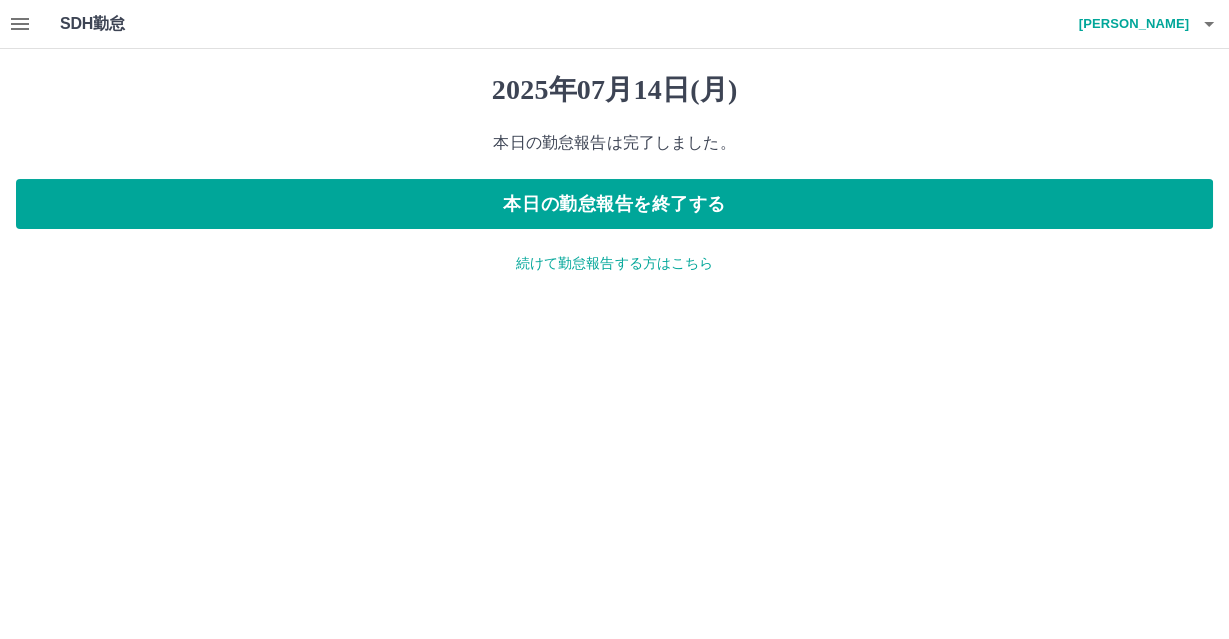 click on "続けて勤怠報告する方はこちら" at bounding box center (614, 263) 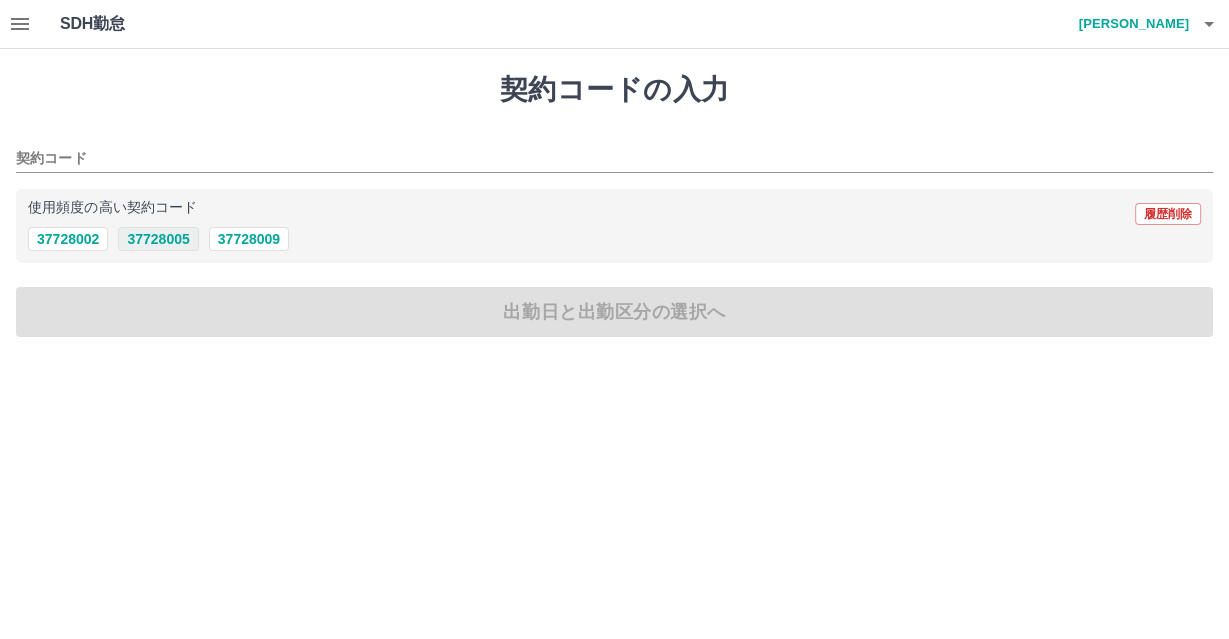 click on "37728005" at bounding box center [158, 239] 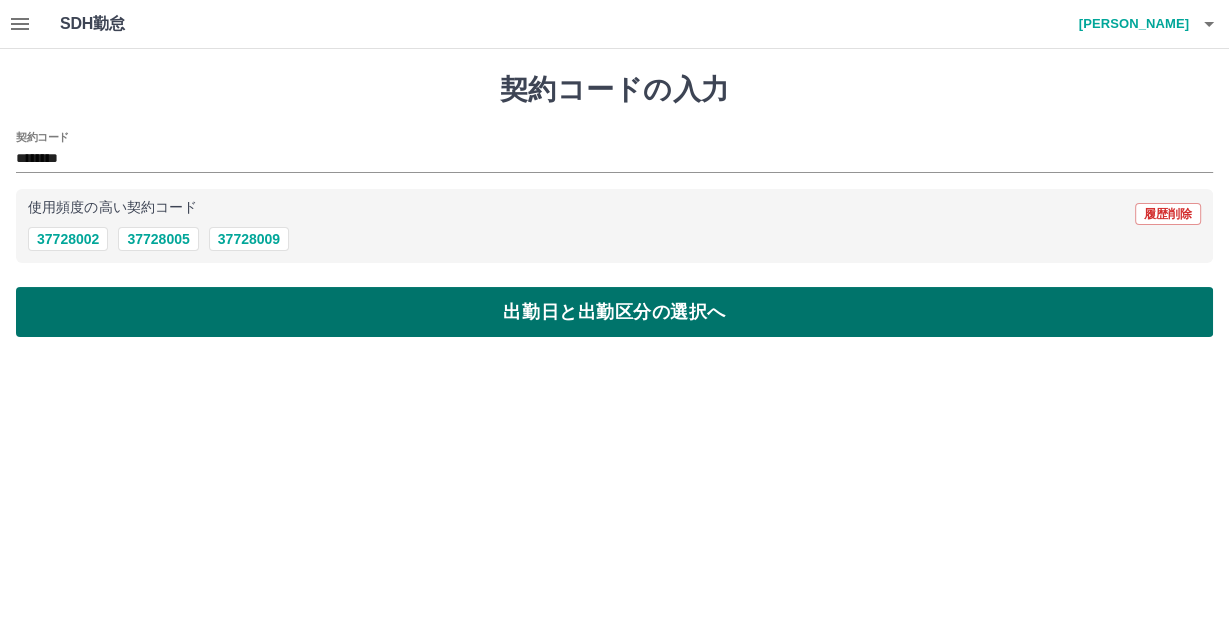 click on "契約コードの入力 契約コード ******** 使用頻度の高い契約コード 履歴削除 37728002 37728005 37728009 出勤日と出勤区分の選択へ" at bounding box center (614, 205) 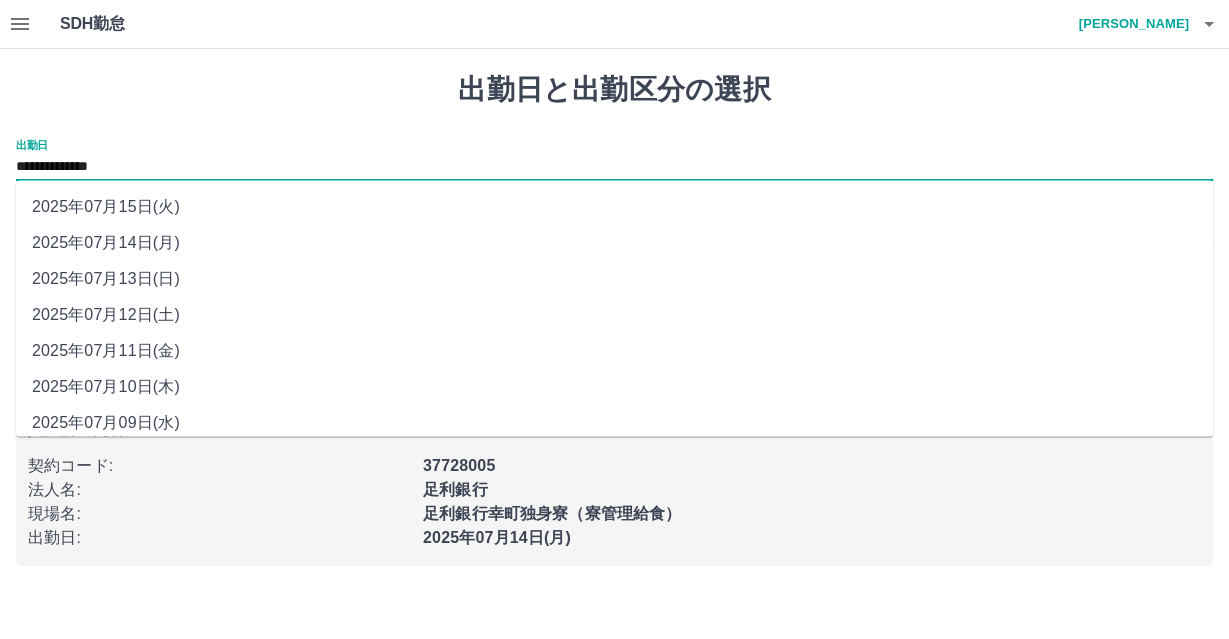 click on "**********" at bounding box center (614, 167) 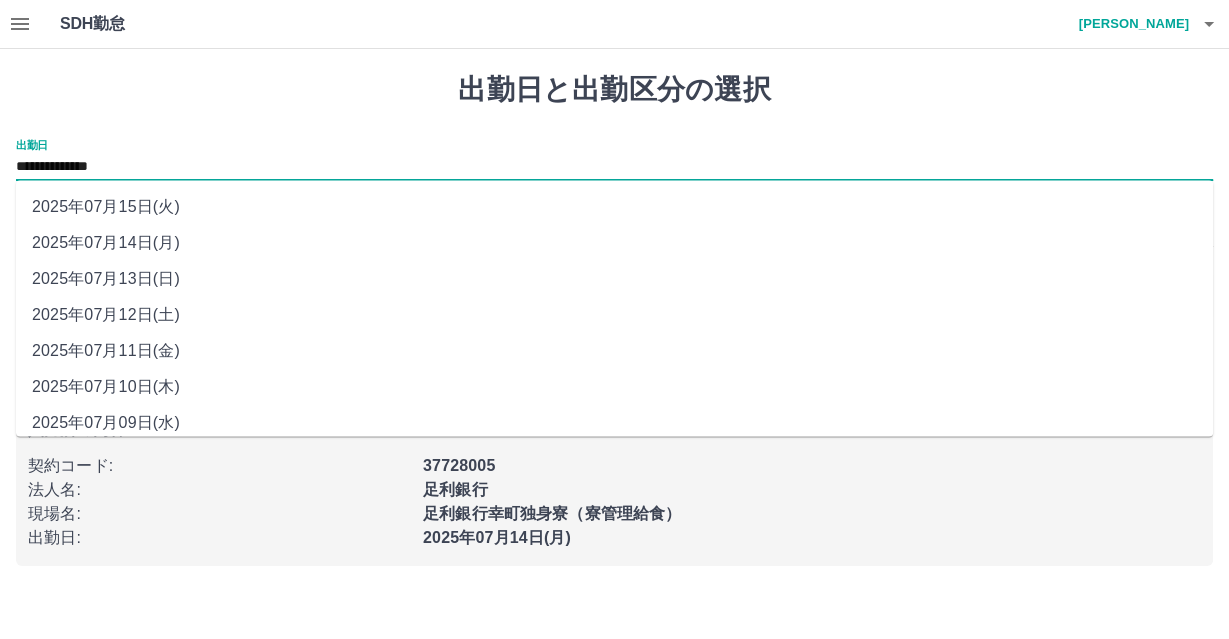 click on "2025年07月15日(火)" at bounding box center (614, 206) 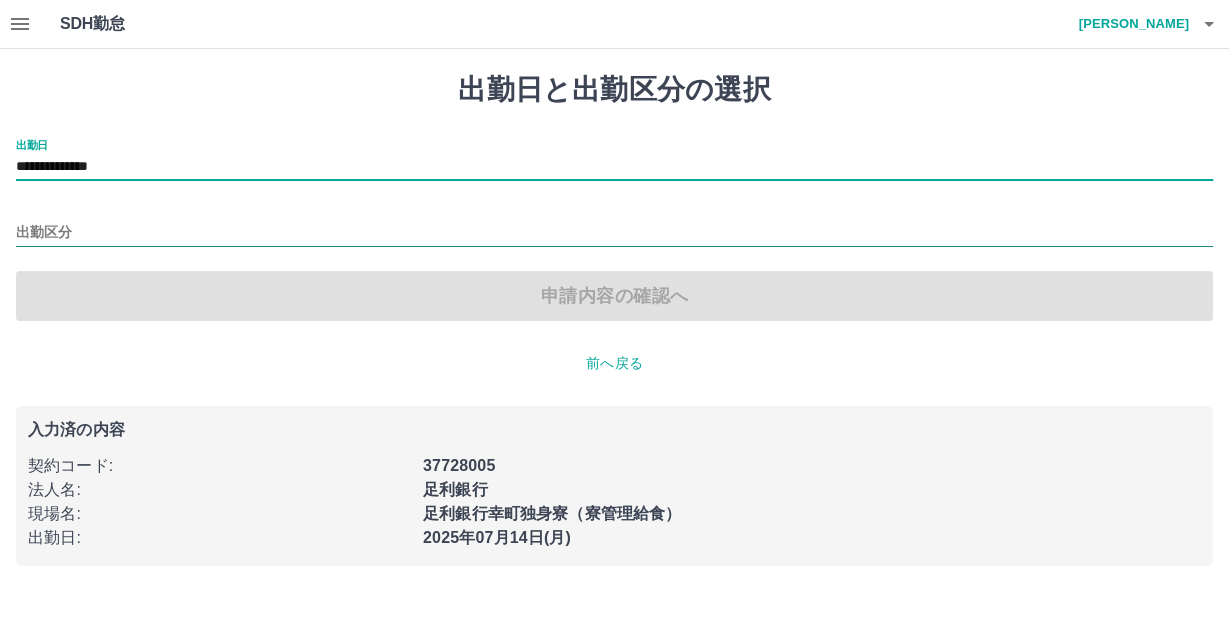 click on "出勤区分" at bounding box center [614, 233] 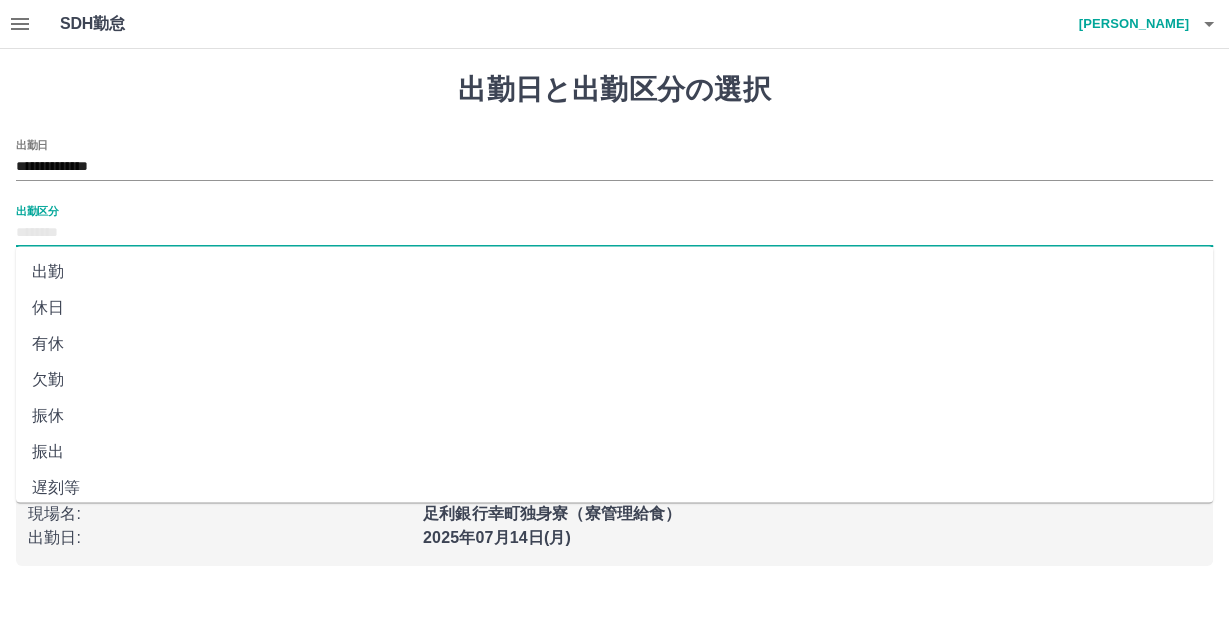 click on "有休" at bounding box center (614, 344) 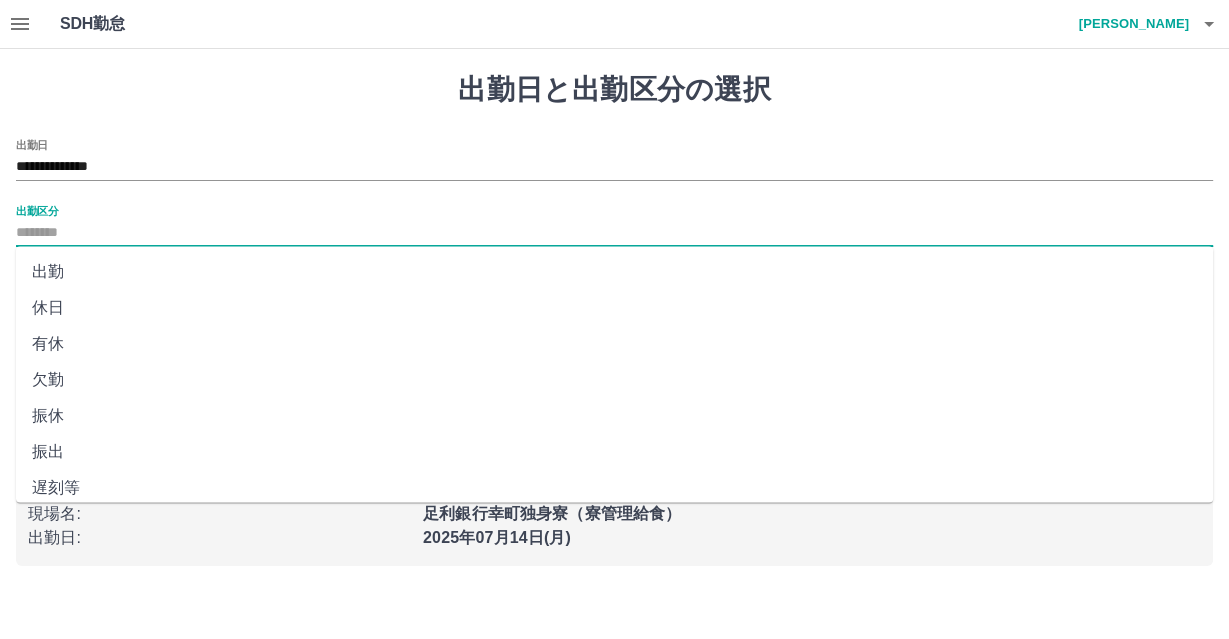 type on "**" 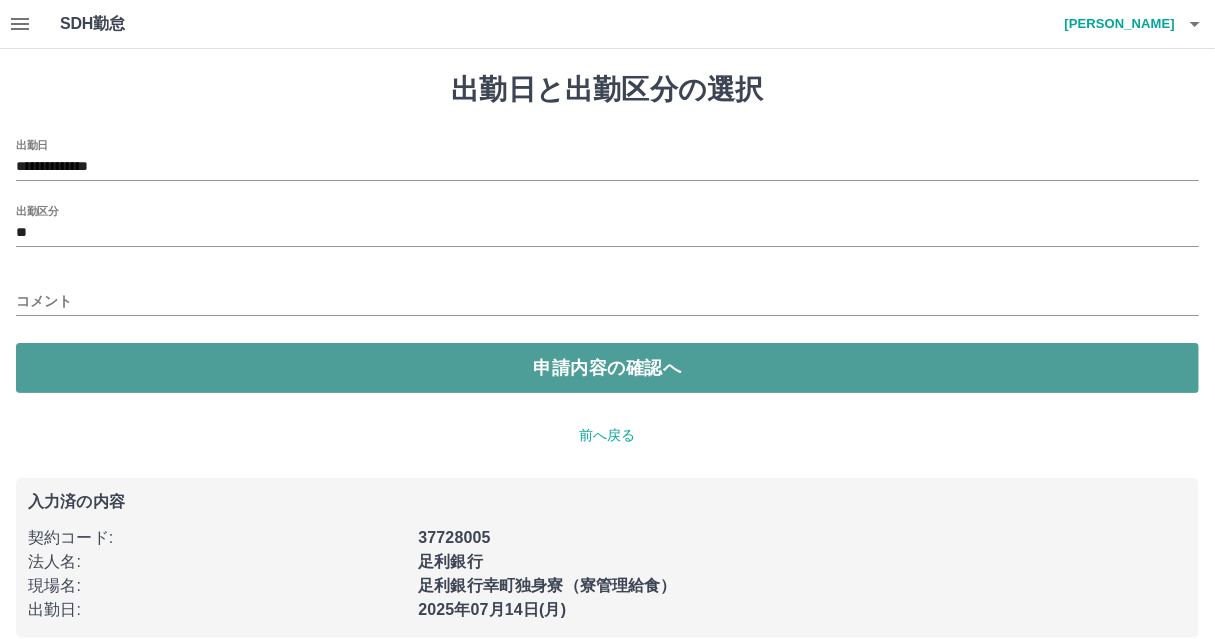 click on "申請内容の確認へ" at bounding box center (607, 368) 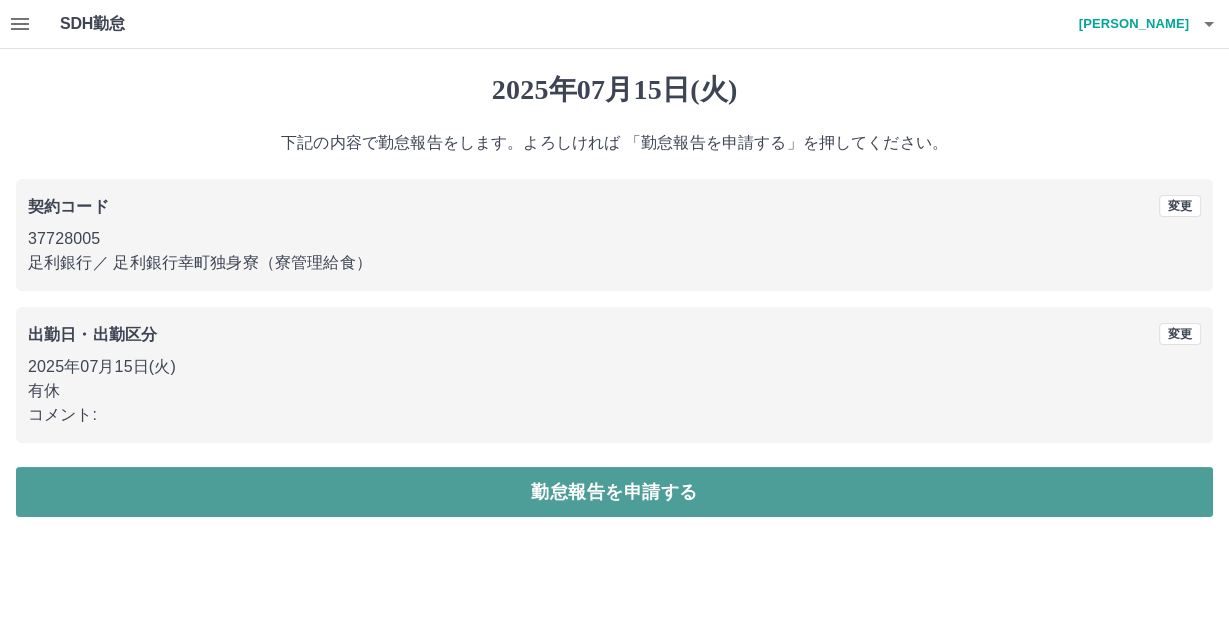 click on "勤怠報告を申請する" at bounding box center (614, 492) 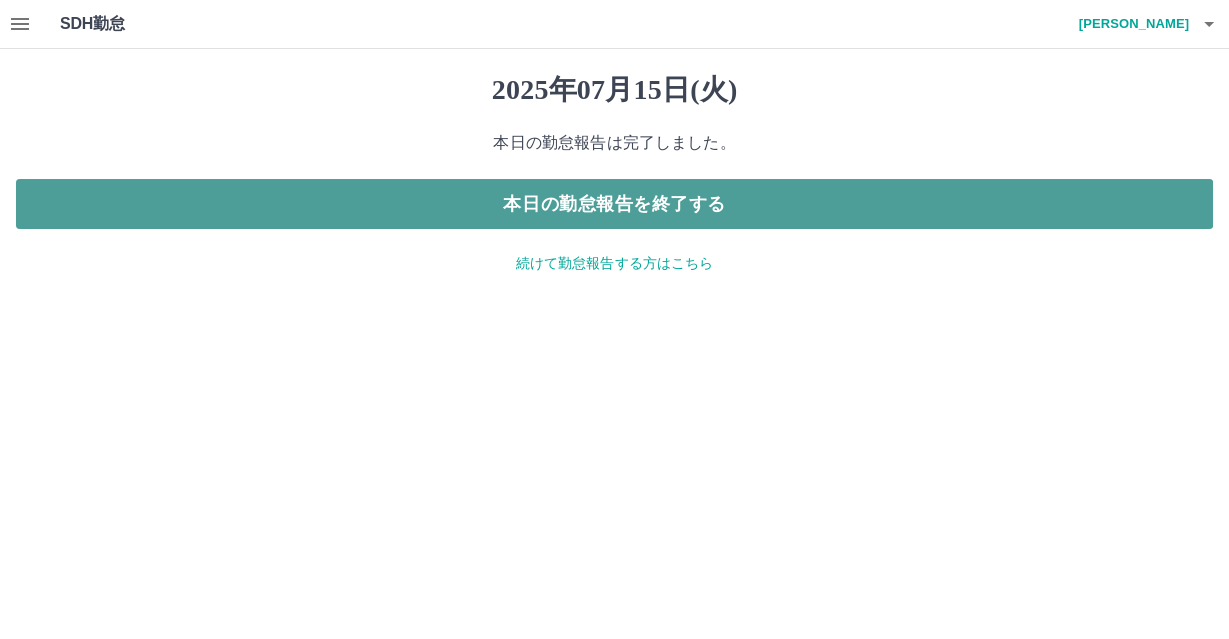 click on "本日の勤怠報告を終了する" at bounding box center [614, 204] 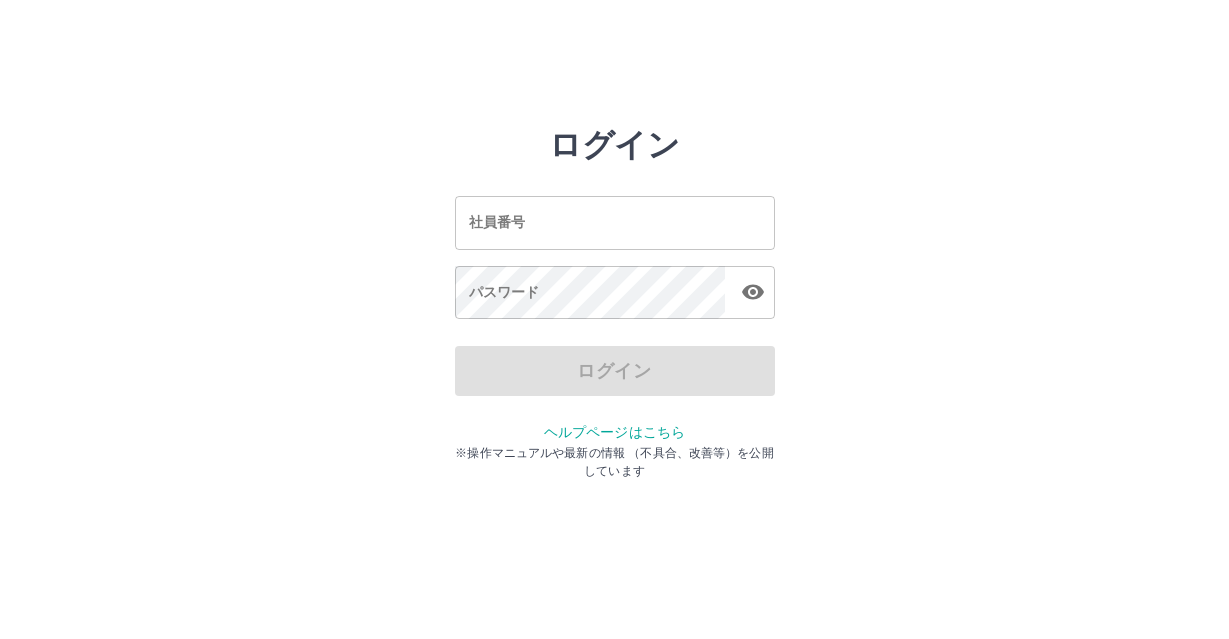 scroll, scrollTop: 0, scrollLeft: 0, axis: both 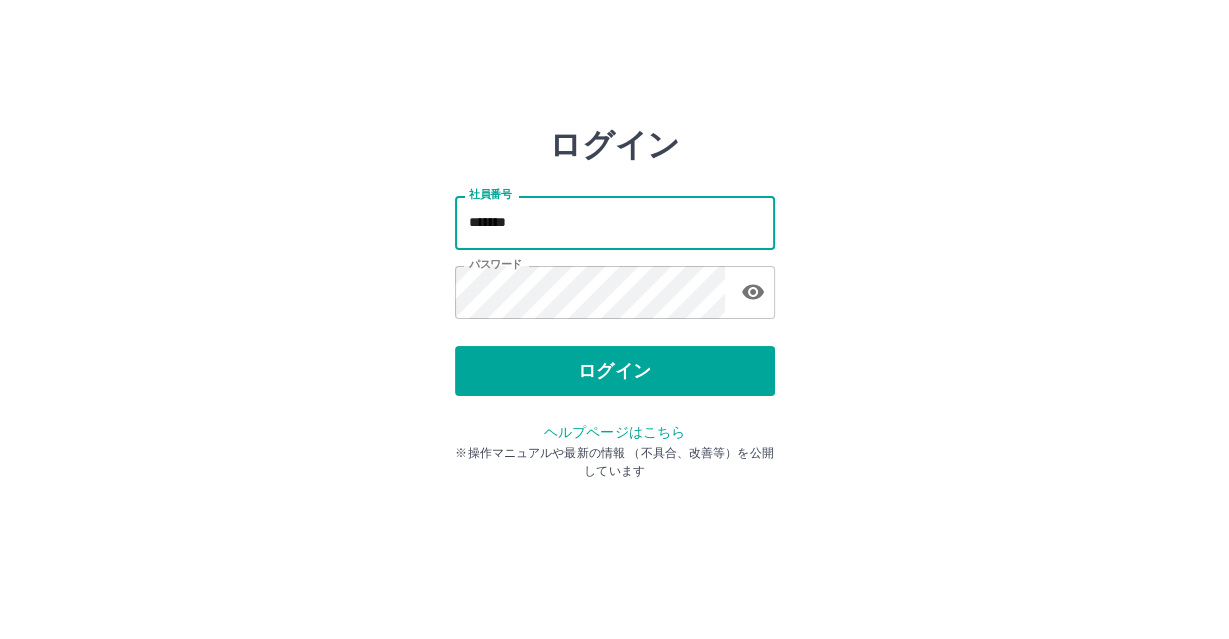 drag, startPoint x: 556, startPoint y: 224, endPoint x: 439, endPoint y: 224, distance: 117 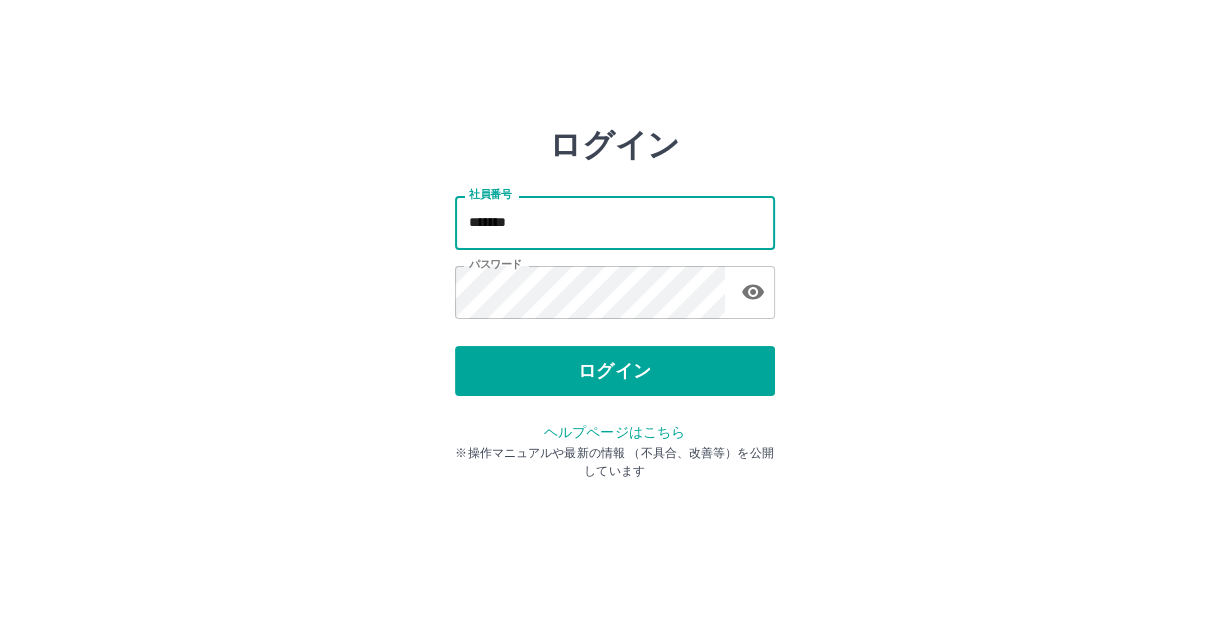 type on "*******" 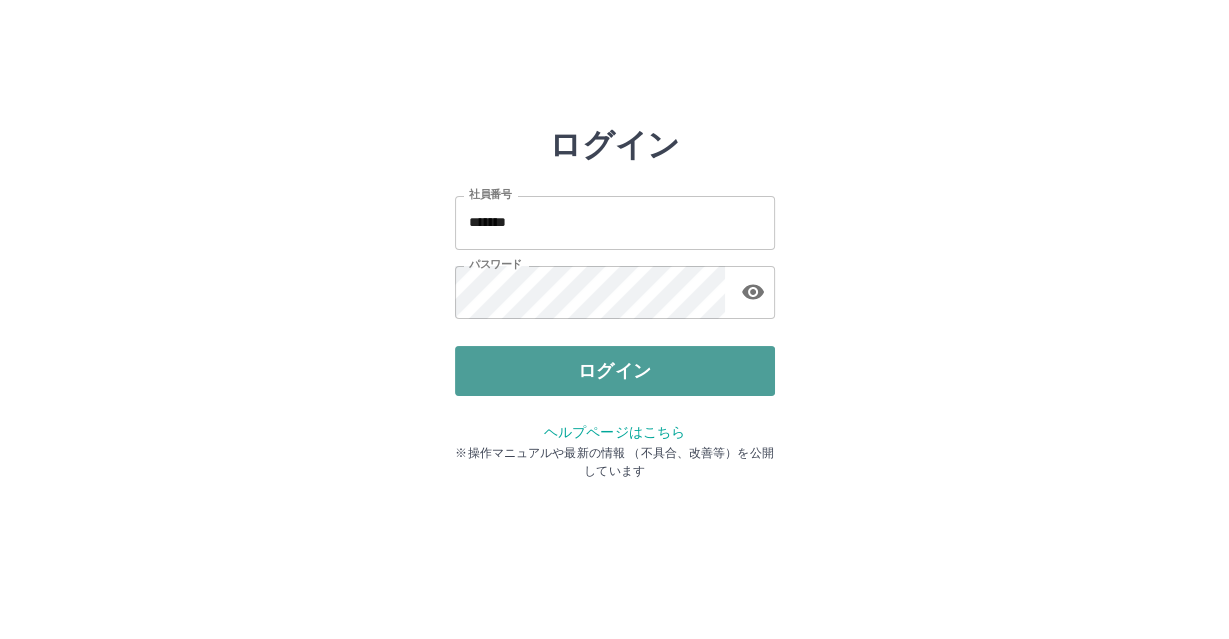 click on "ログイン" at bounding box center (615, 371) 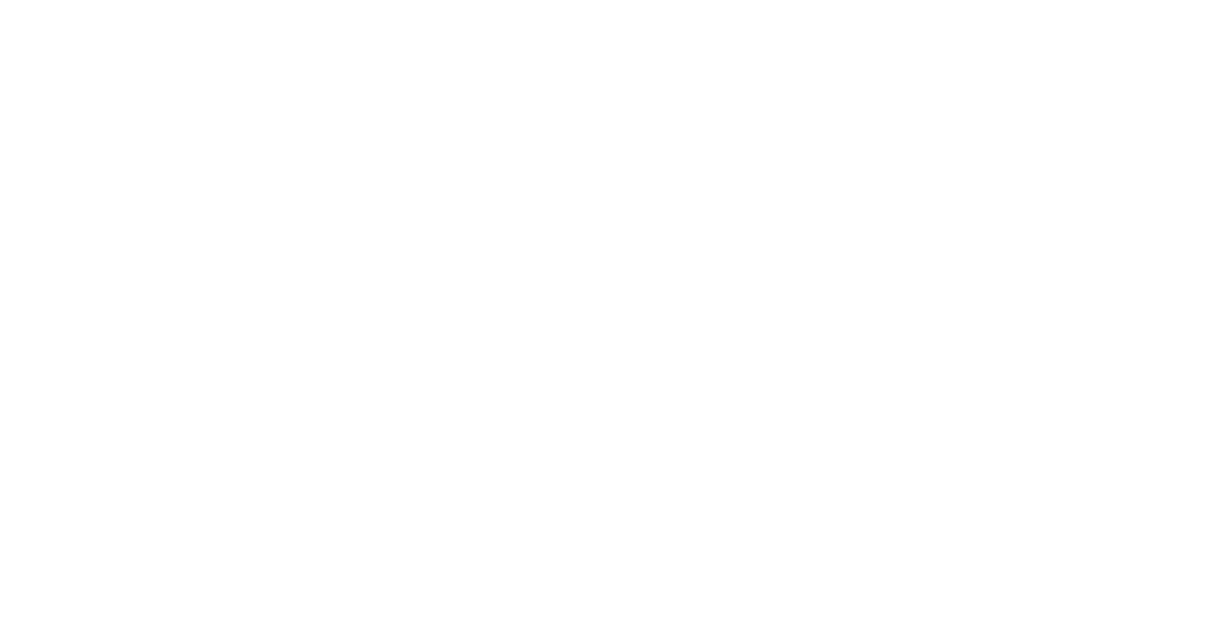 scroll, scrollTop: 0, scrollLeft: 0, axis: both 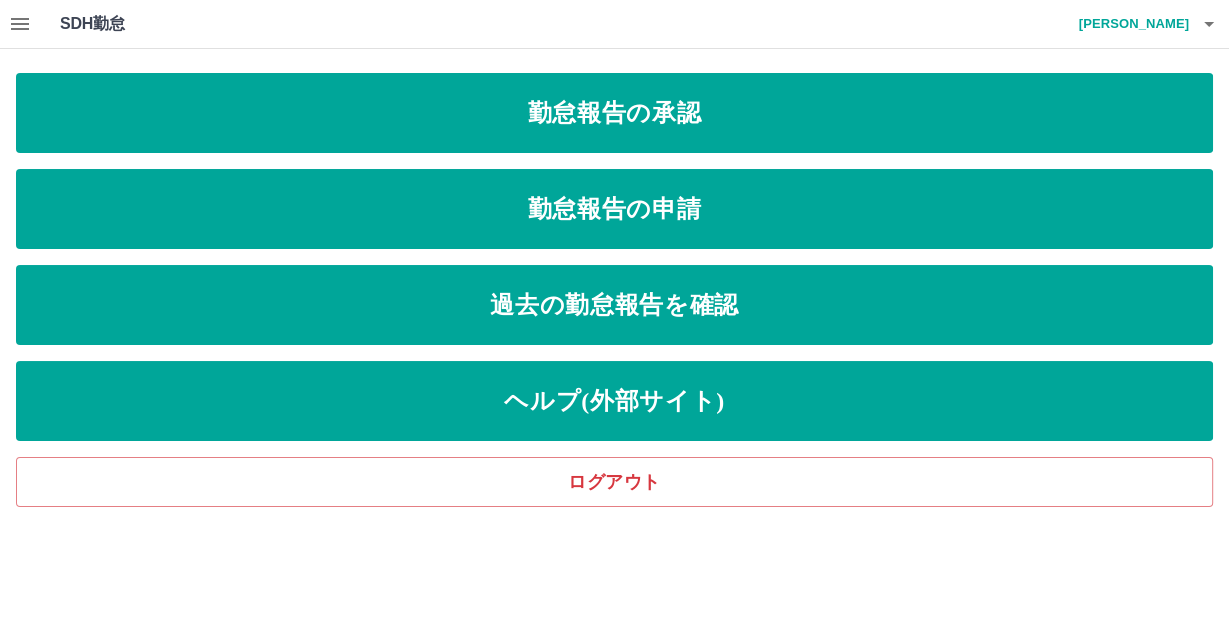 click 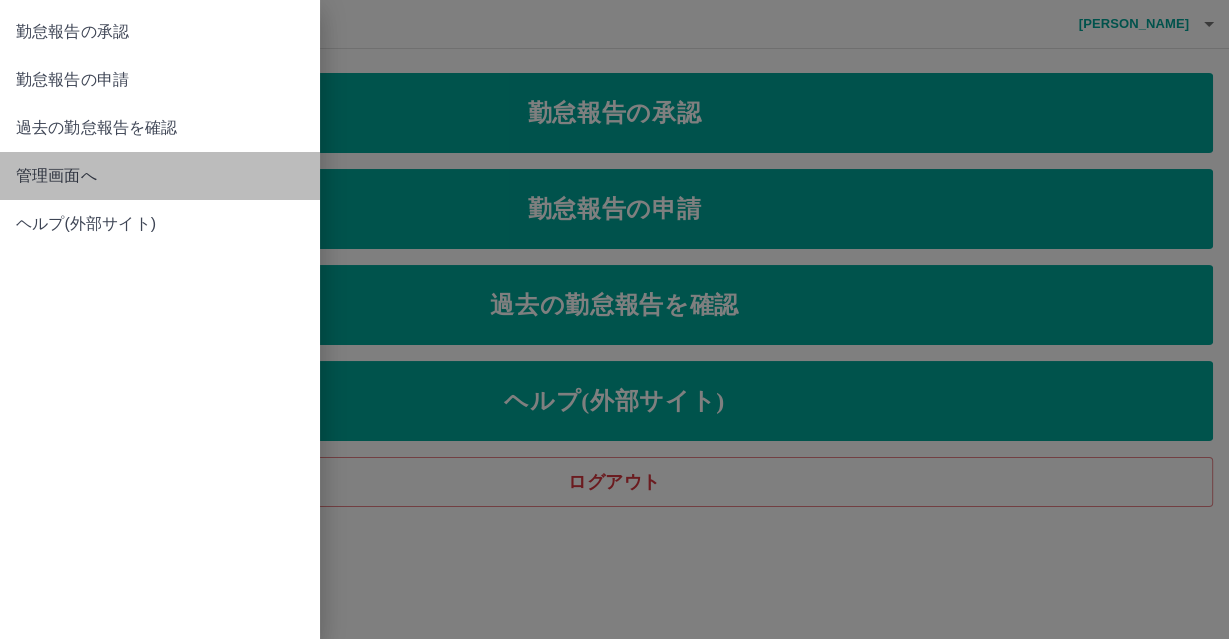 click on "管理画面へ" at bounding box center [160, 176] 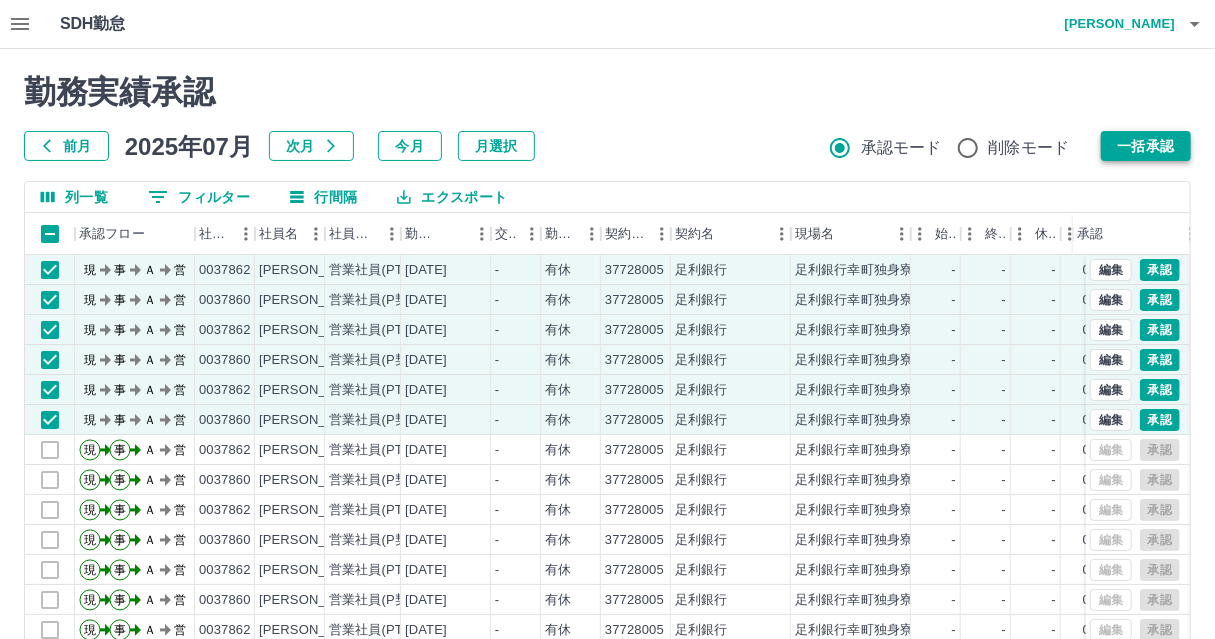 click on "一括承認" at bounding box center [1146, 146] 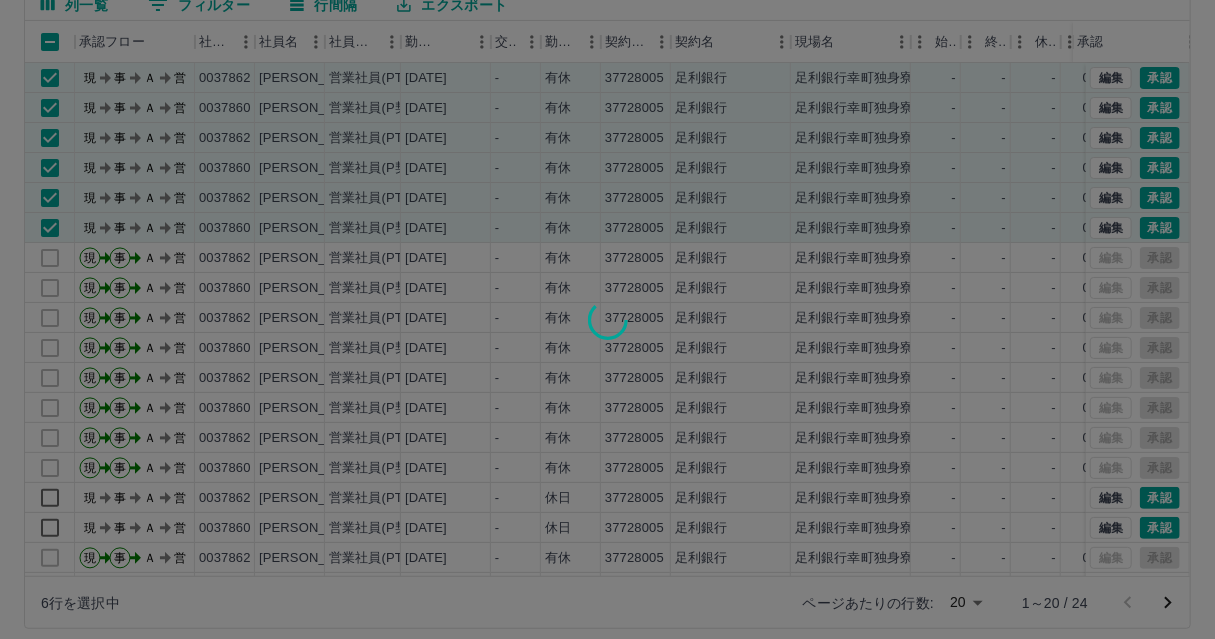 scroll, scrollTop: 205, scrollLeft: 0, axis: vertical 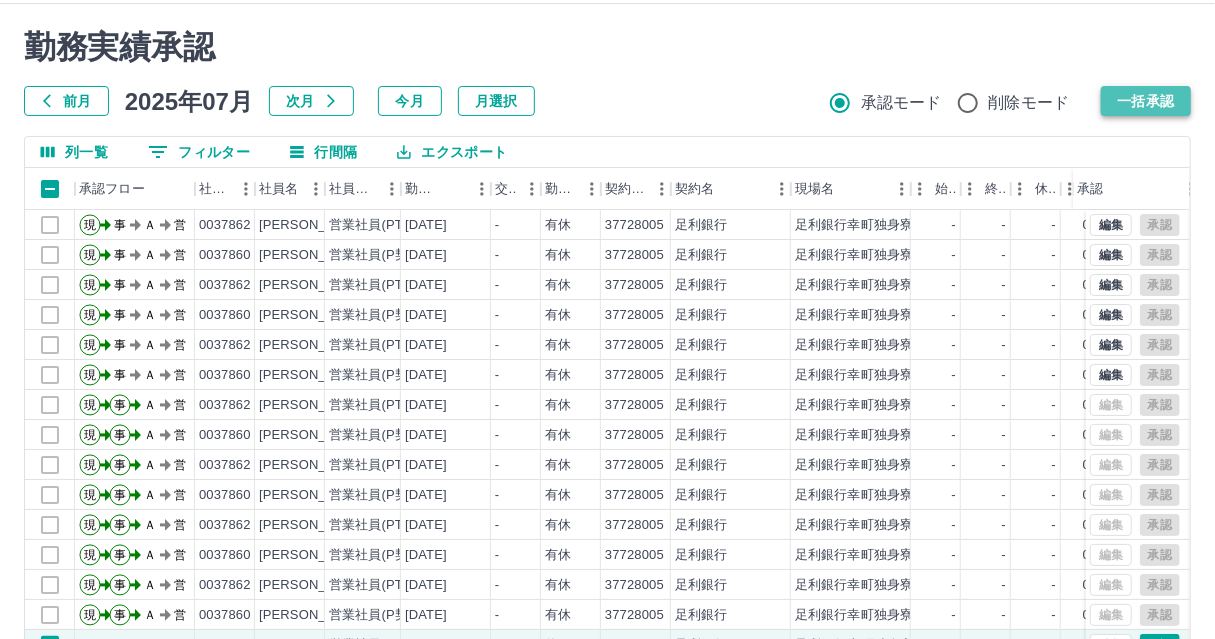 click on "一括承認" at bounding box center [1146, 101] 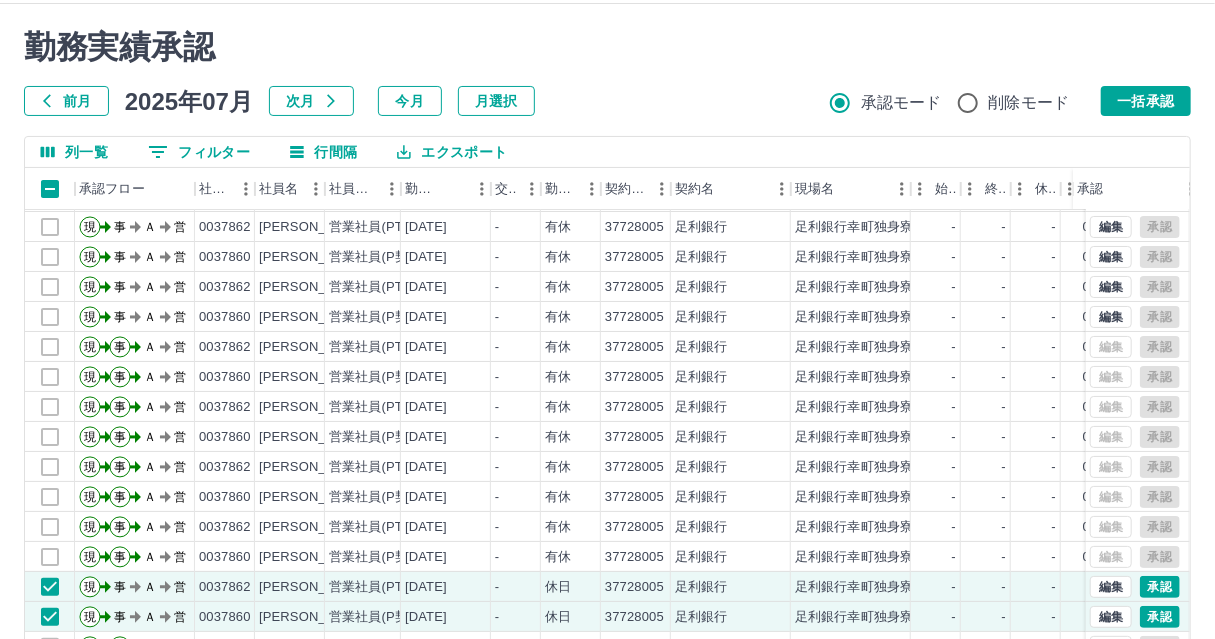scroll, scrollTop: 99, scrollLeft: 0, axis: vertical 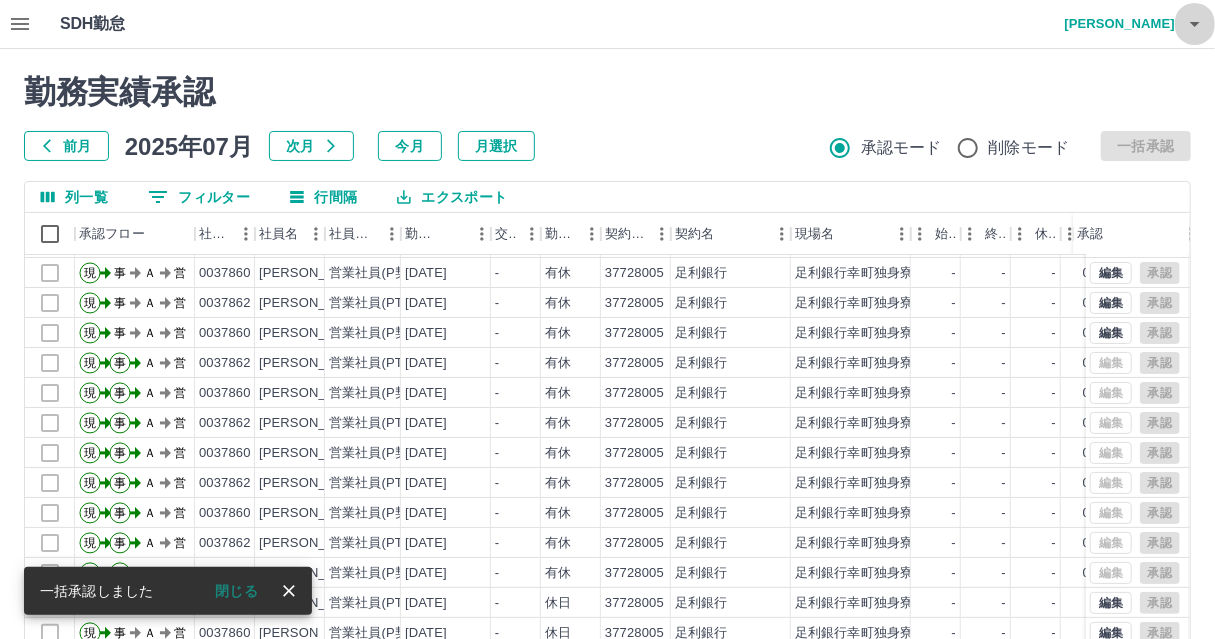 click 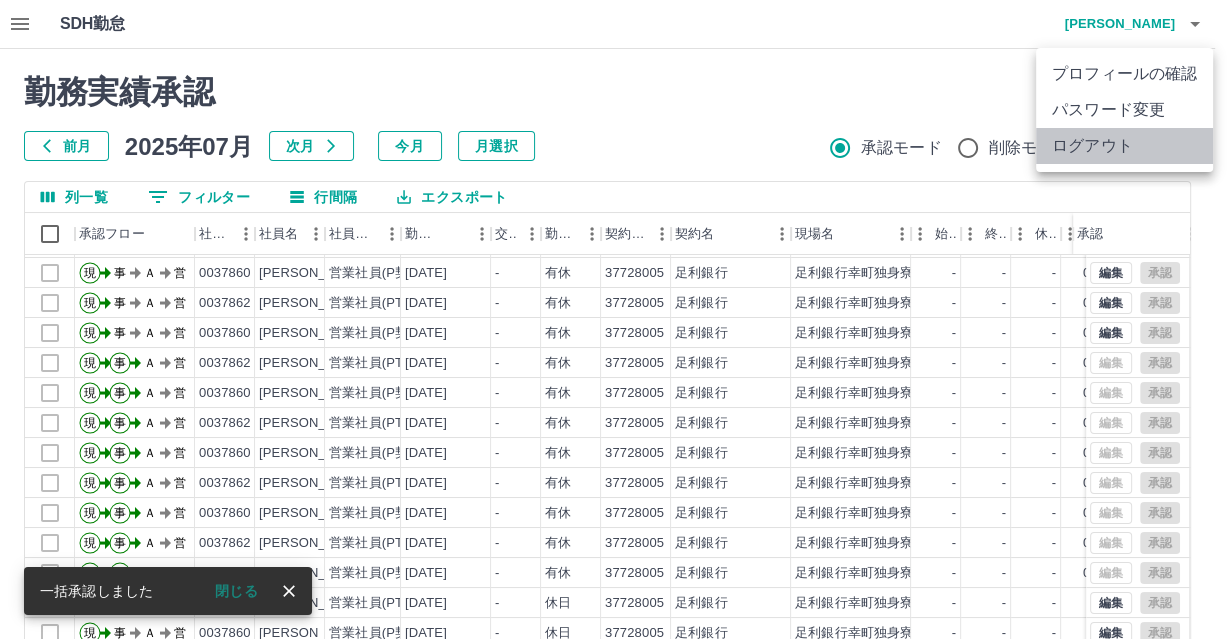 click on "ログアウト" at bounding box center [1124, 146] 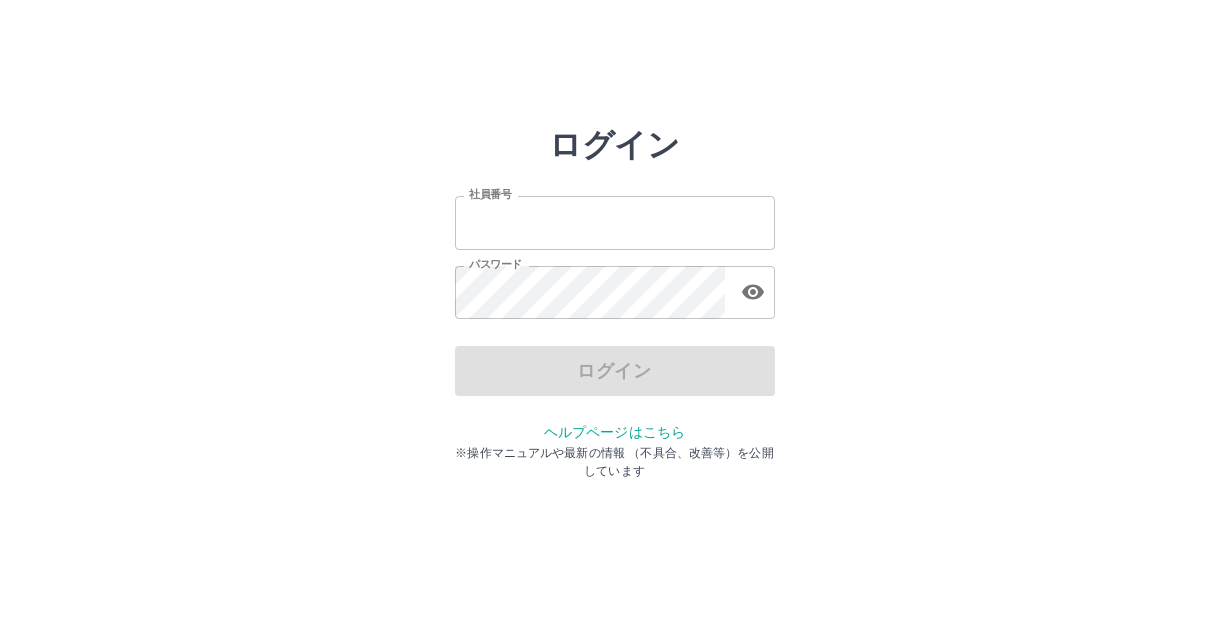 scroll, scrollTop: 0, scrollLeft: 0, axis: both 